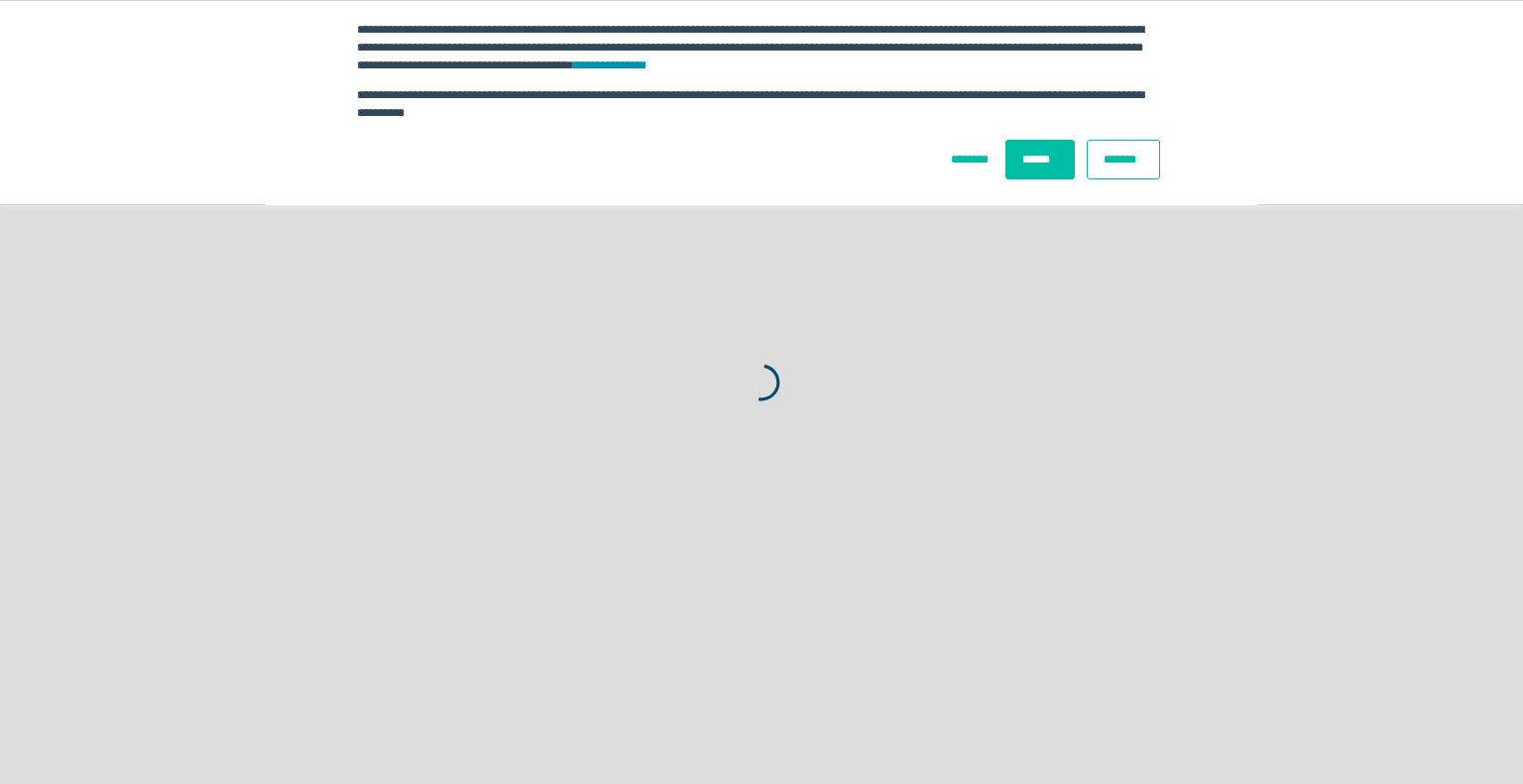 scroll, scrollTop: 0, scrollLeft: 0, axis: both 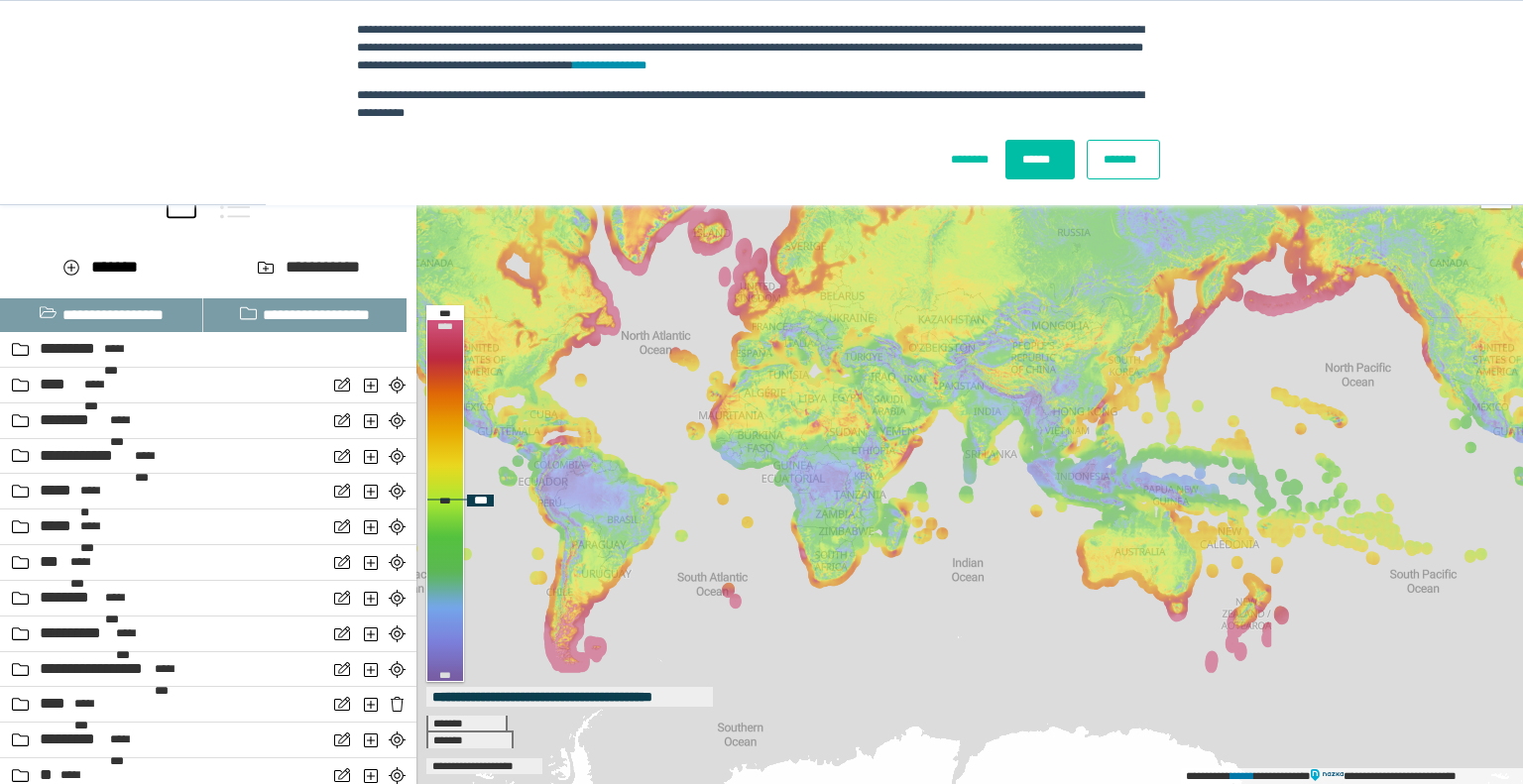 drag, startPoint x: 1029, startPoint y: 552, endPoint x: 825, endPoint y: 543, distance: 204.1984 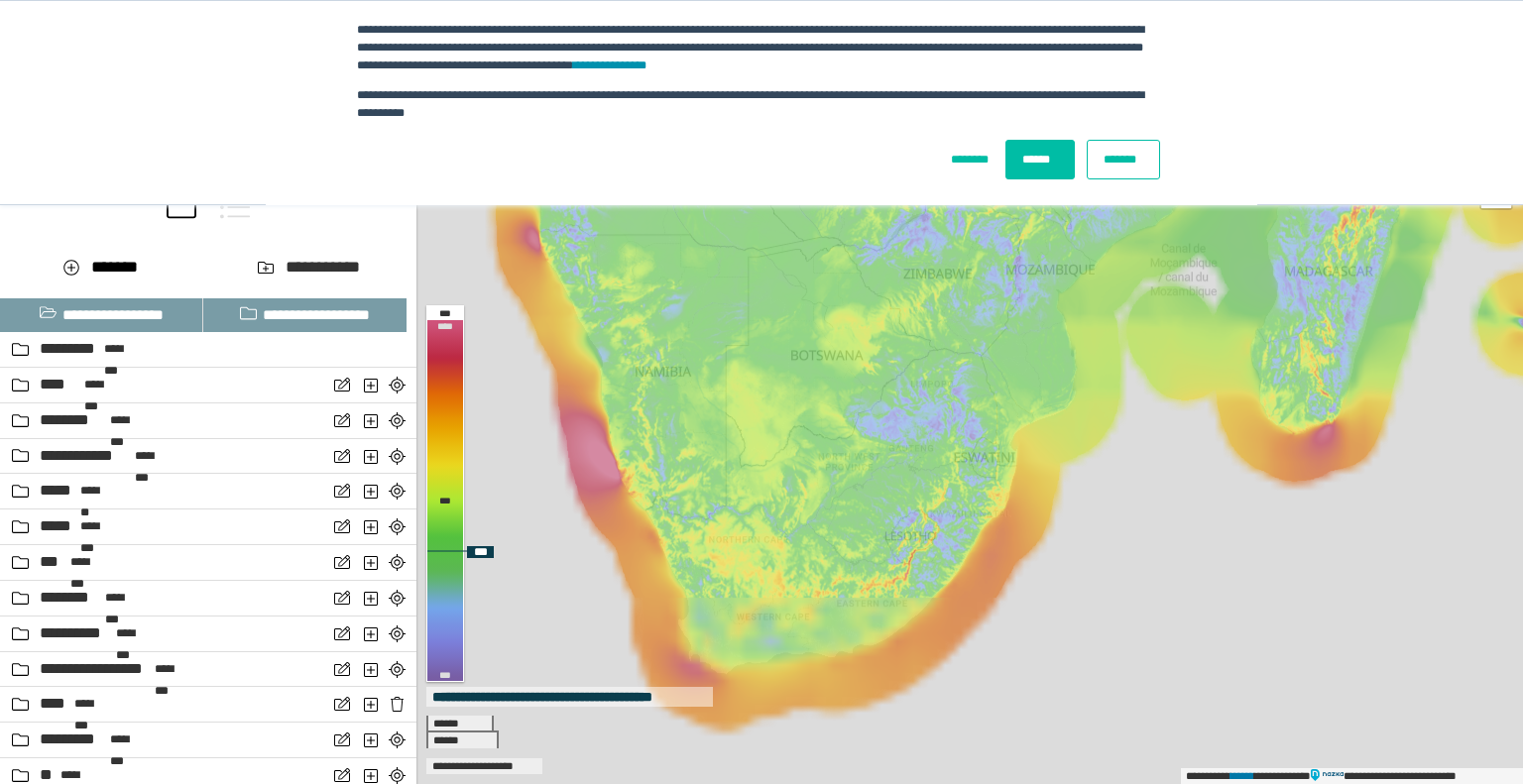 drag, startPoint x: 797, startPoint y: 691, endPoint x: 876, endPoint y: 385, distance: 316.03323 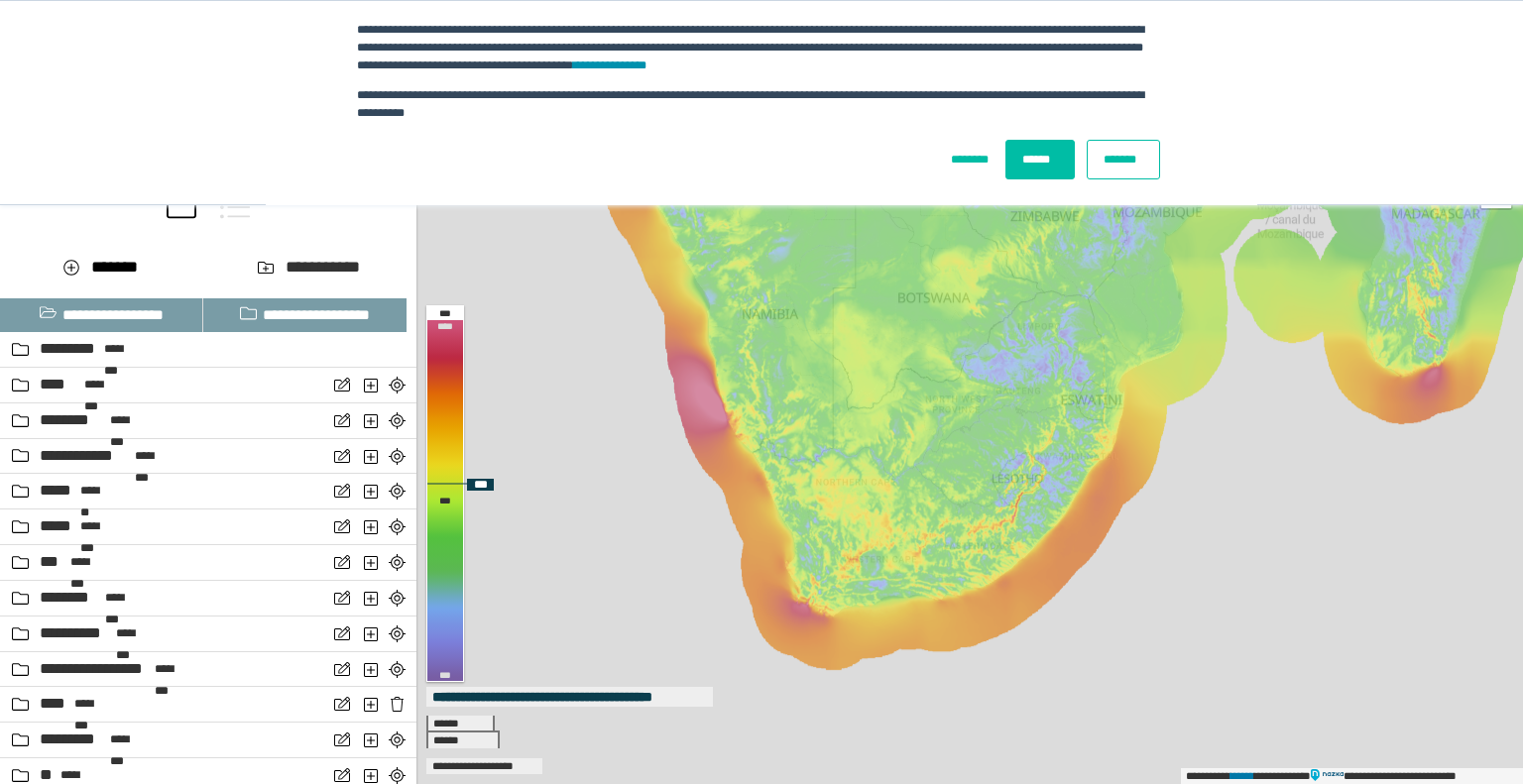 drag, startPoint x: 784, startPoint y: 553, endPoint x: 891, endPoint y: 497, distance: 120.7684 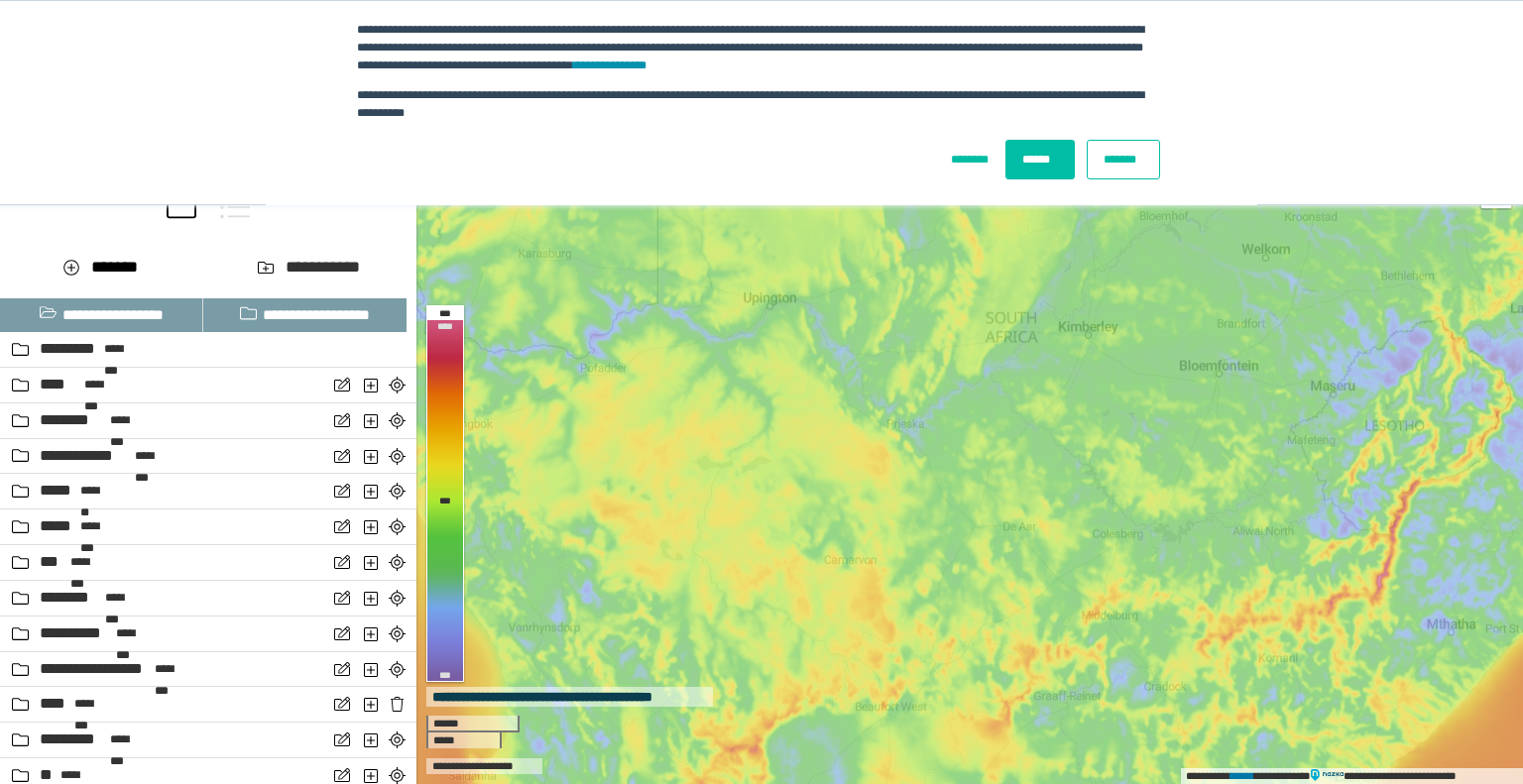 click on "*******" at bounding box center [1123, 160] 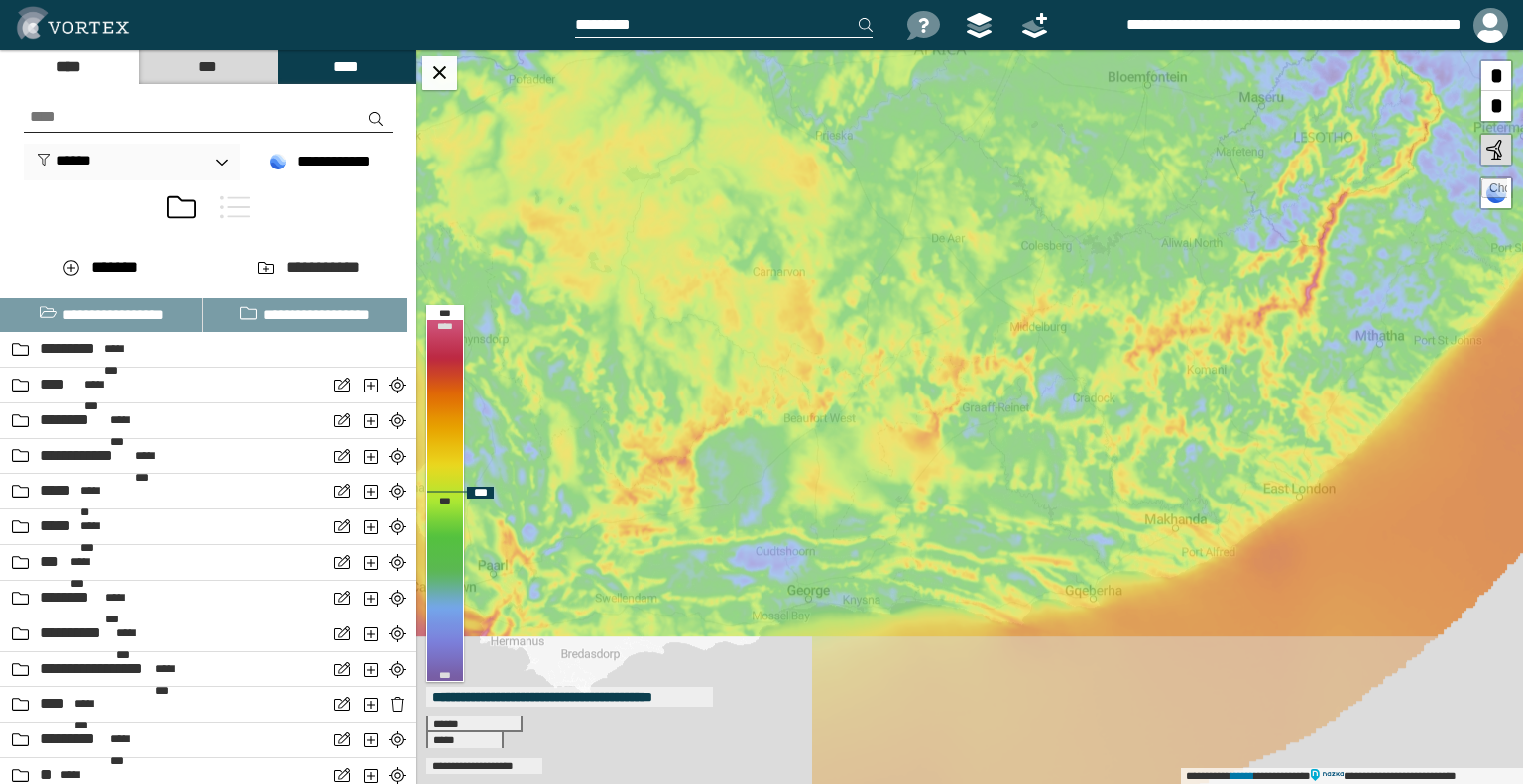 drag, startPoint x: 932, startPoint y: 651, endPoint x: 863, endPoint y: 364, distance: 295.17791 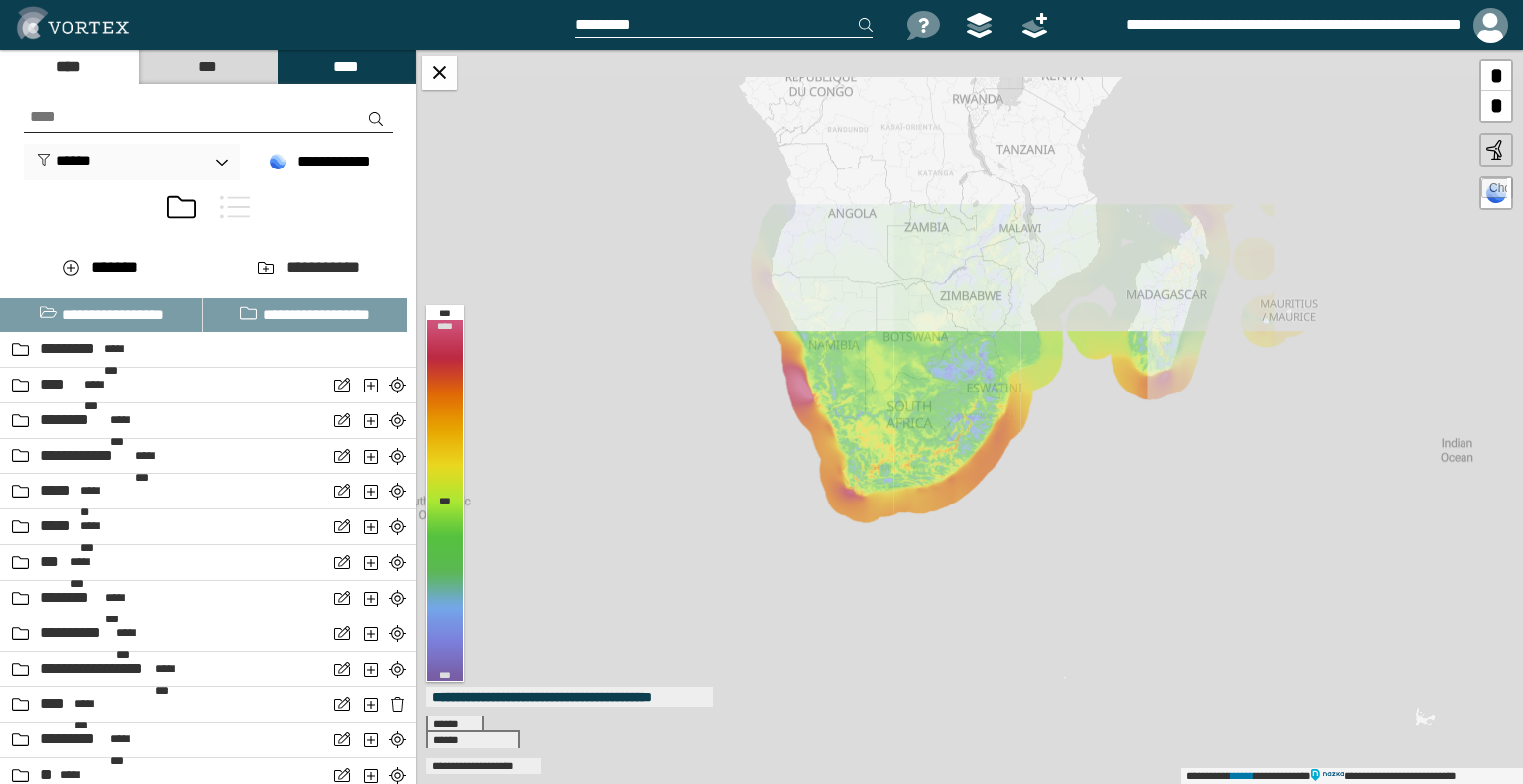drag, startPoint x: 827, startPoint y: 384, endPoint x: 865, endPoint y: 477, distance: 100.463924 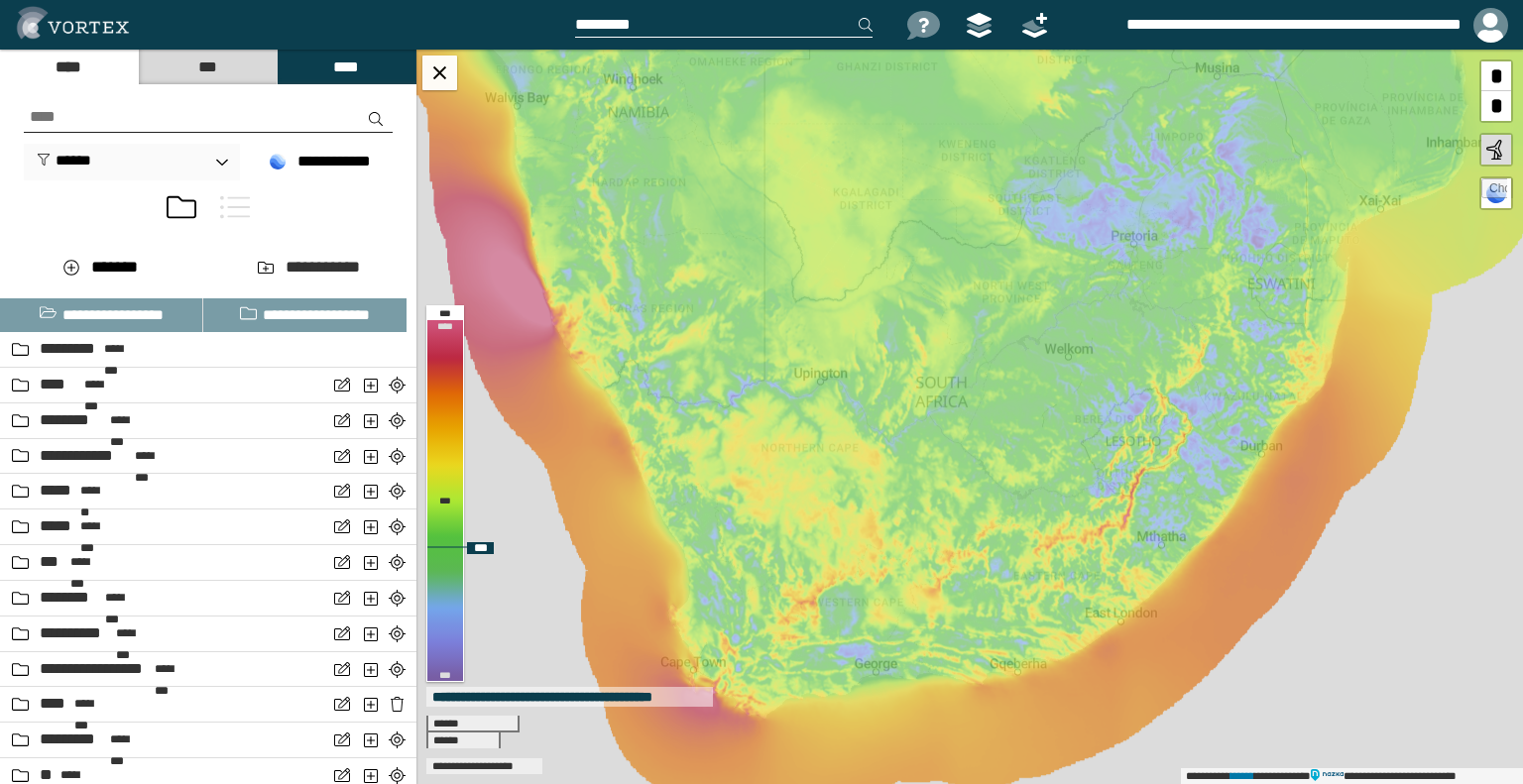 drag, startPoint x: 935, startPoint y: 303, endPoint x: 918, endPoint y: 427, distance: 125.1599 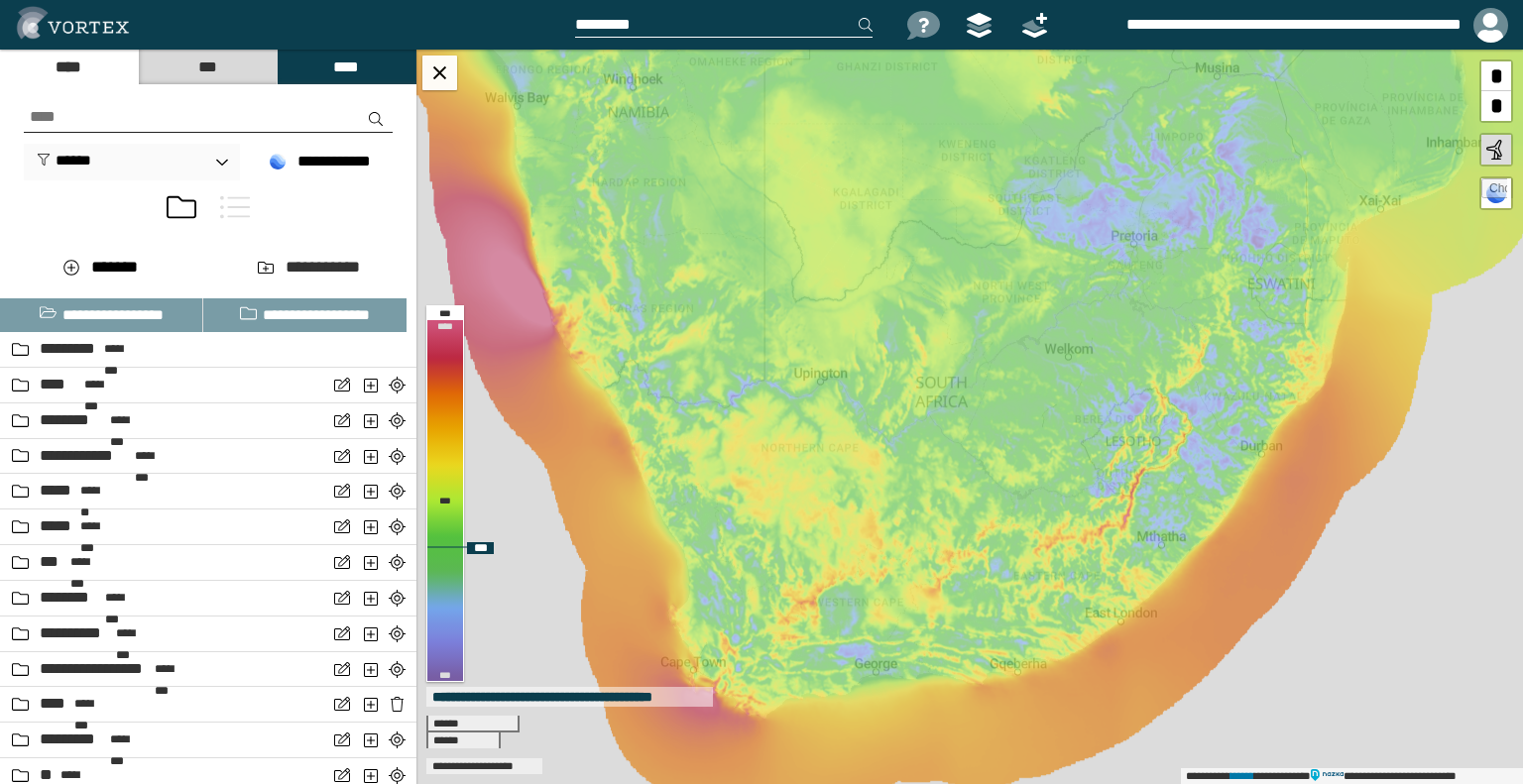 click on "**********" at bounding box center [970, 416] 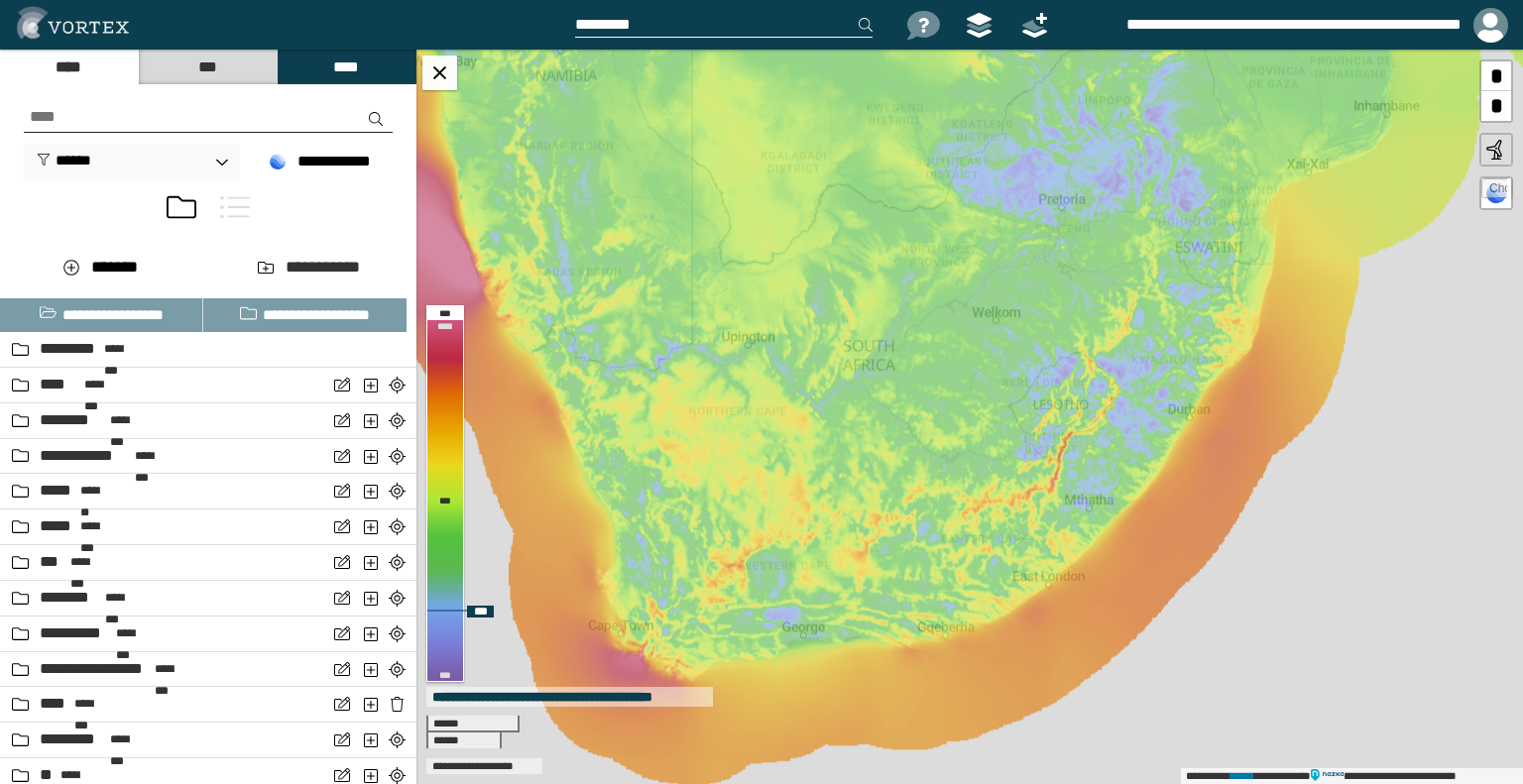 drag, startPoint x: 1156, startPoint y: 210, endPoint x: 1084, endPoint y: 174, distance: 80.498447 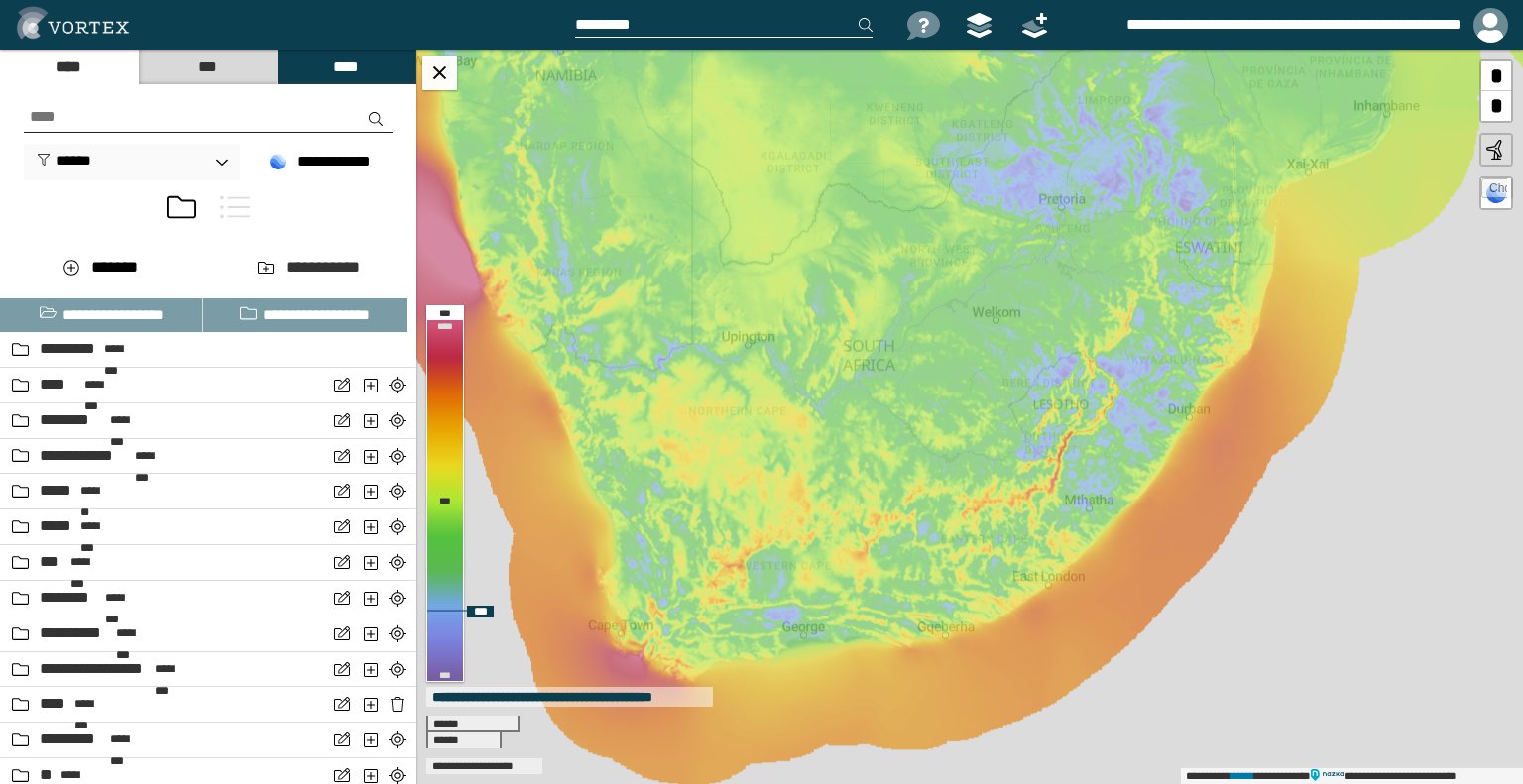 click on "**********" at bounding box center (970, 416) 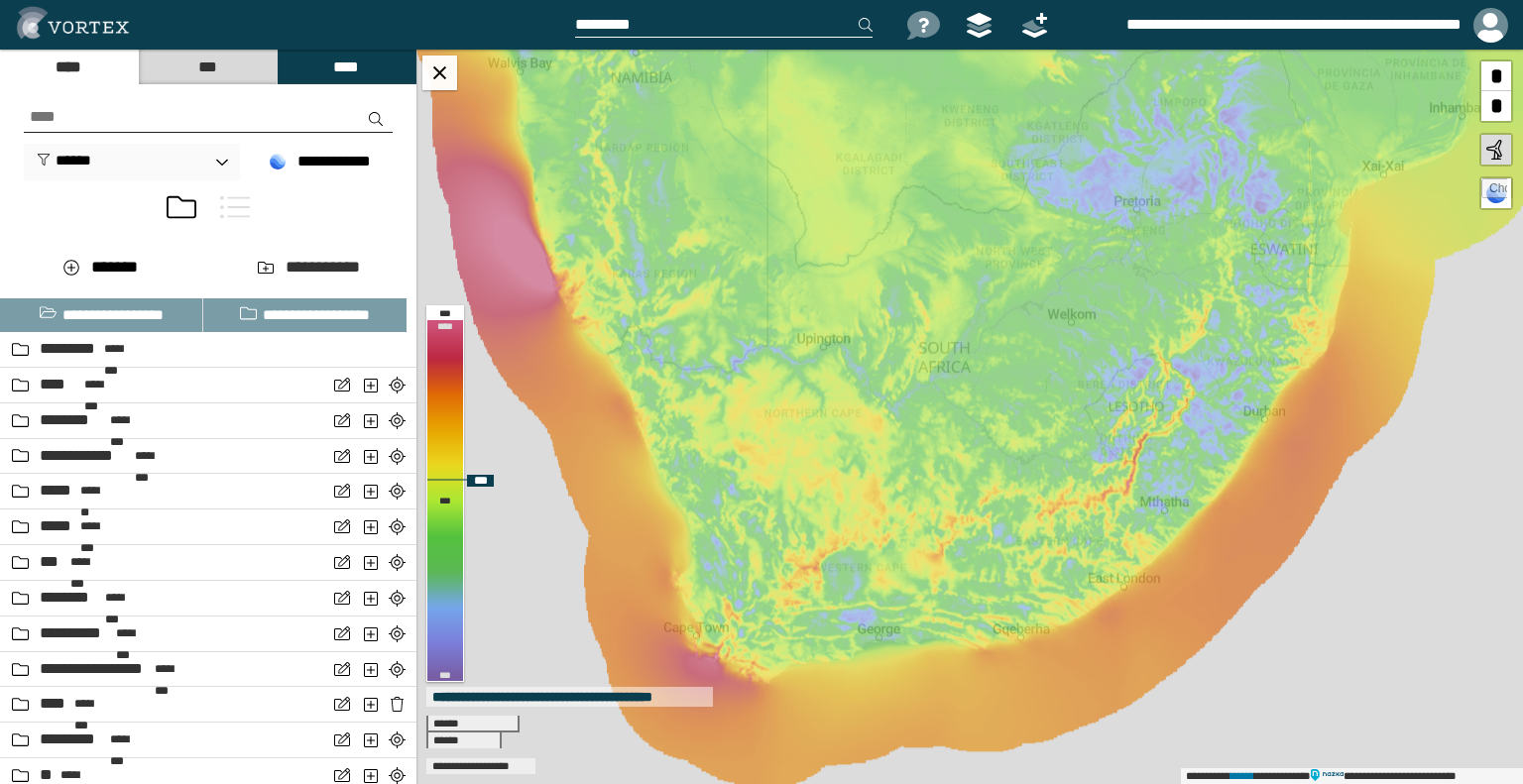 drag, startPoint x: 757, startPoint y: 441, endPoint x: 832, endPoint y: 443, distance: 75.02666 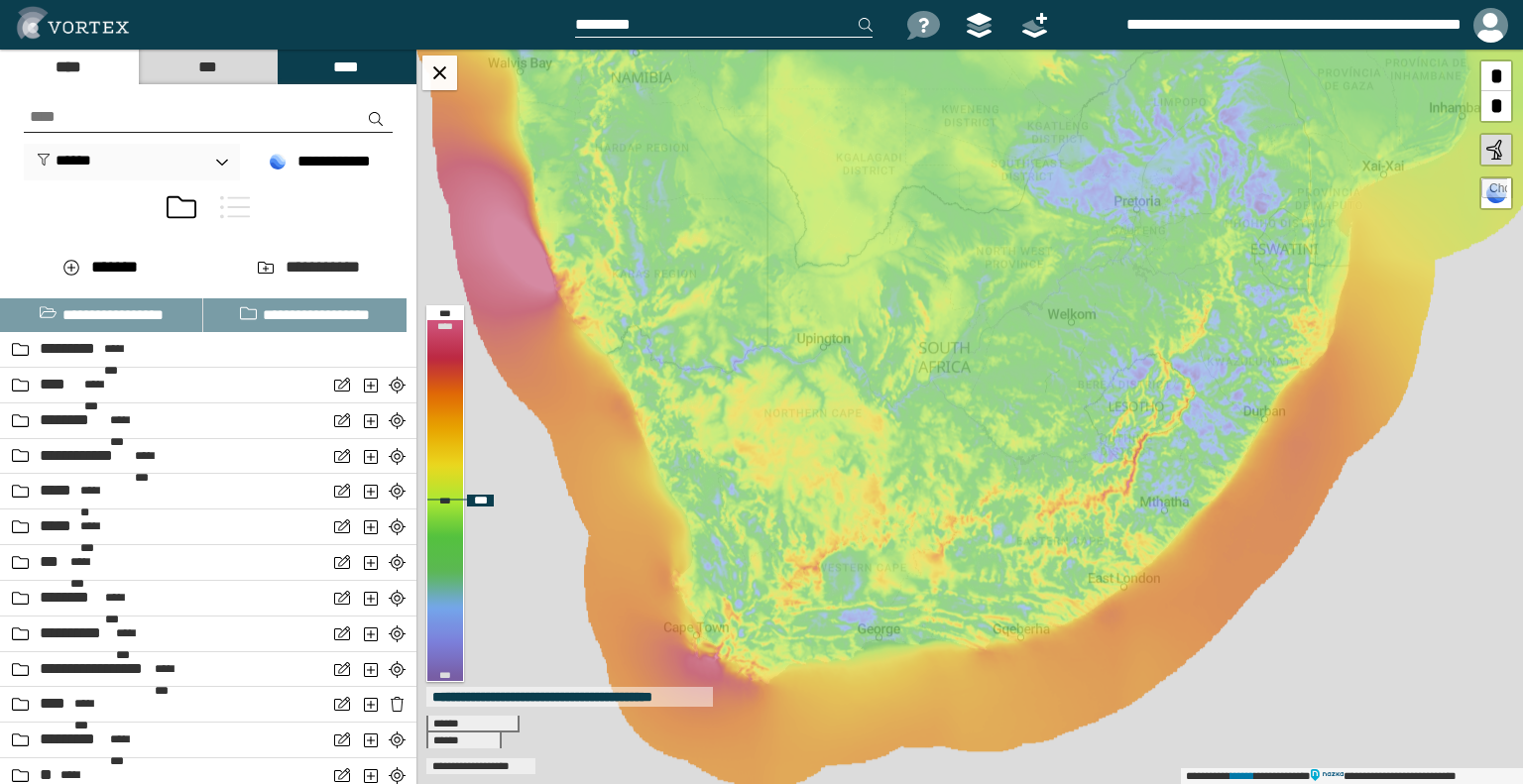 click on "*" at bounding box center (1496, 76) 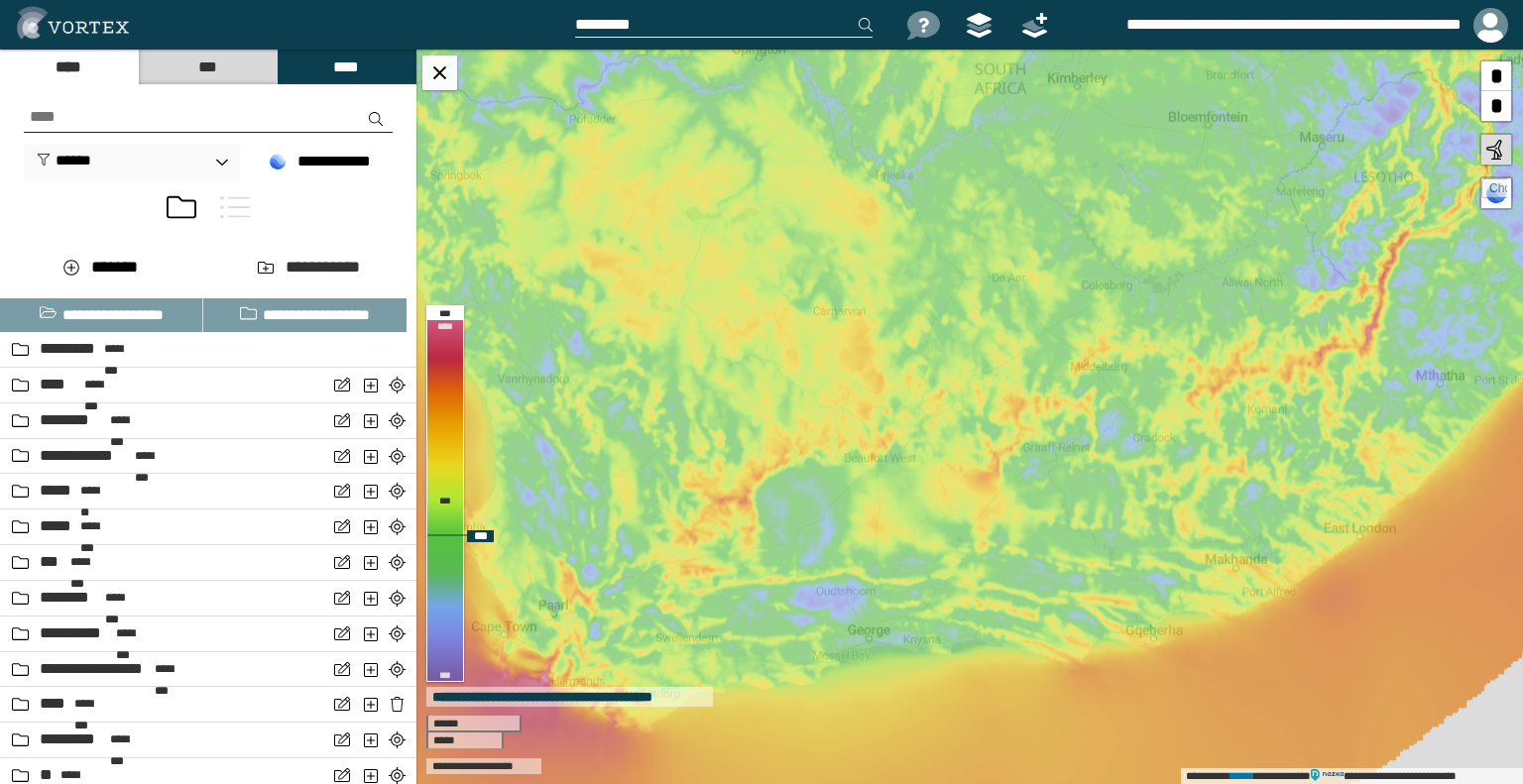 drag, startPoint x: 874, startPoint y: 522, endPoint x: 955, endPoint y: 302, distance: 234.4376 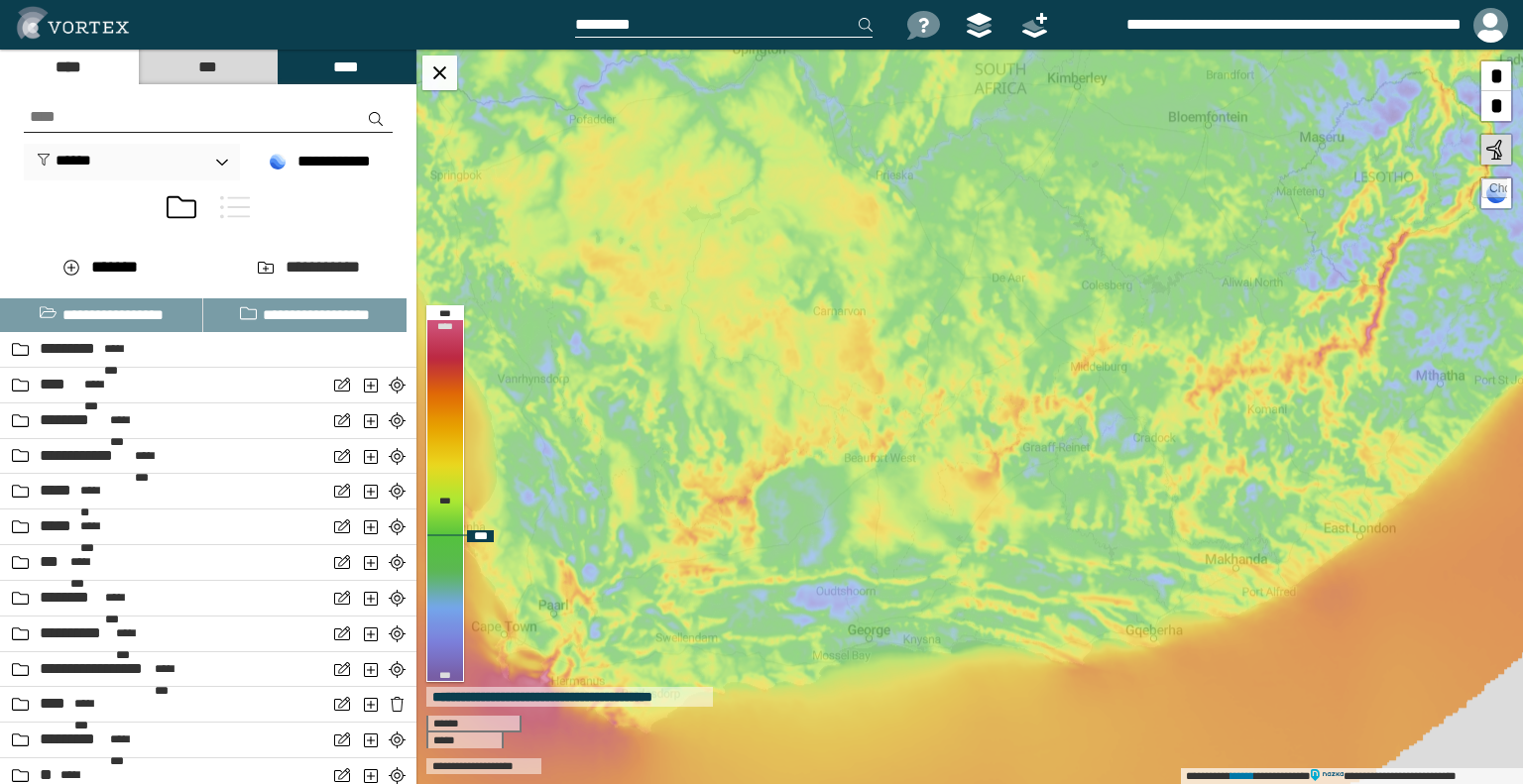 click on "**********" at bounding box center (970, 416) 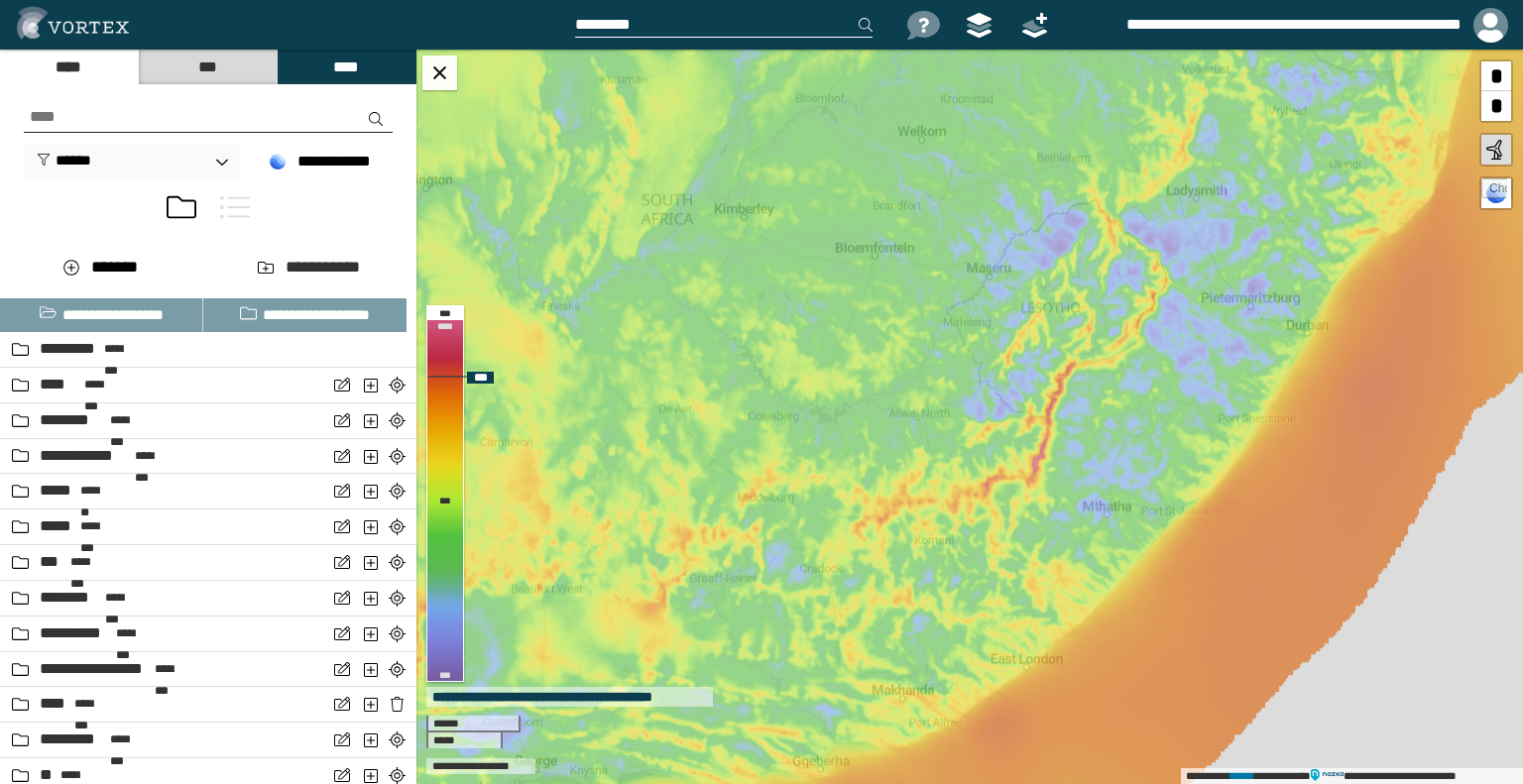 drag, startPoint x: 1386, startPoint y: 268, endPoint x: 1053, endPoint y: 398, distance: 357.47587 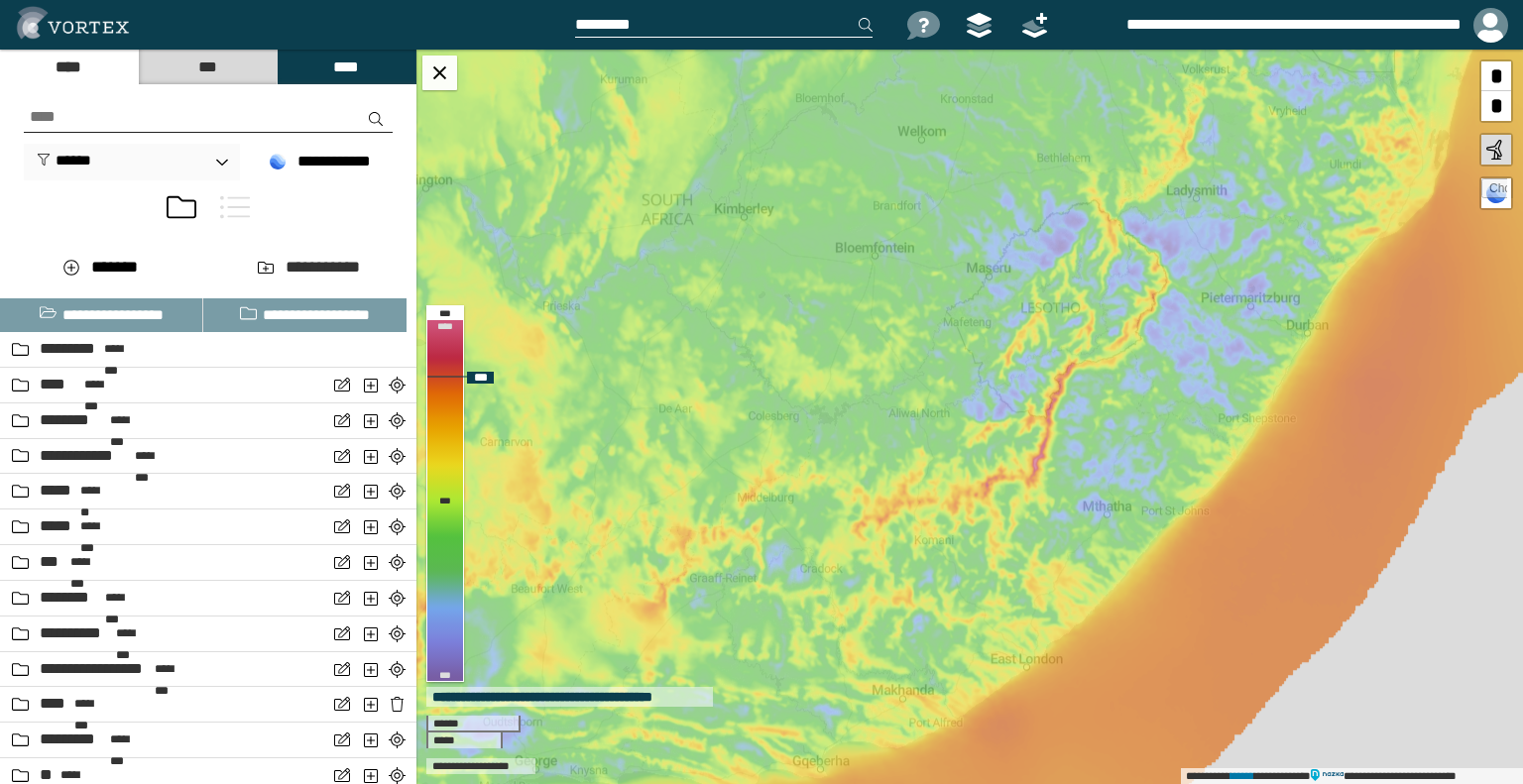 click on "**********" at bounding box center (970, 416) 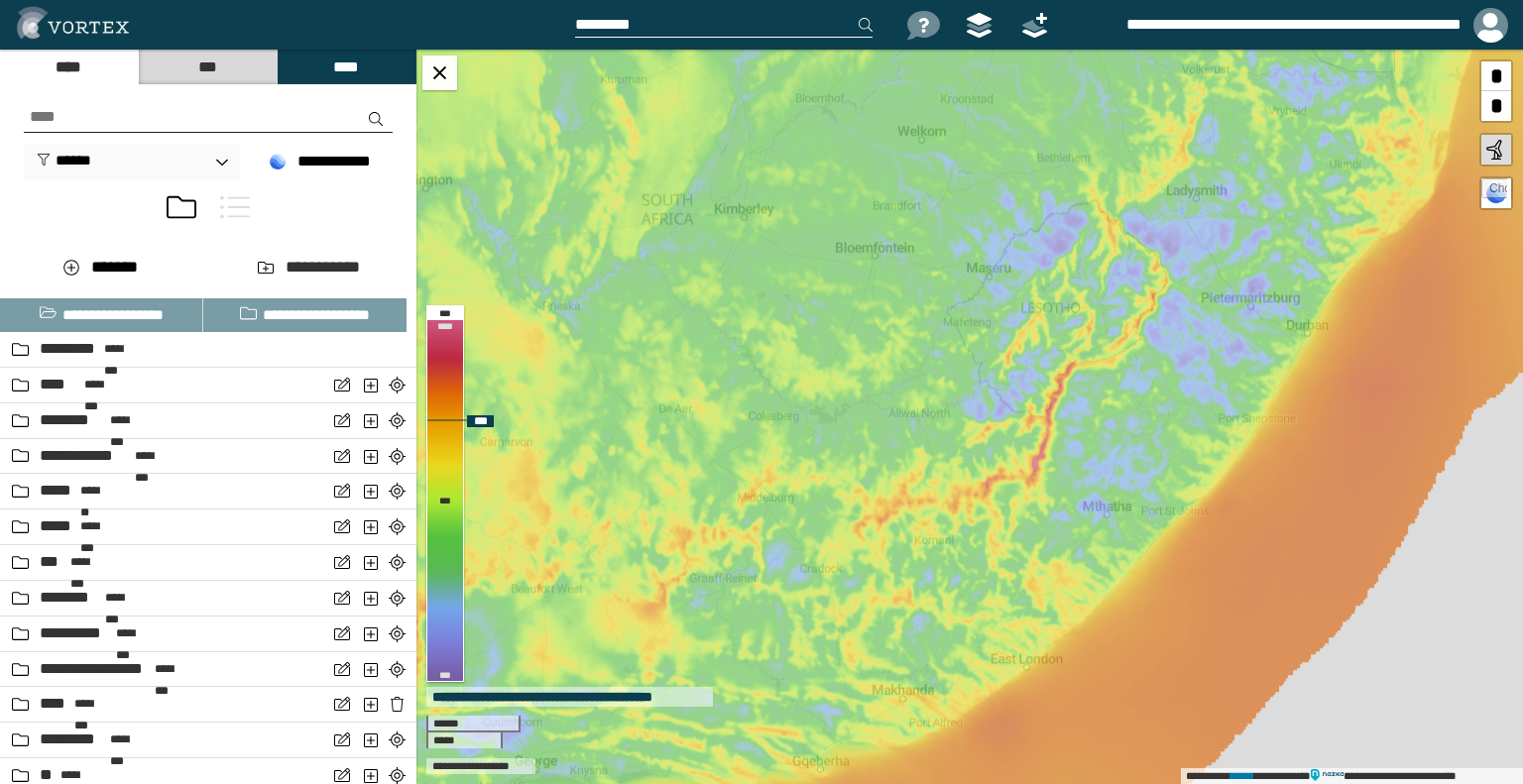 click on "**********" at bounding box center (970, 416) 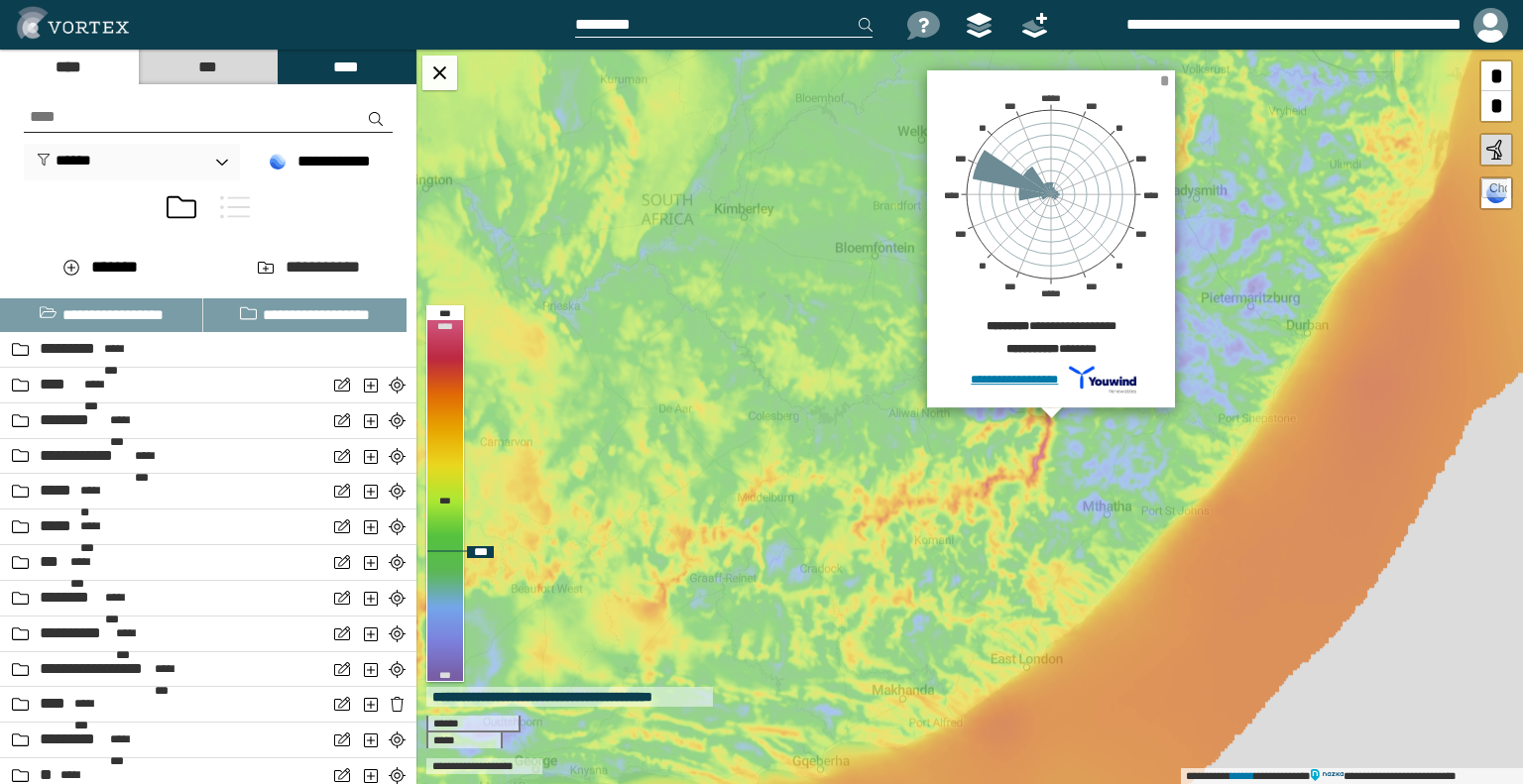 click on "*" at bounding box center [1164, 80] 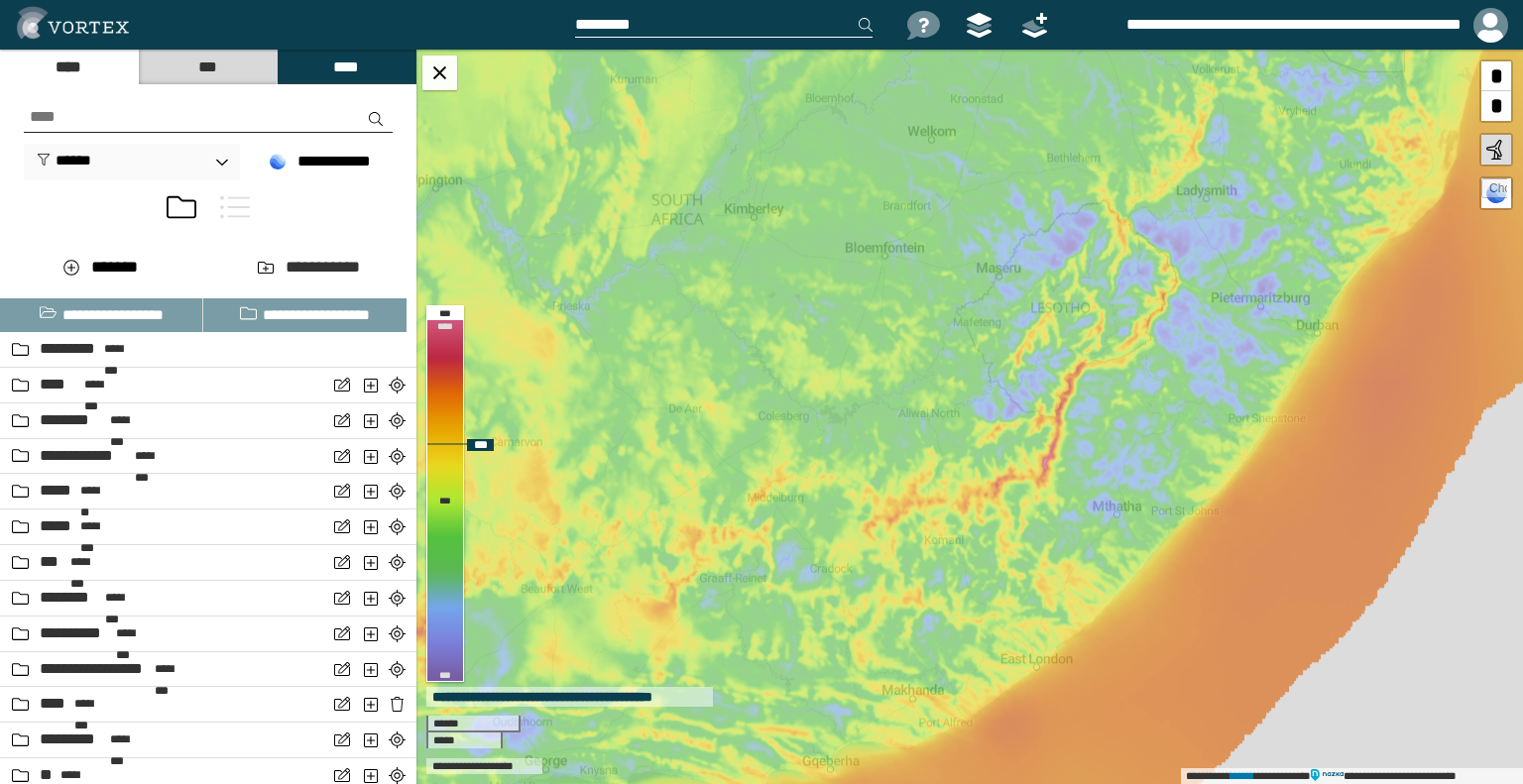 drag, startPoint x: 1051, startPoint y: 433, endPoint x: 1061, endPoint y: 432, distance: 10.049876 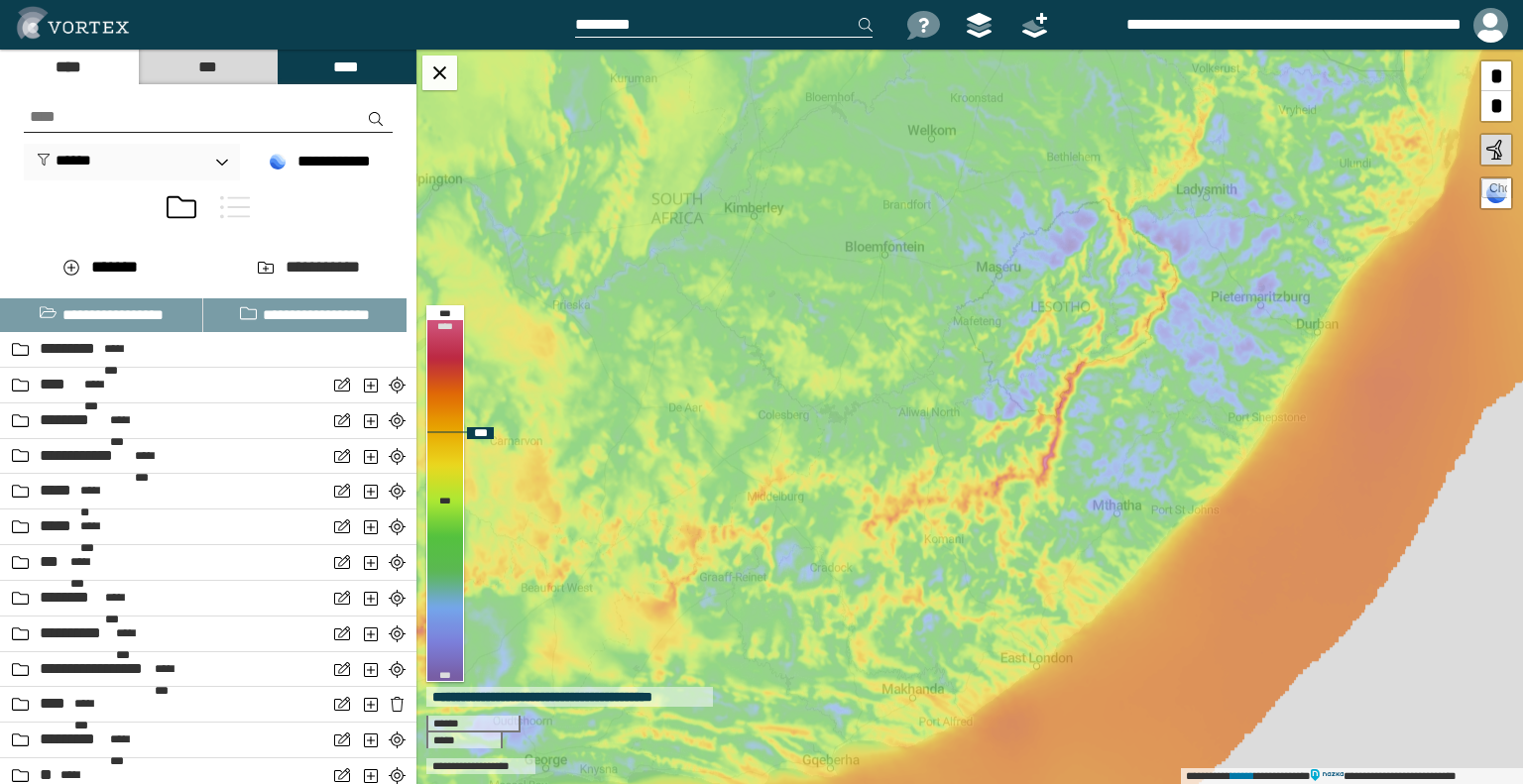 click on "*" at bounding box center (1496, 76) 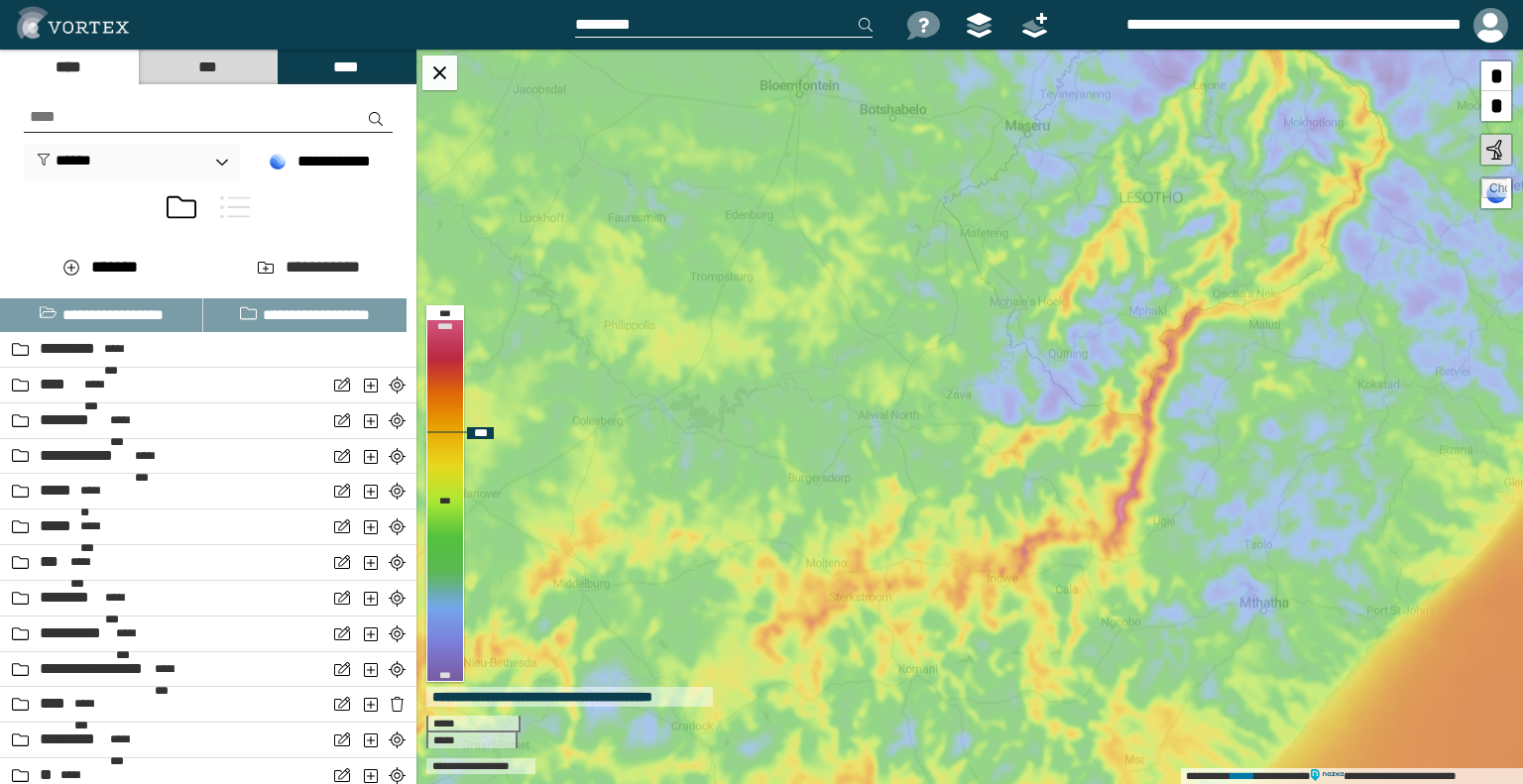 click on "*" at bounding box center [1496, 76] 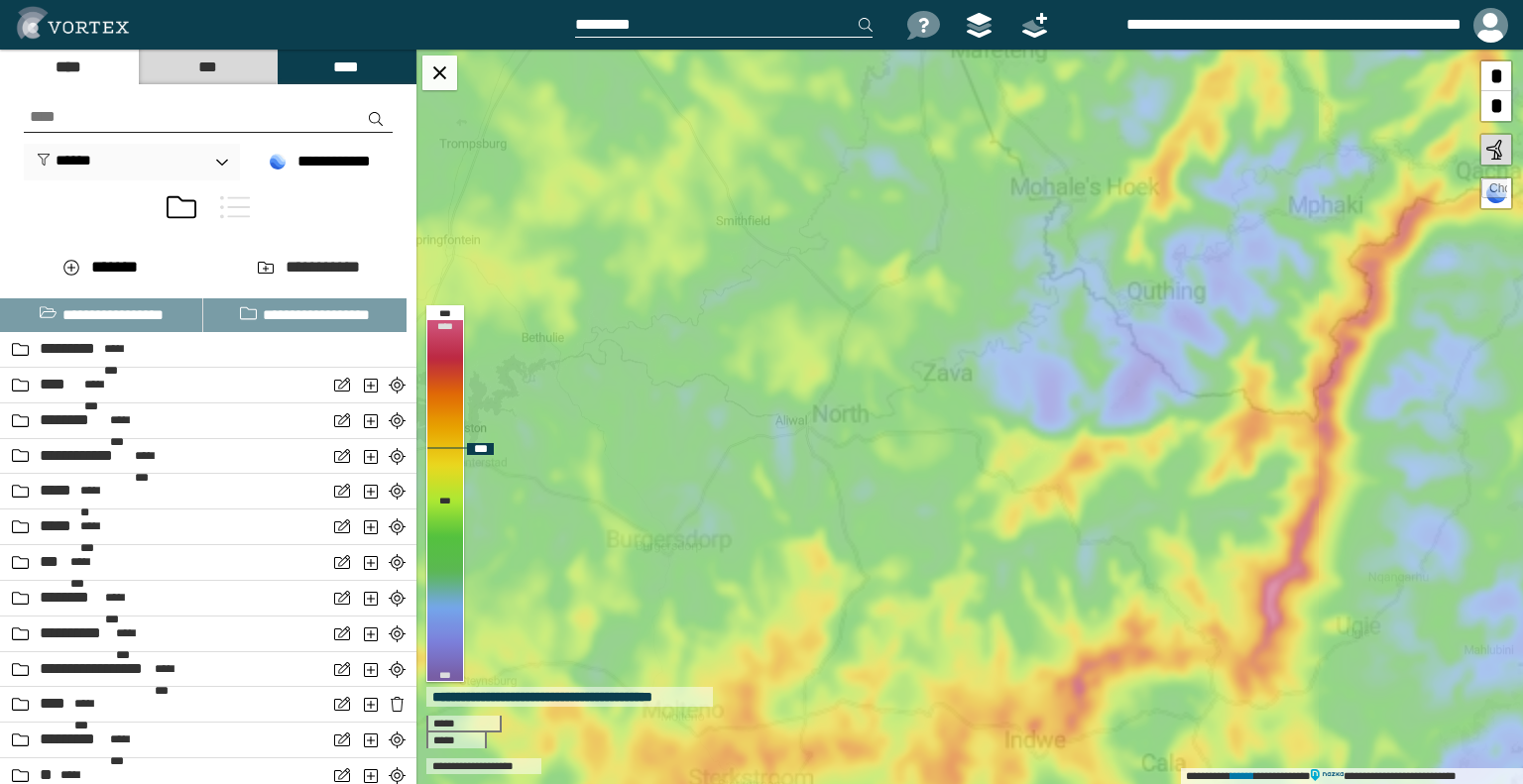 click on "**********" at bounding box center [970, 416] 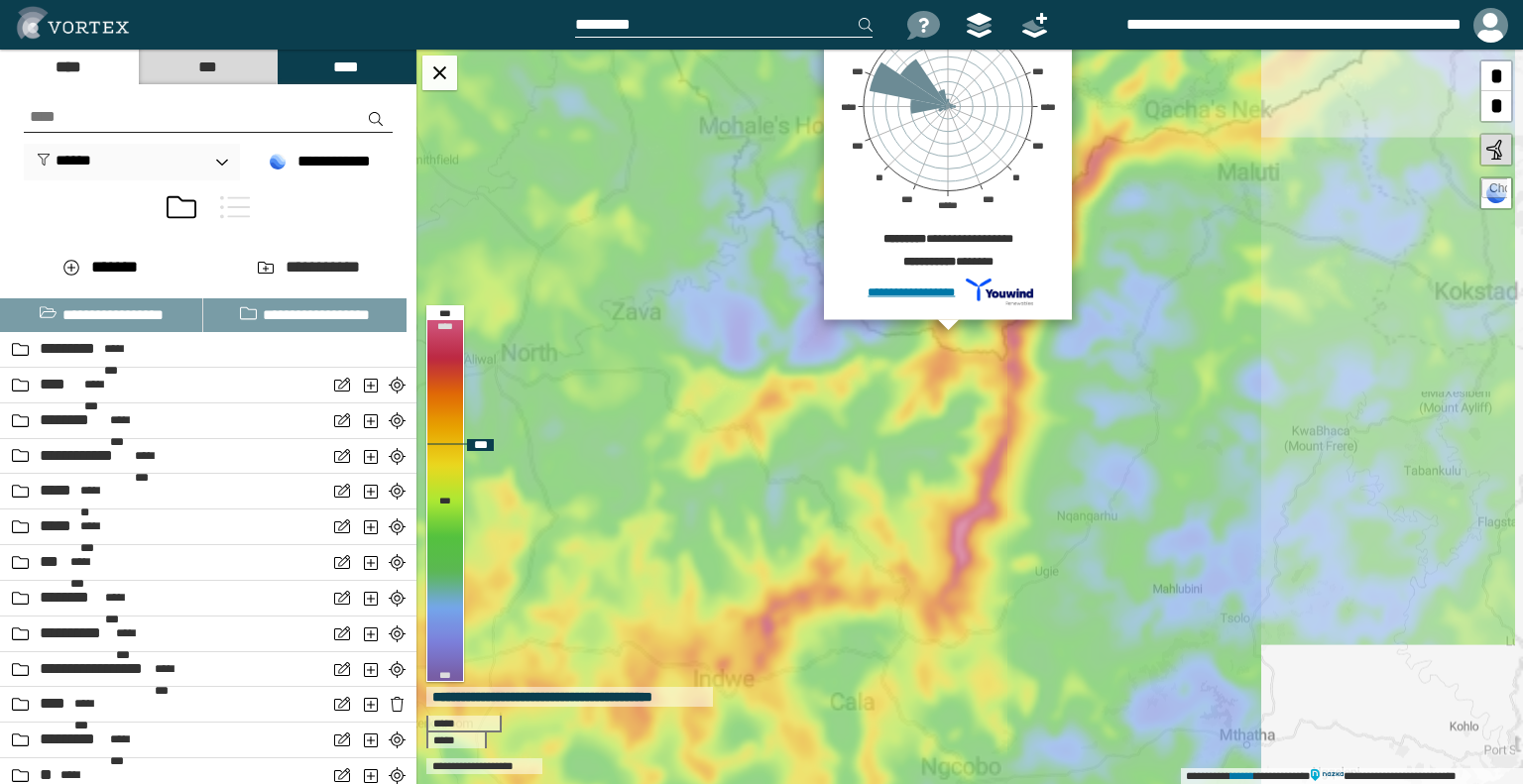 drag, startPoint x: 1259, startPoint y: 393, endPoint x: 949, endPoint y: 329, distance: 316.53752 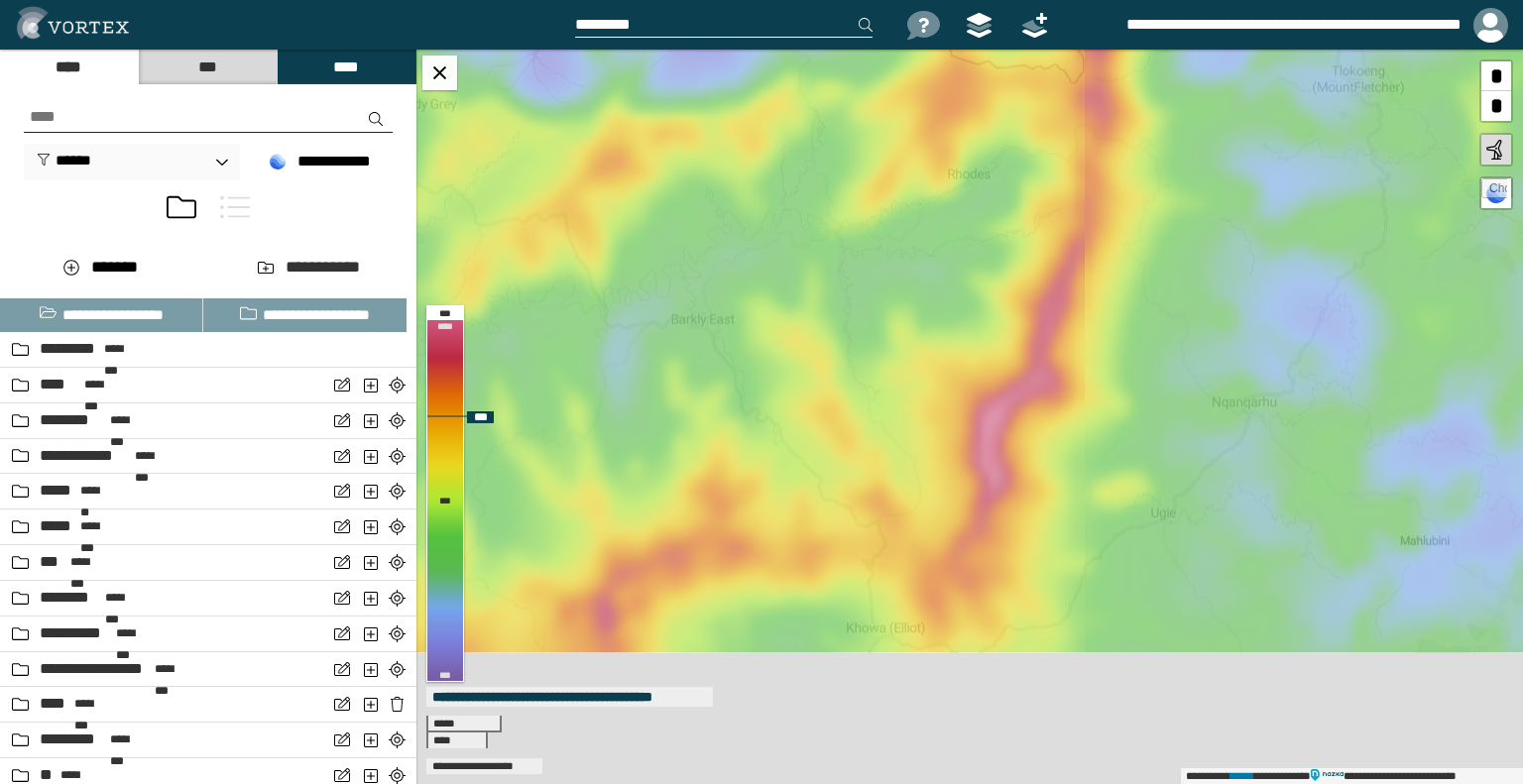 drag, startPoint x: 947, startPoint y: 696, endPoint x: 964, endPoint y: 388, distance: 308.4688 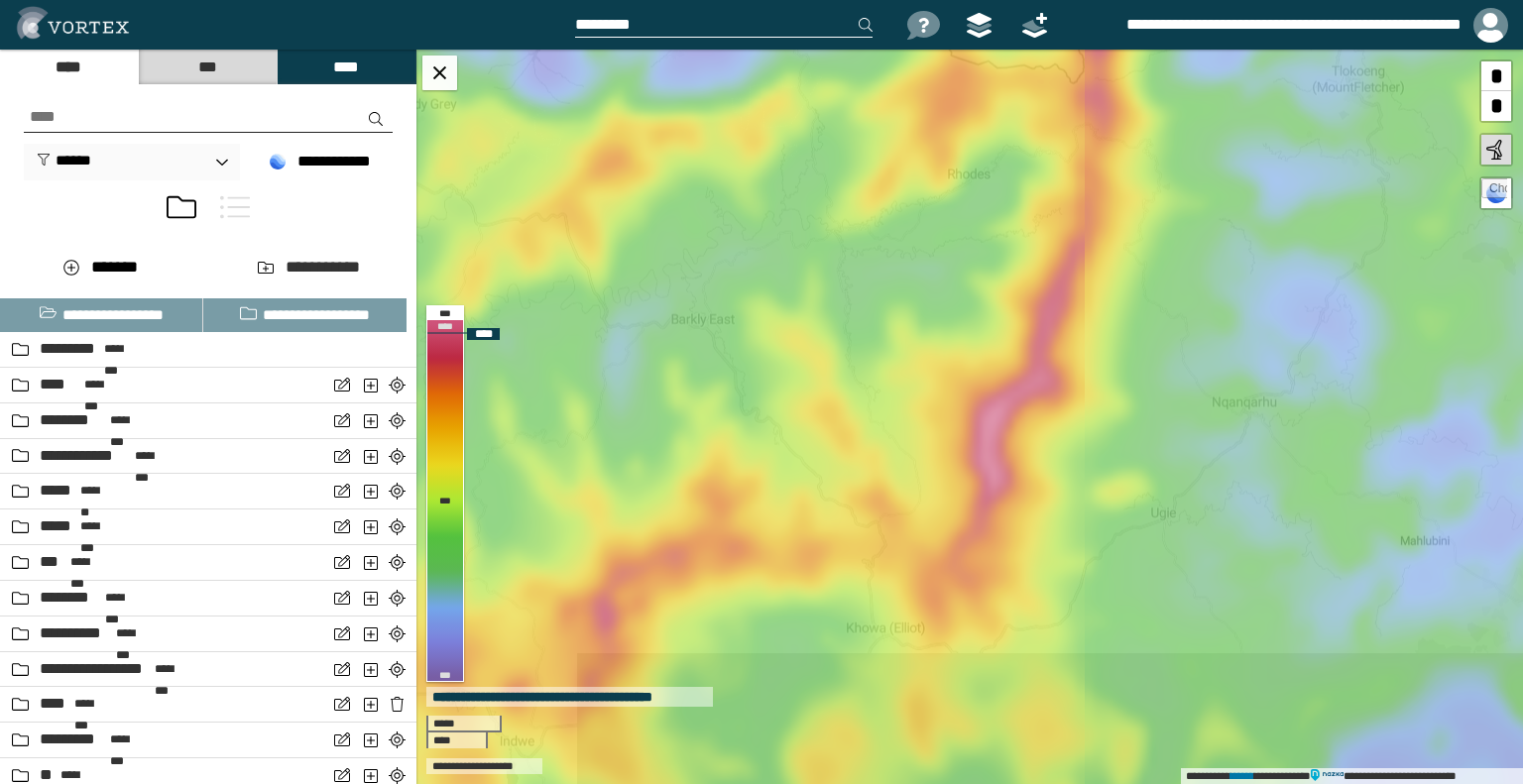 click on "**********" at bounding box center (970, 416) 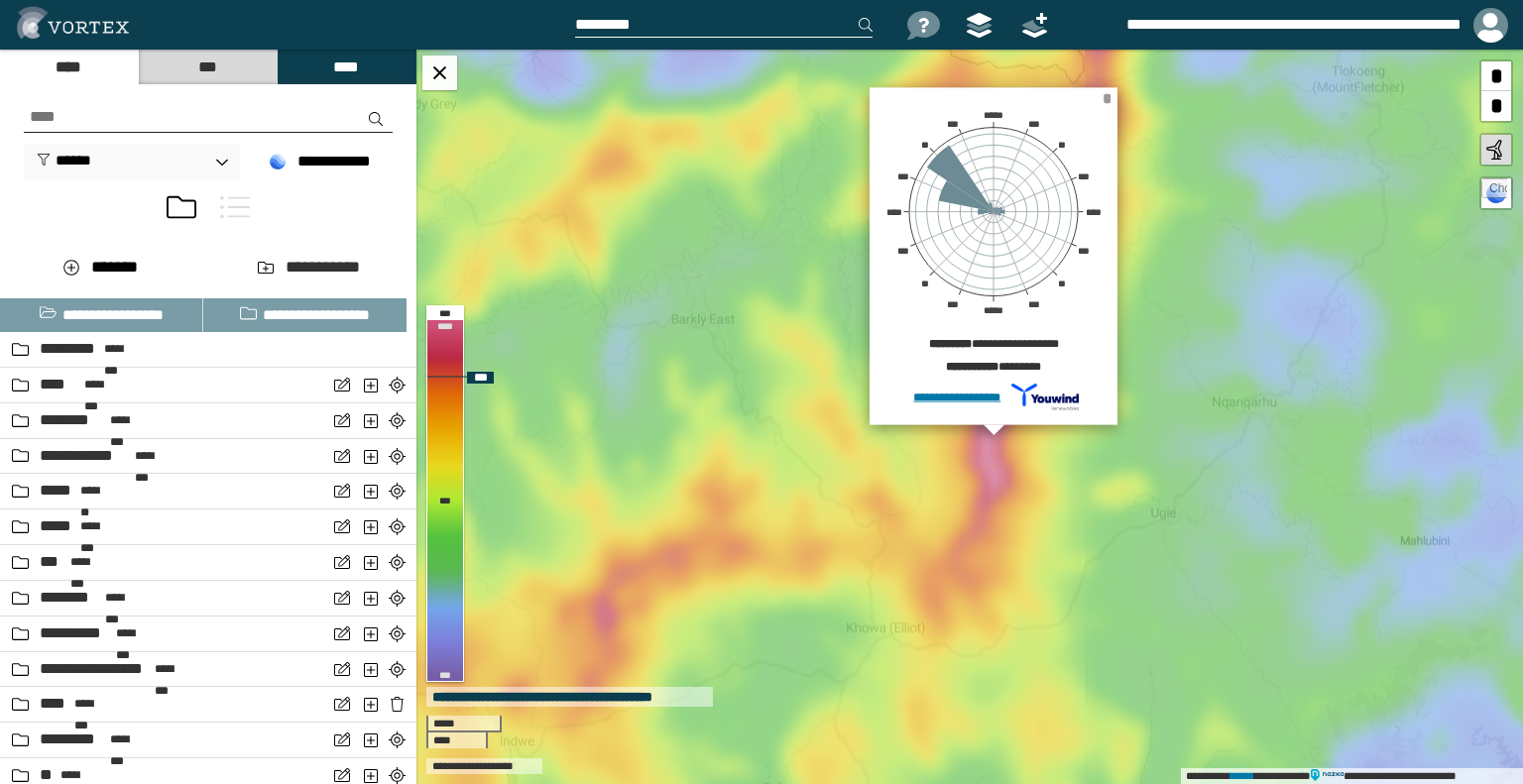 click on "*" at bounding box center (1107, 98) 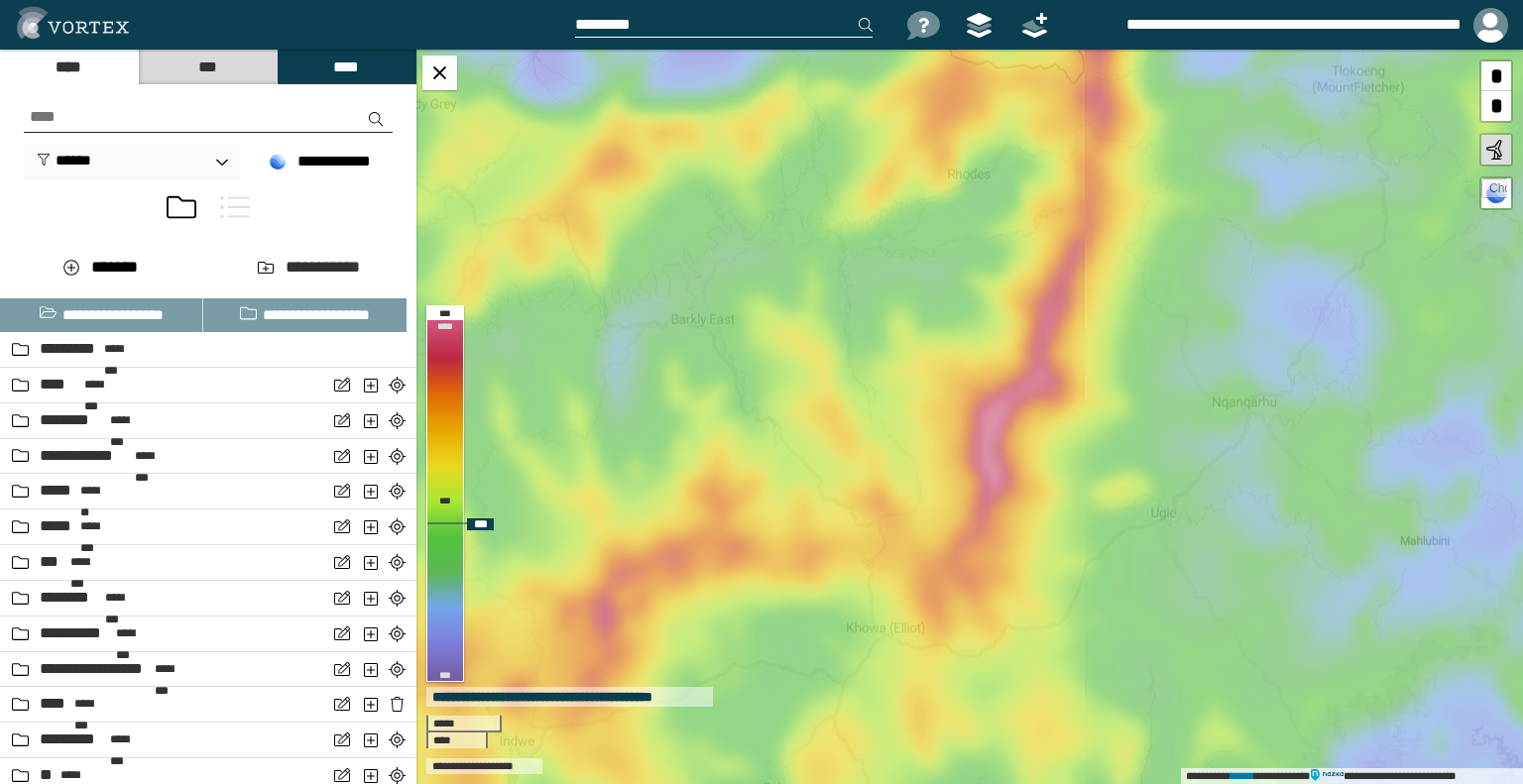 click on "*" at bounding box center (1496, 76) 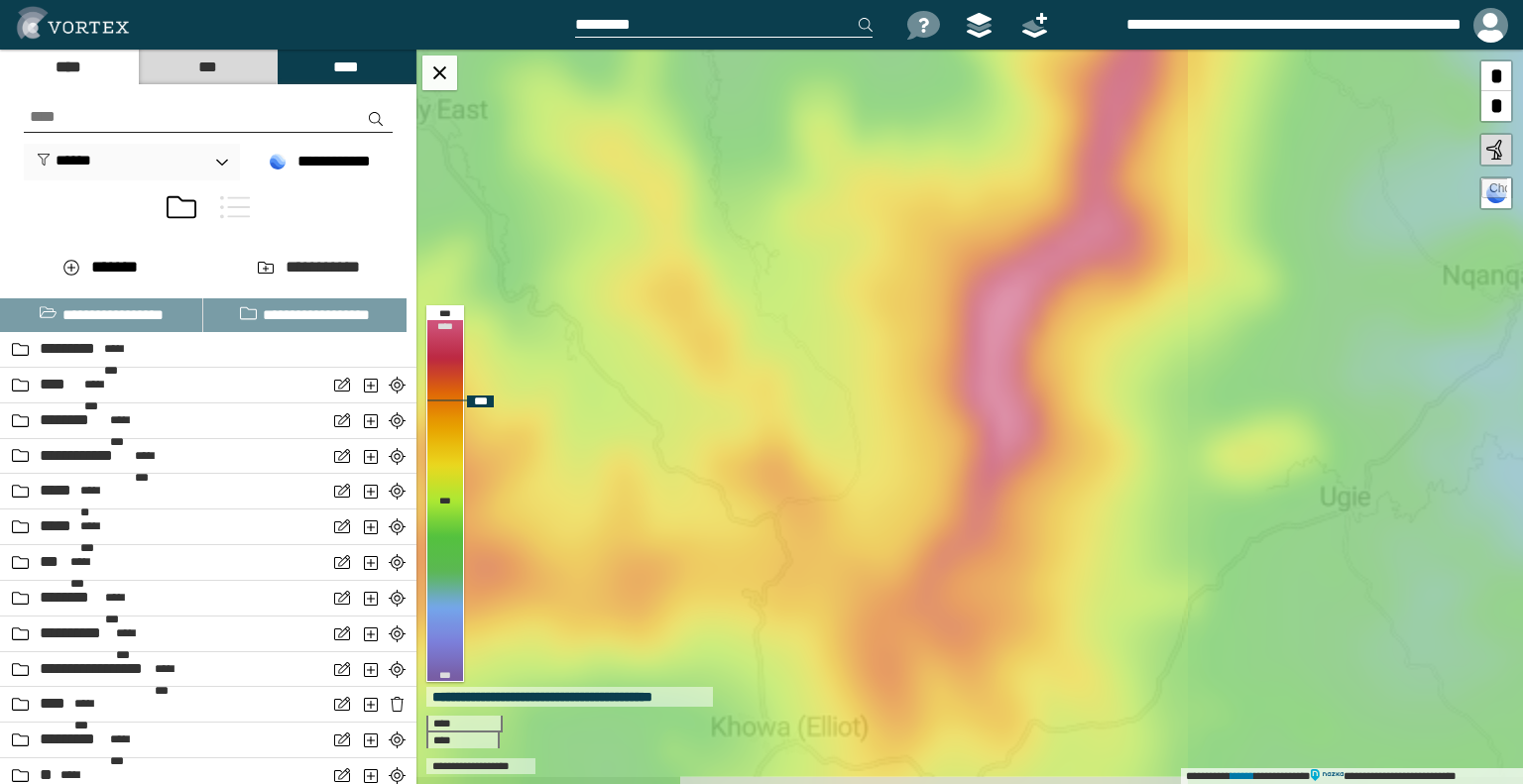 drag, startPoint x: 1066, startPoint y: 524, endPoint x: 1054, endPoint y: 412, distance: 112.64102 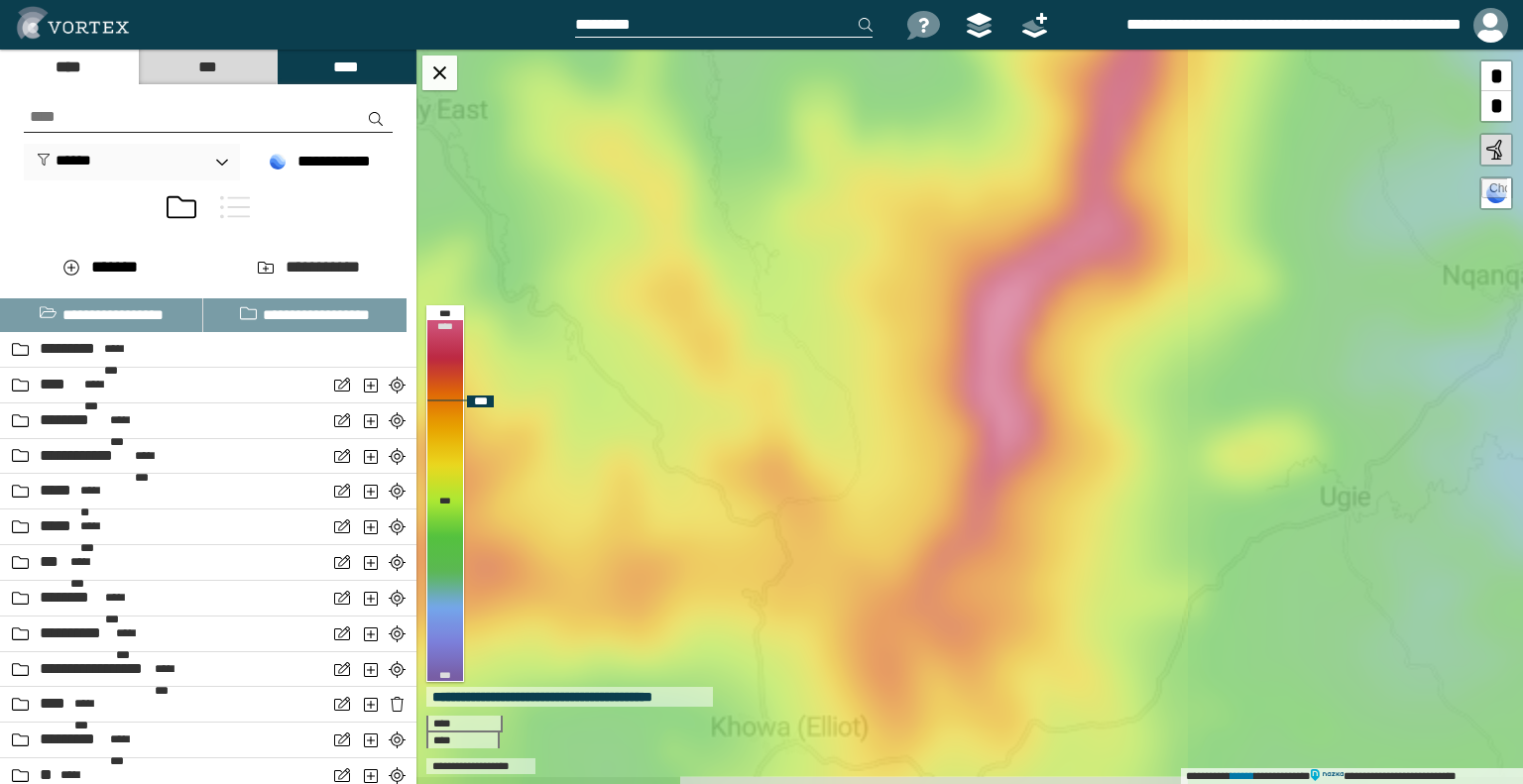 click on "**********" at bounding box center [970, 416] 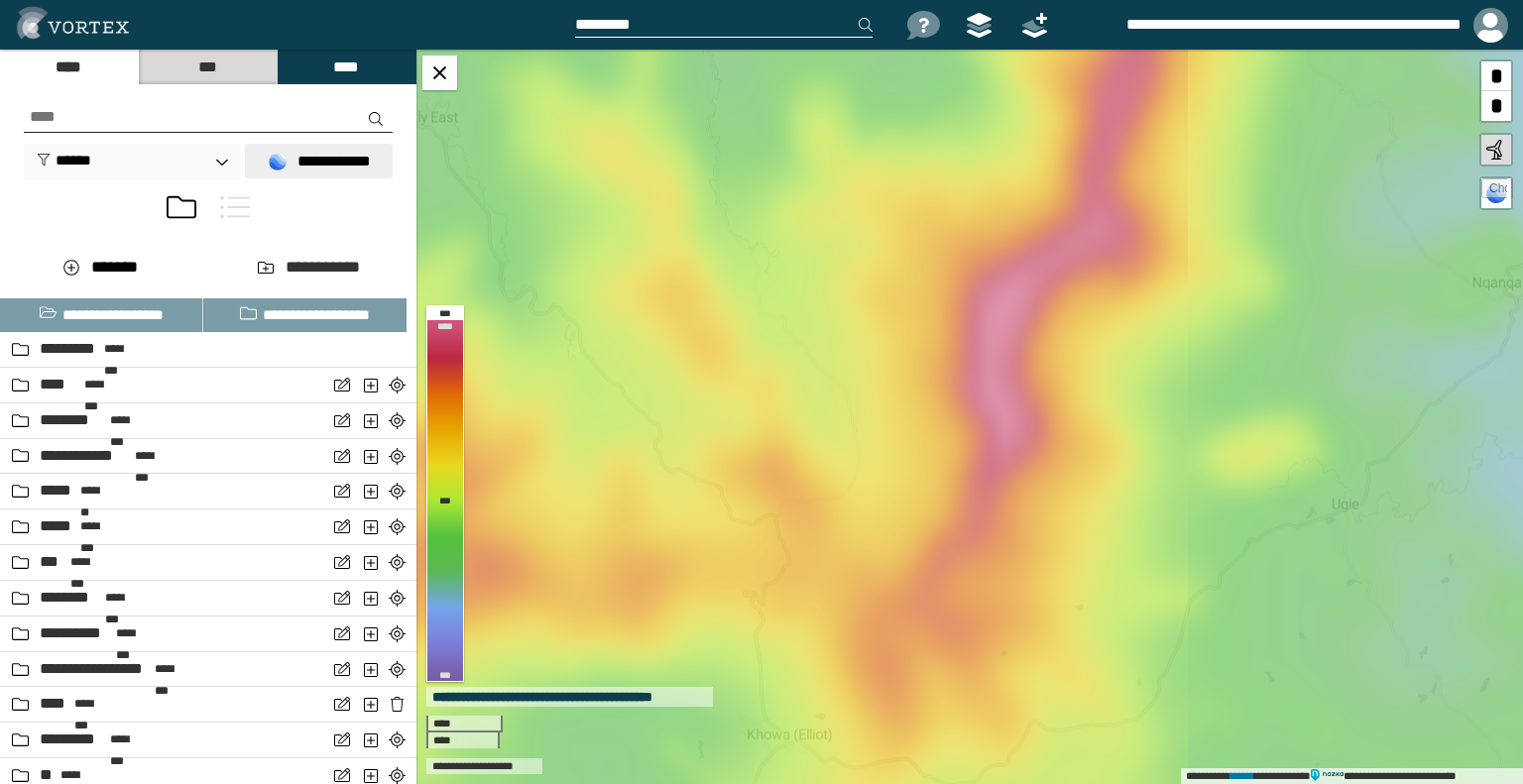 click on "**********" at bounding box center (318, 161) 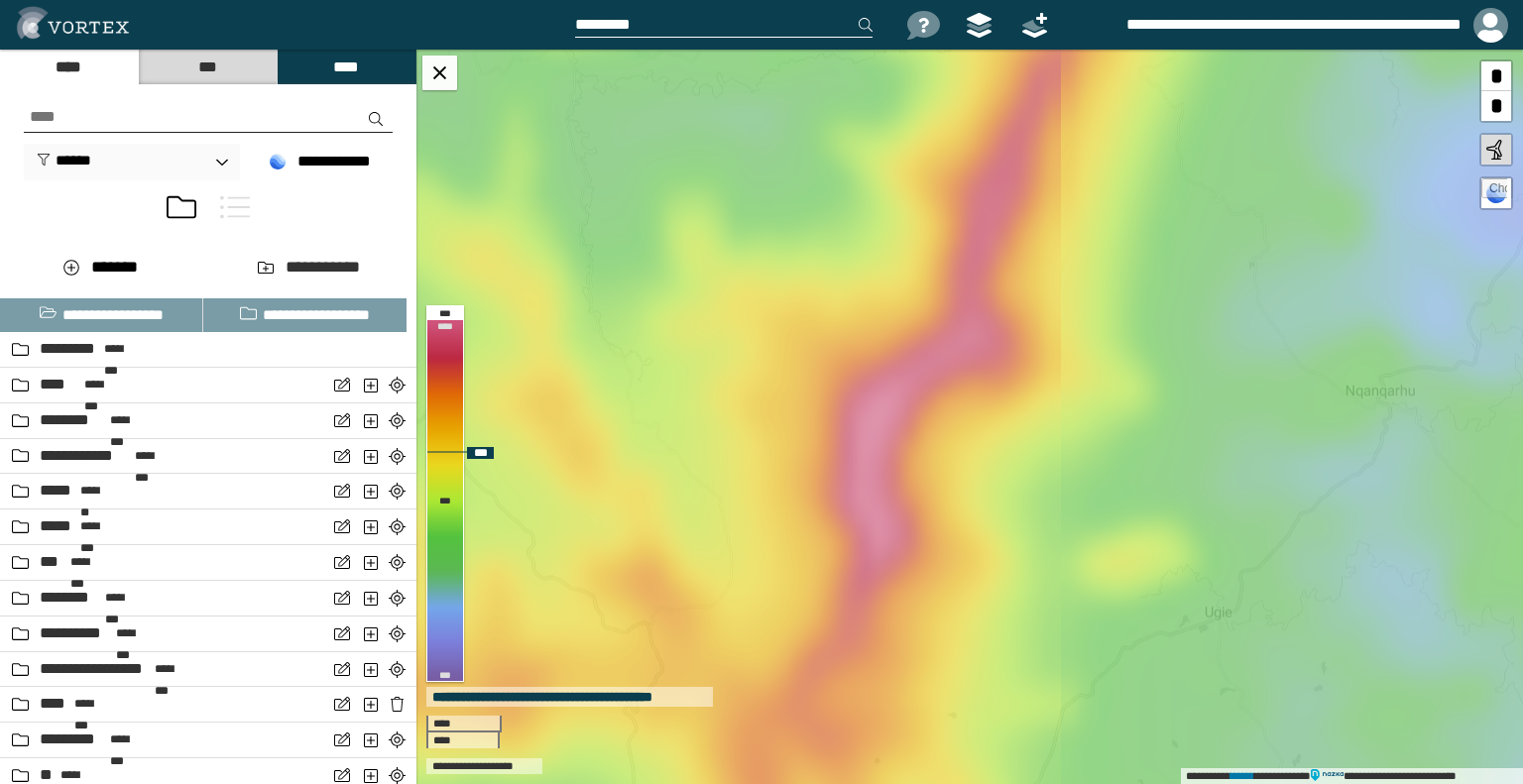 drag, startPoint x: 1109, startPoint y: 446, endPoint x: 982, endPoint y: 554, distance: 166.71233 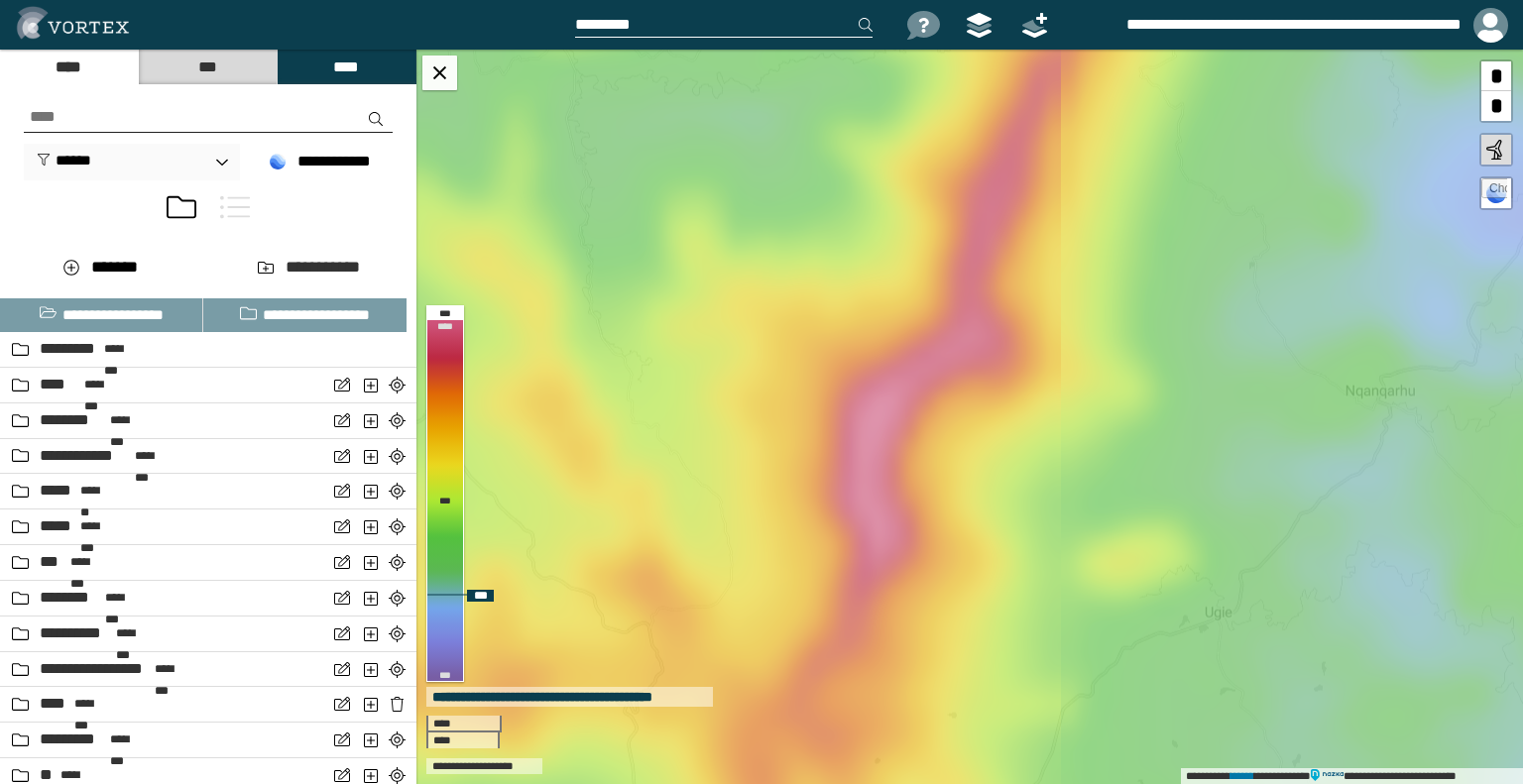 click on "*" at bounding box center [1496, 106] 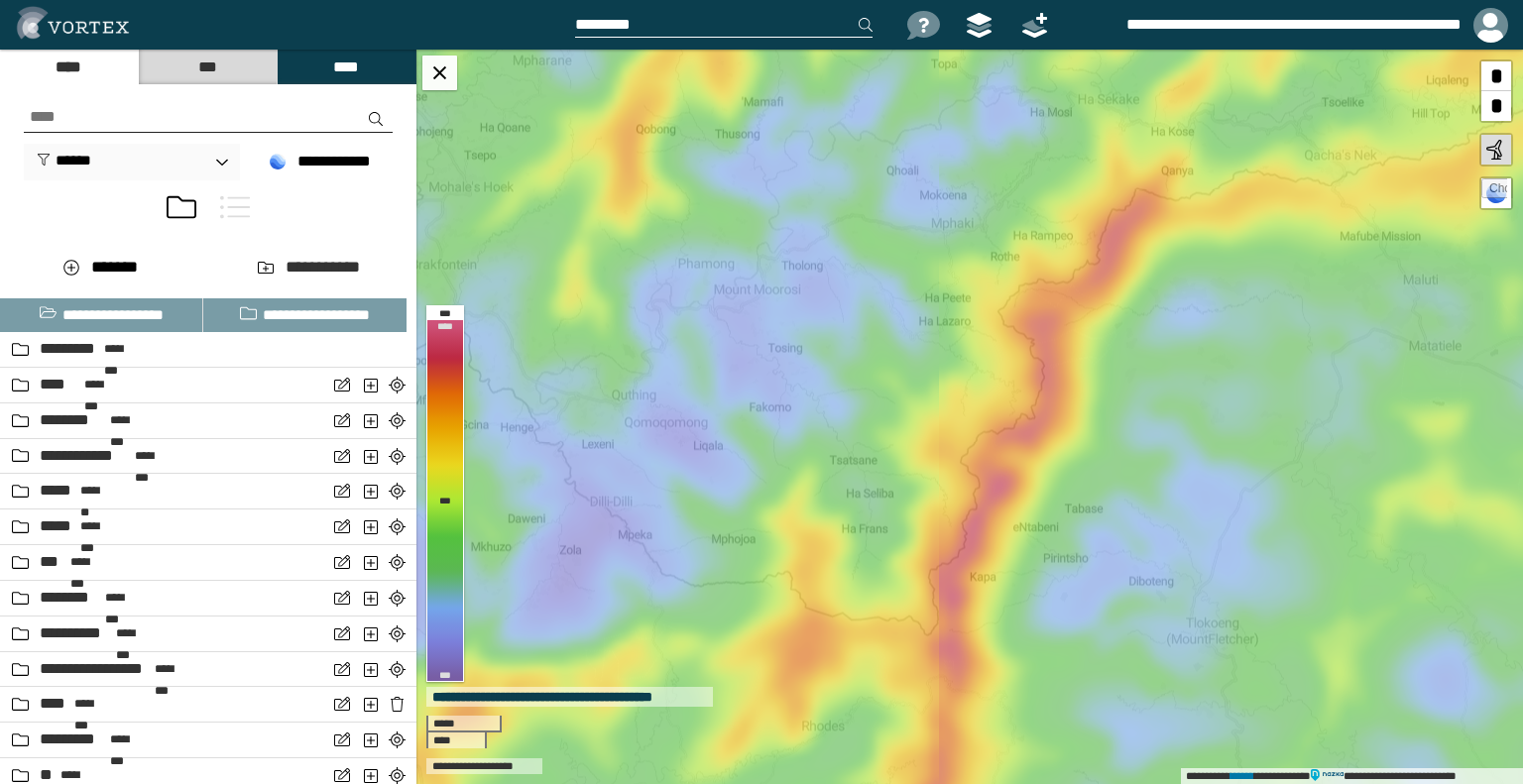 drag, startPoint x: 1070, startPoint y: 277, endPoint x: 994, endPoint y: 831, distance: 559.1887 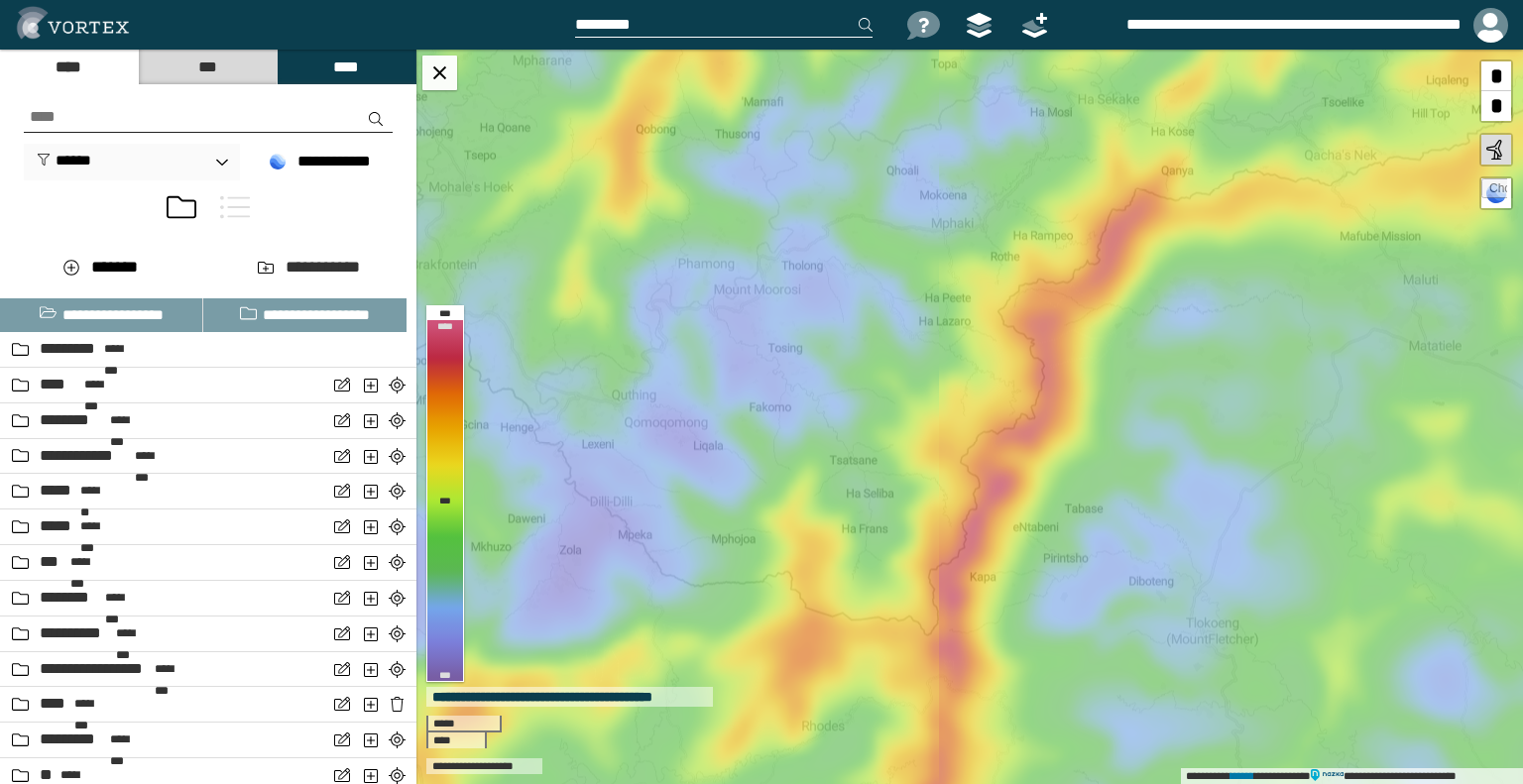 click on "**********" at bounding box center [762, 392] 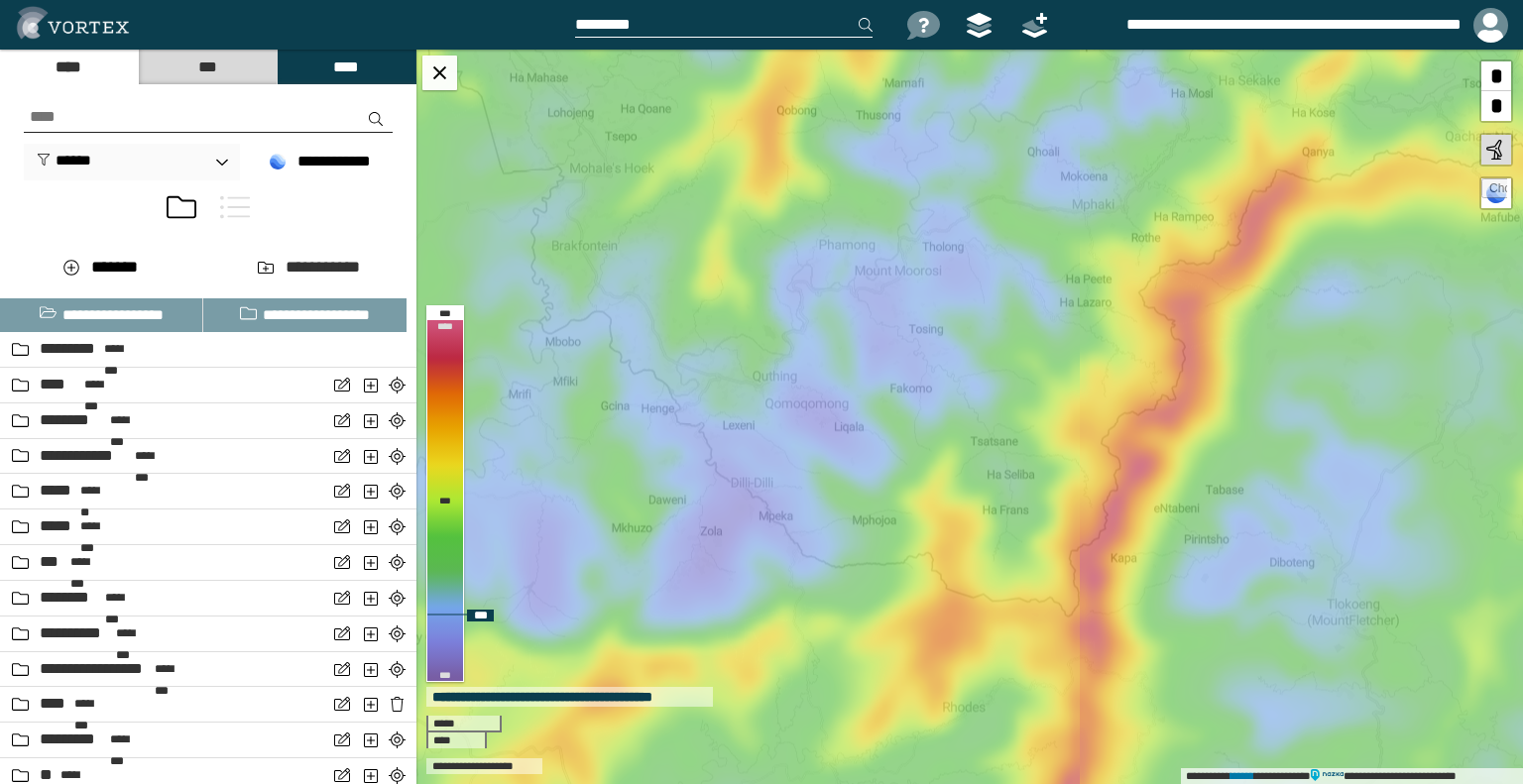 drag, startPoint x: 817, startPoint y: 313, endPoint x: 974, endPoint y: 304, distance: 157.25775 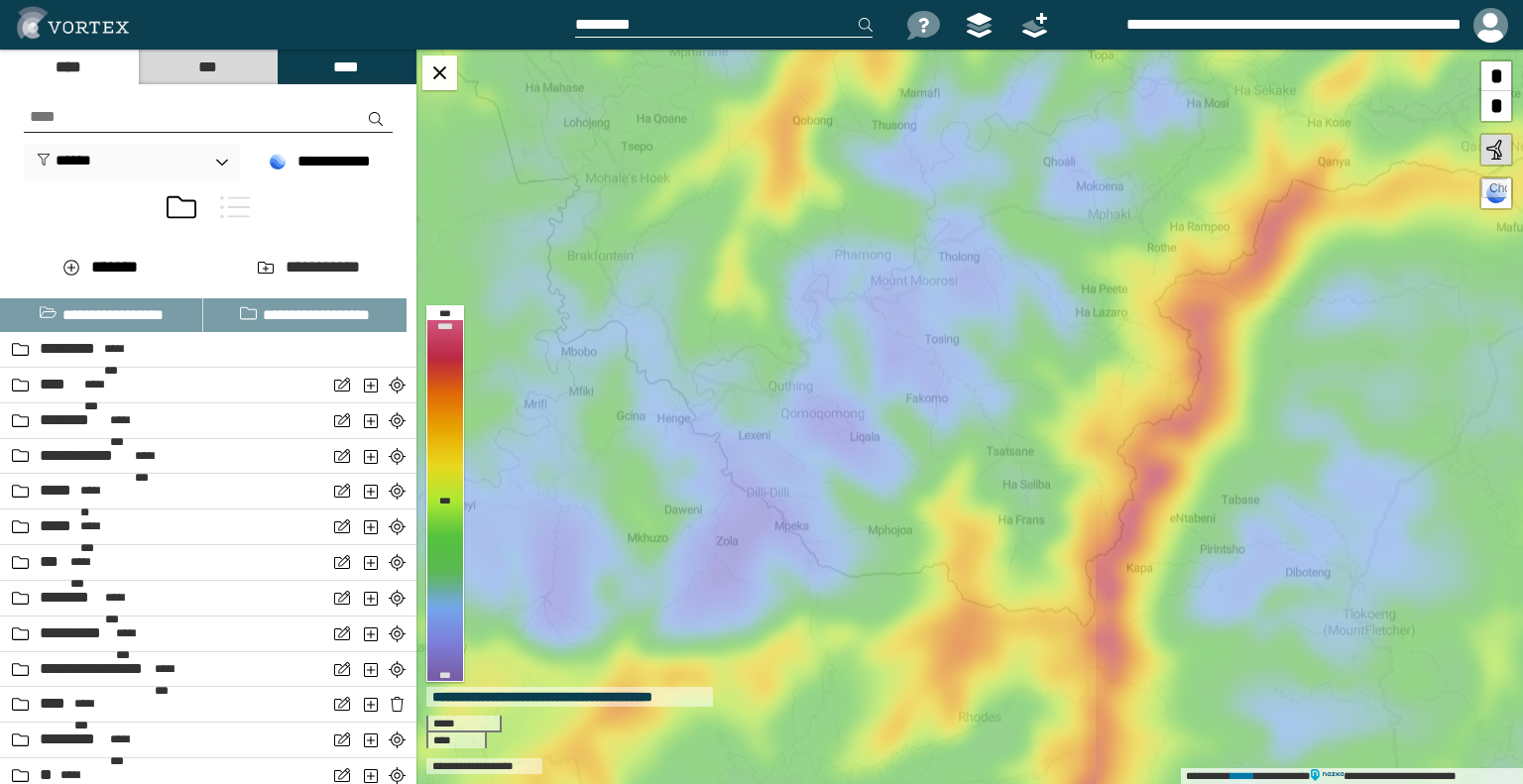 click on "****" at bounding box center [346, 66] 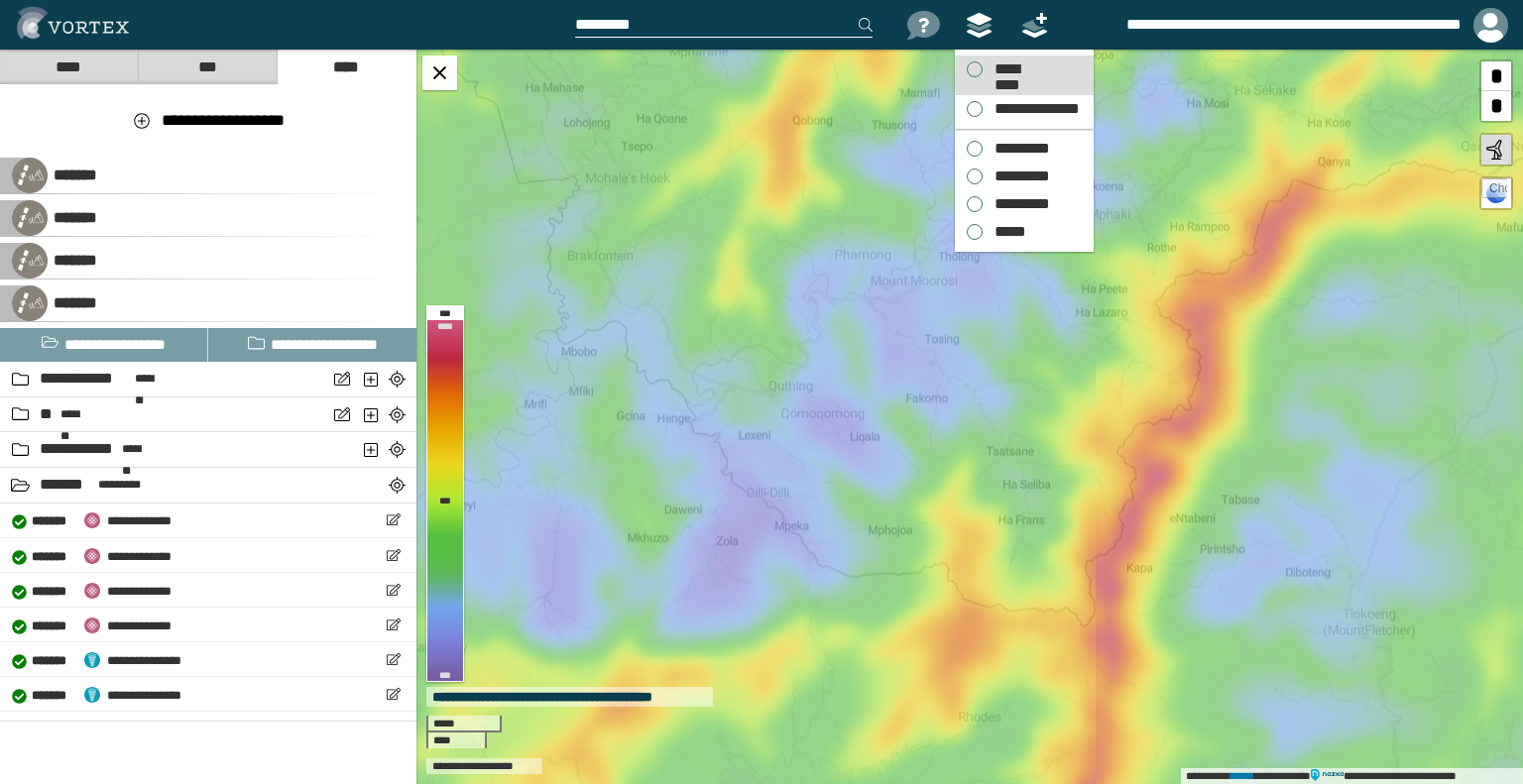 click on "*********" at bounding box center (1024, 75) 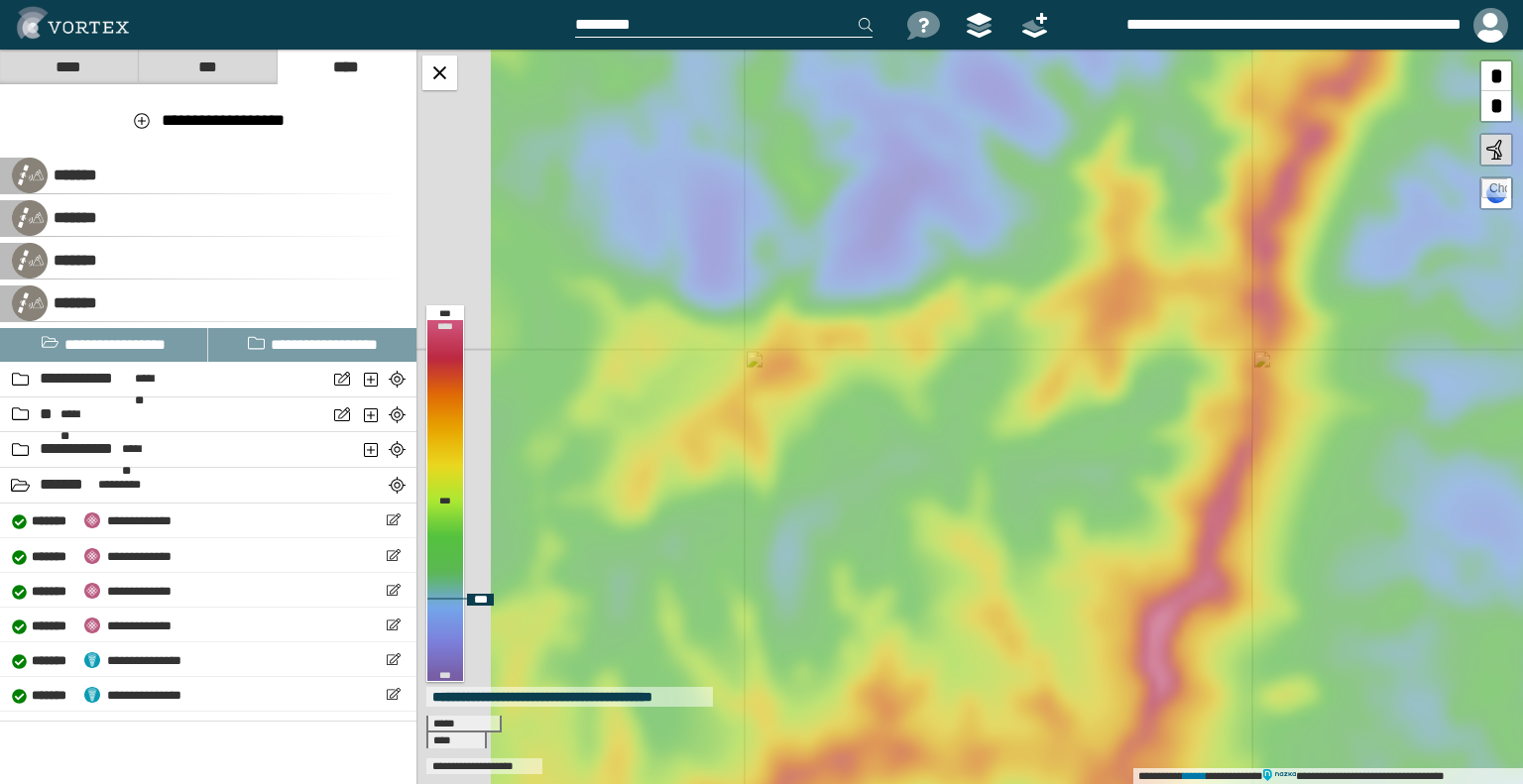 drag, startPoint x: 881, startPoint y: 491, endPoint x: 1037, endPoint y: 151, distance: 374.08021 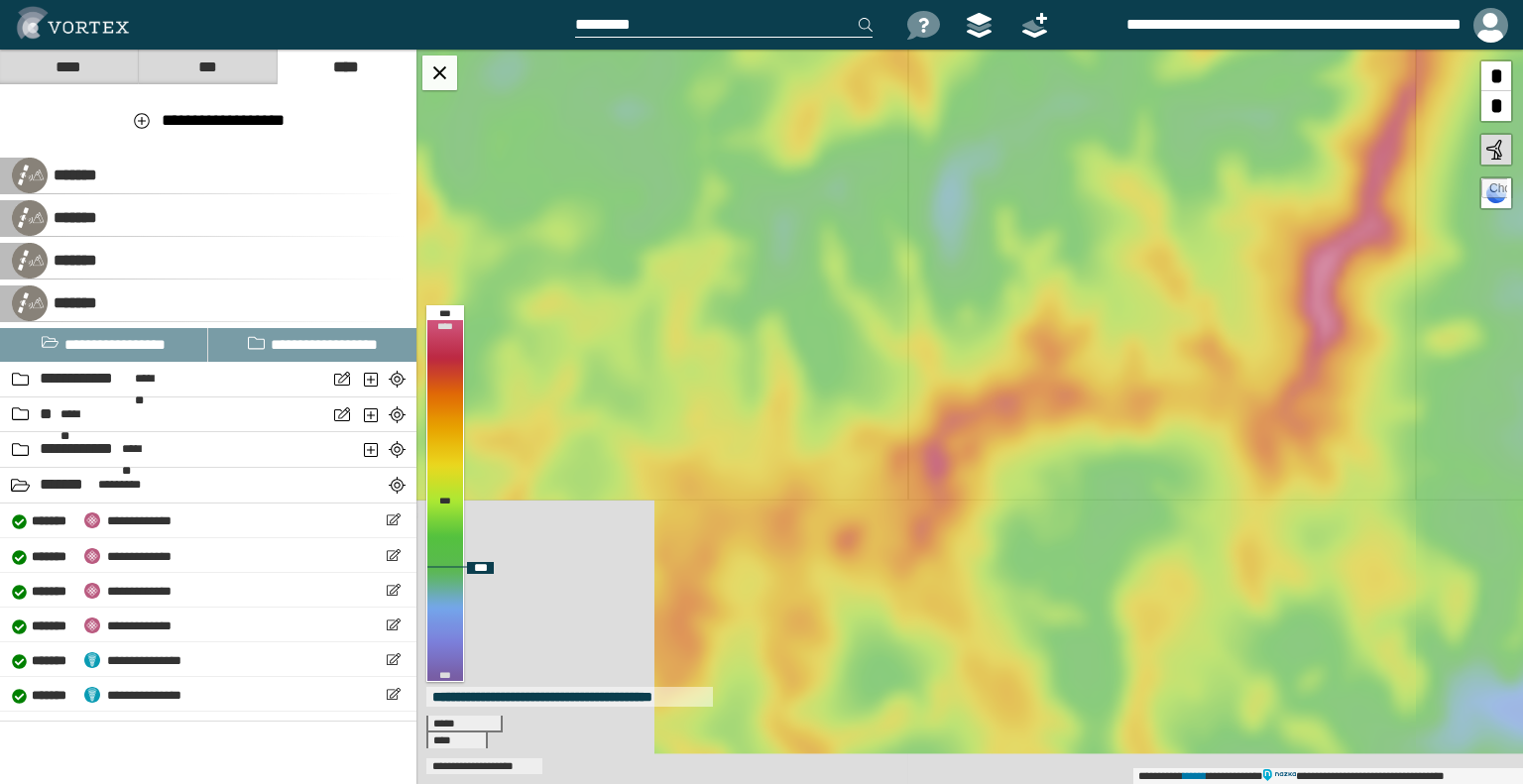 drag, startPoint x: 880, startPoint y: 481, endPoint x: 1045, endPoint y: 125, distance: 392.37864 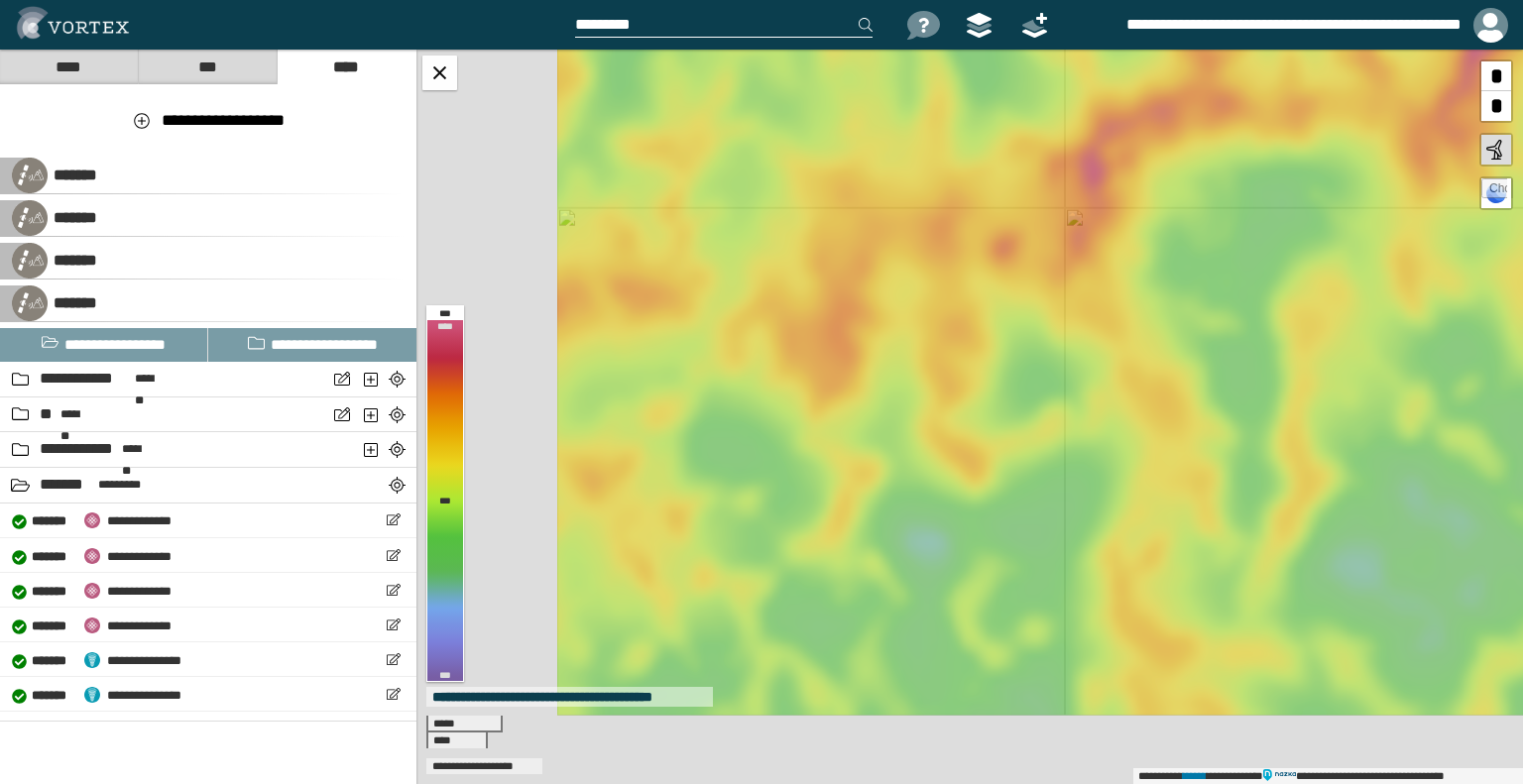 drag, startPoint x: 952, startPoint y: 327, endPoint x: 1109, endPoint y: 35, distance: 331.5313 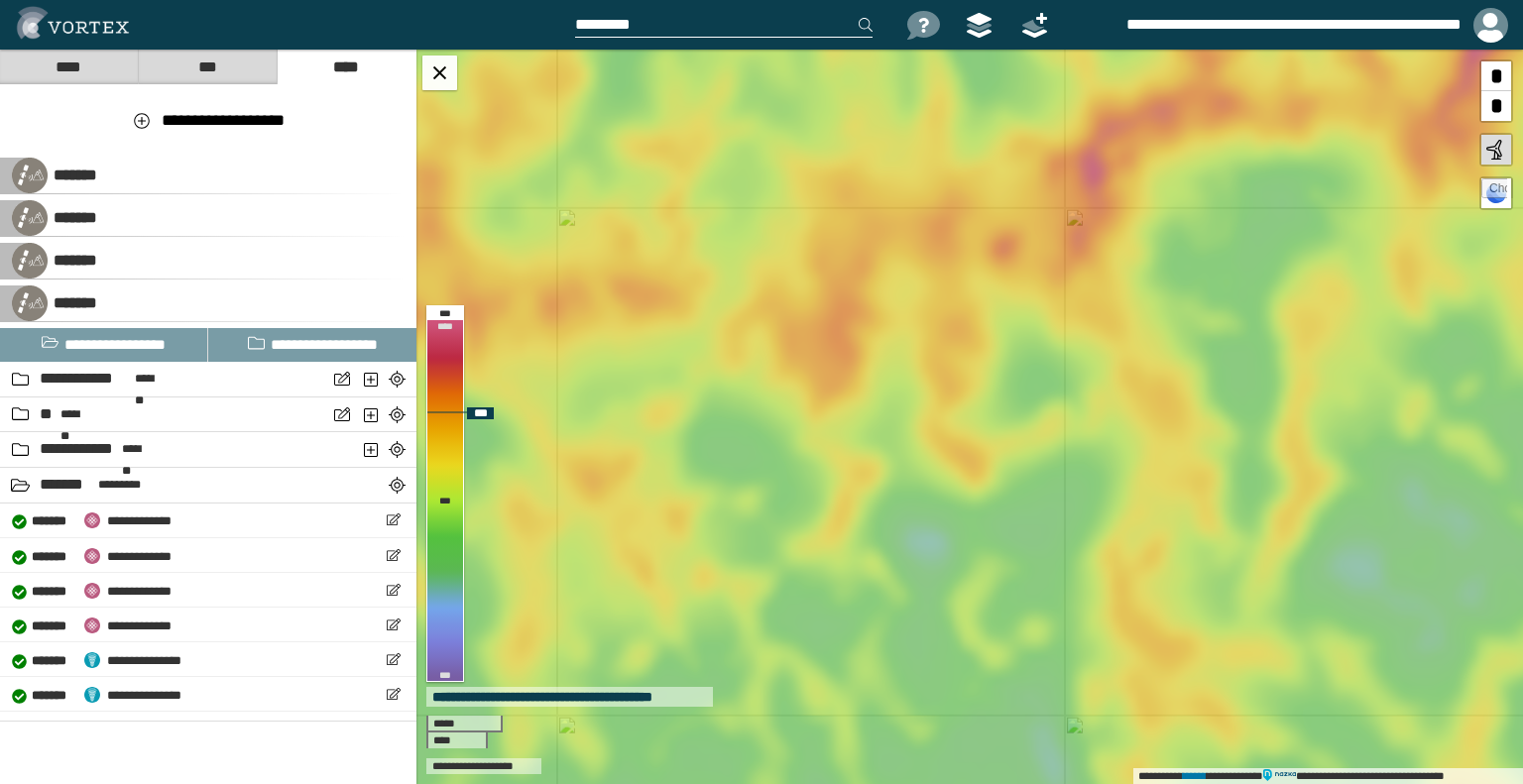 click on "*" at bounding box center (1496, 106) 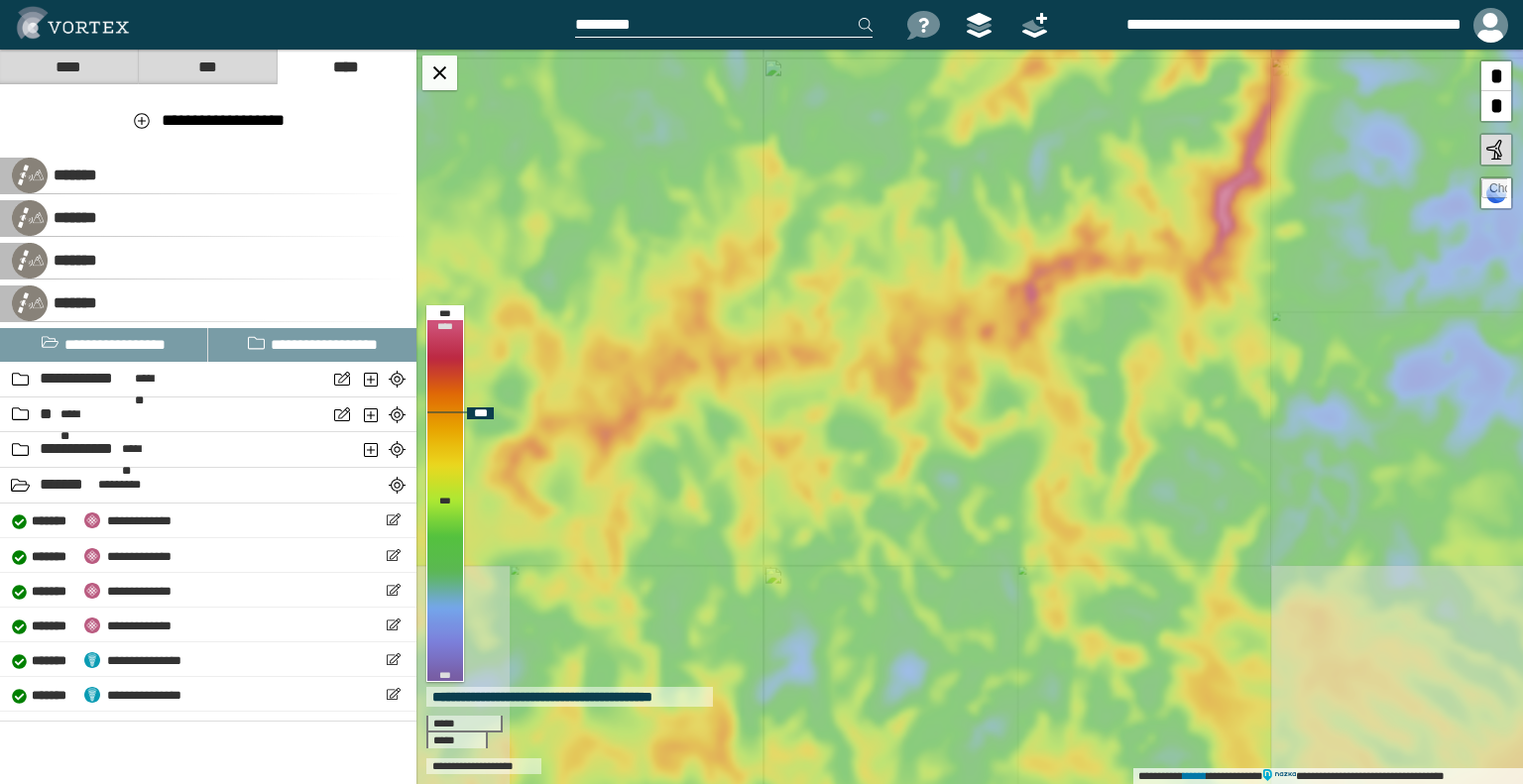 click on "*" at bounding box center [1496, 106] 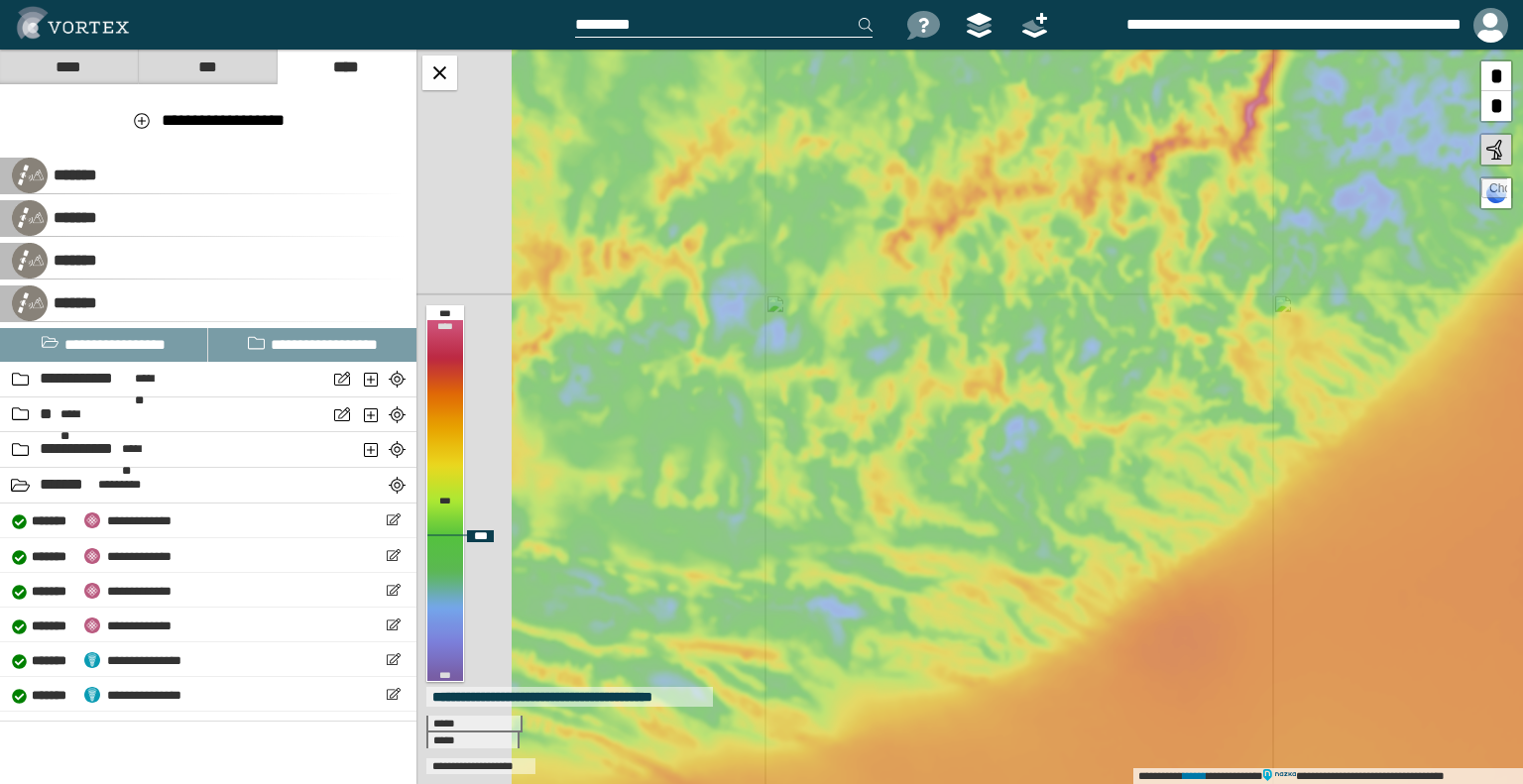 drag, startPoint x: 1029, startPoint y: 511, endPoint x: 1182, endPoint y: 316, distance: 247.85883 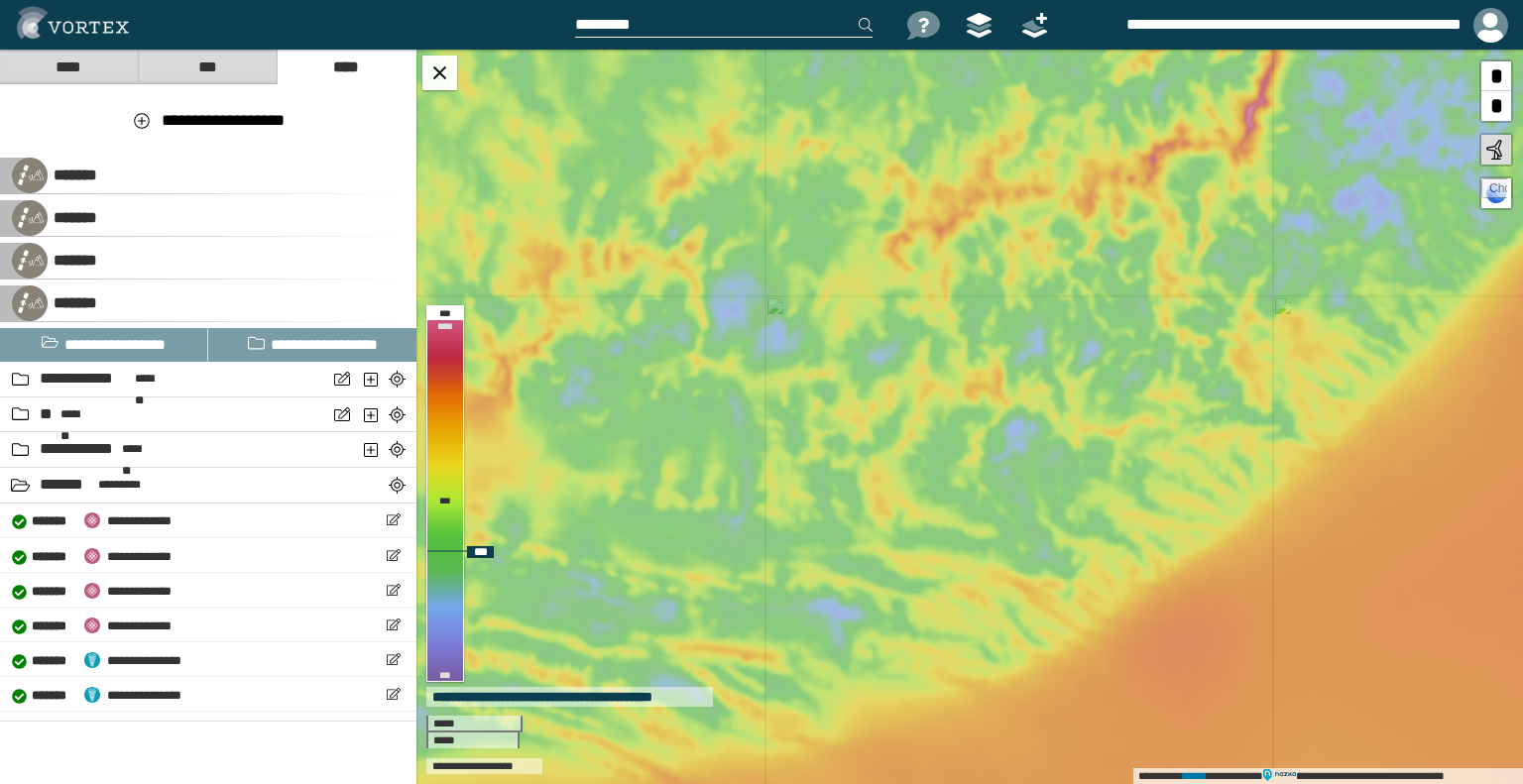 click on "*" at bounding box center (1496, 106) 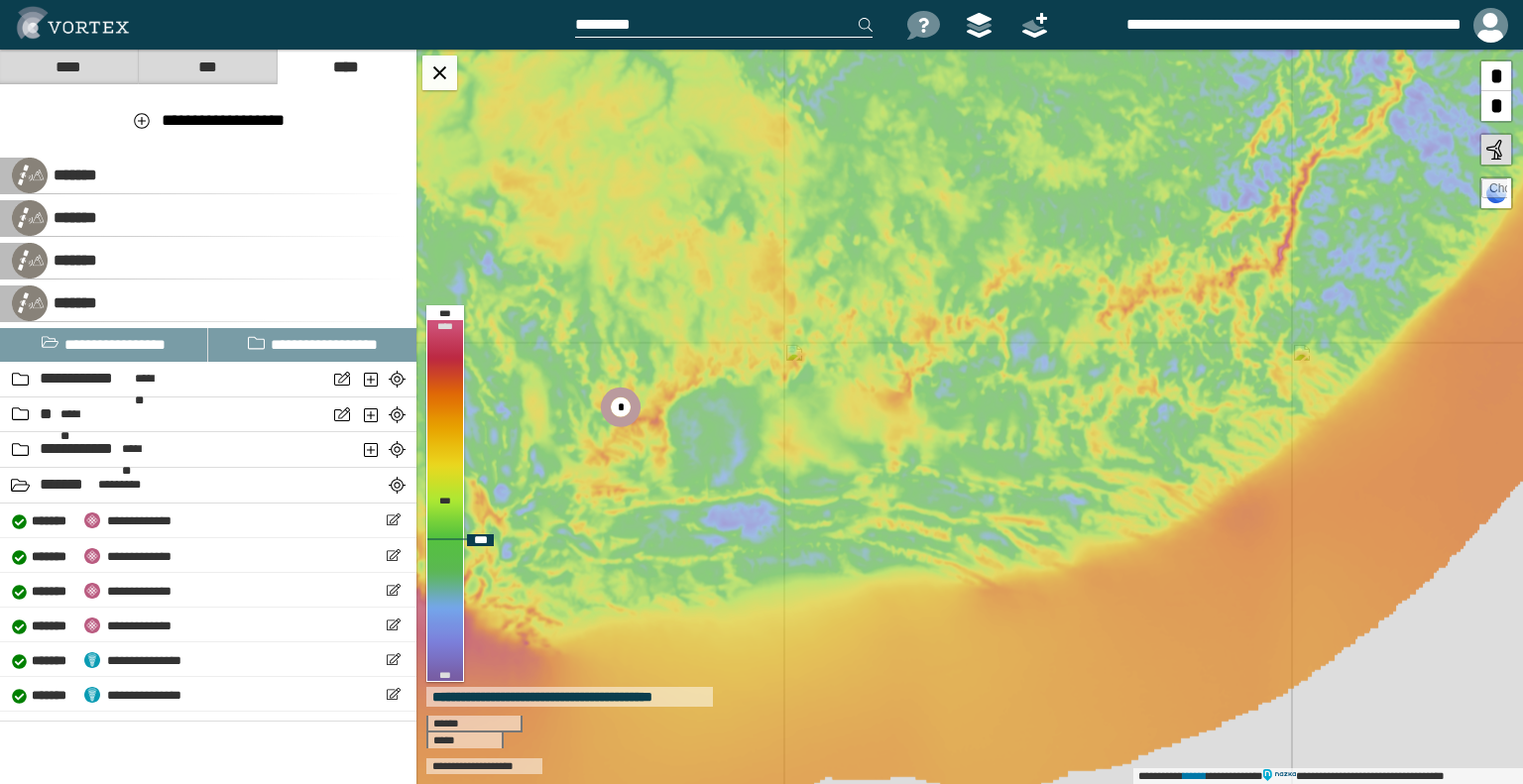 drag, startPoint x: 809, startPoint y: 281, endPoint x: 980, endPoint y: 268, distance: 171.49344 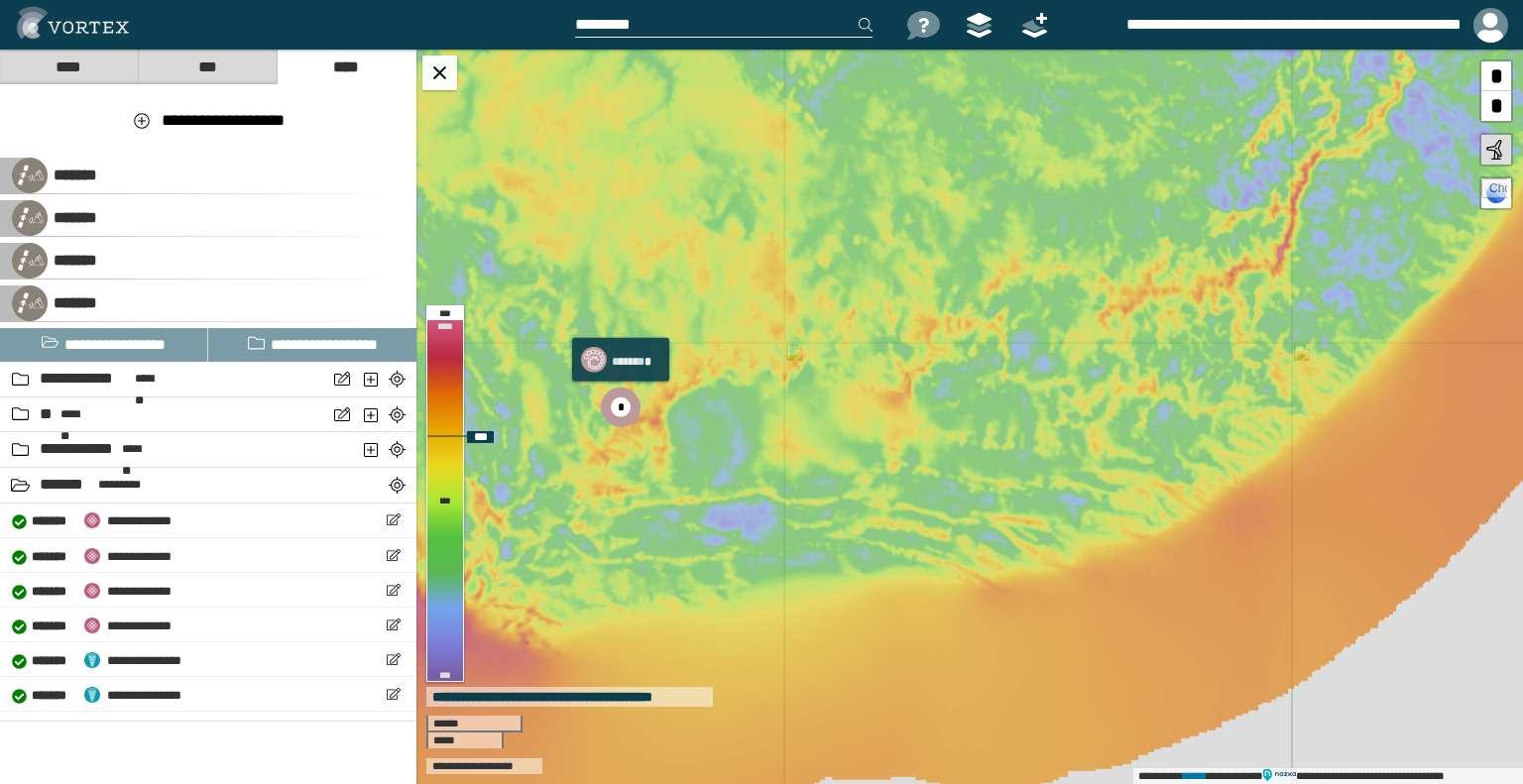 click 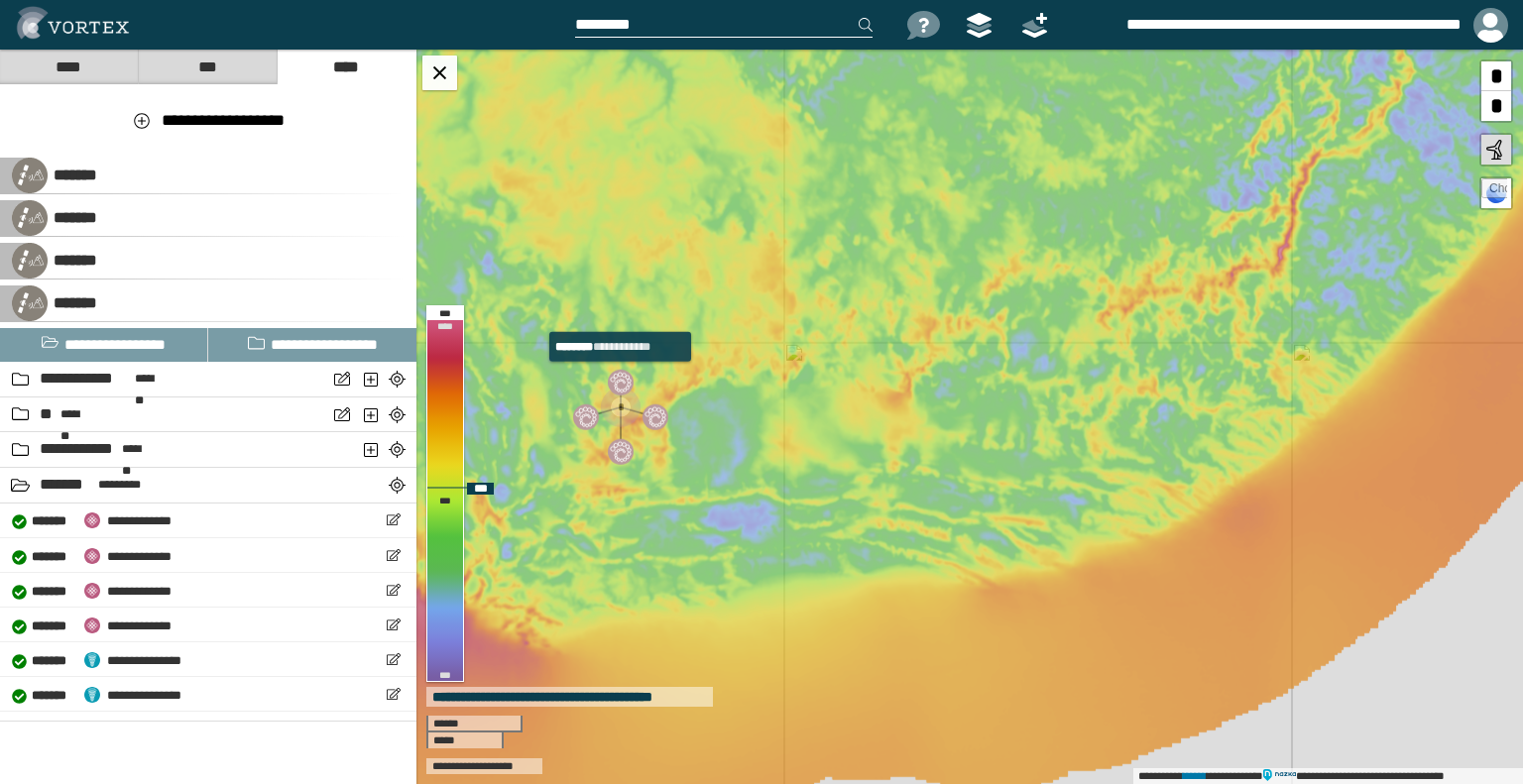 click at bounding box center (621, 383) 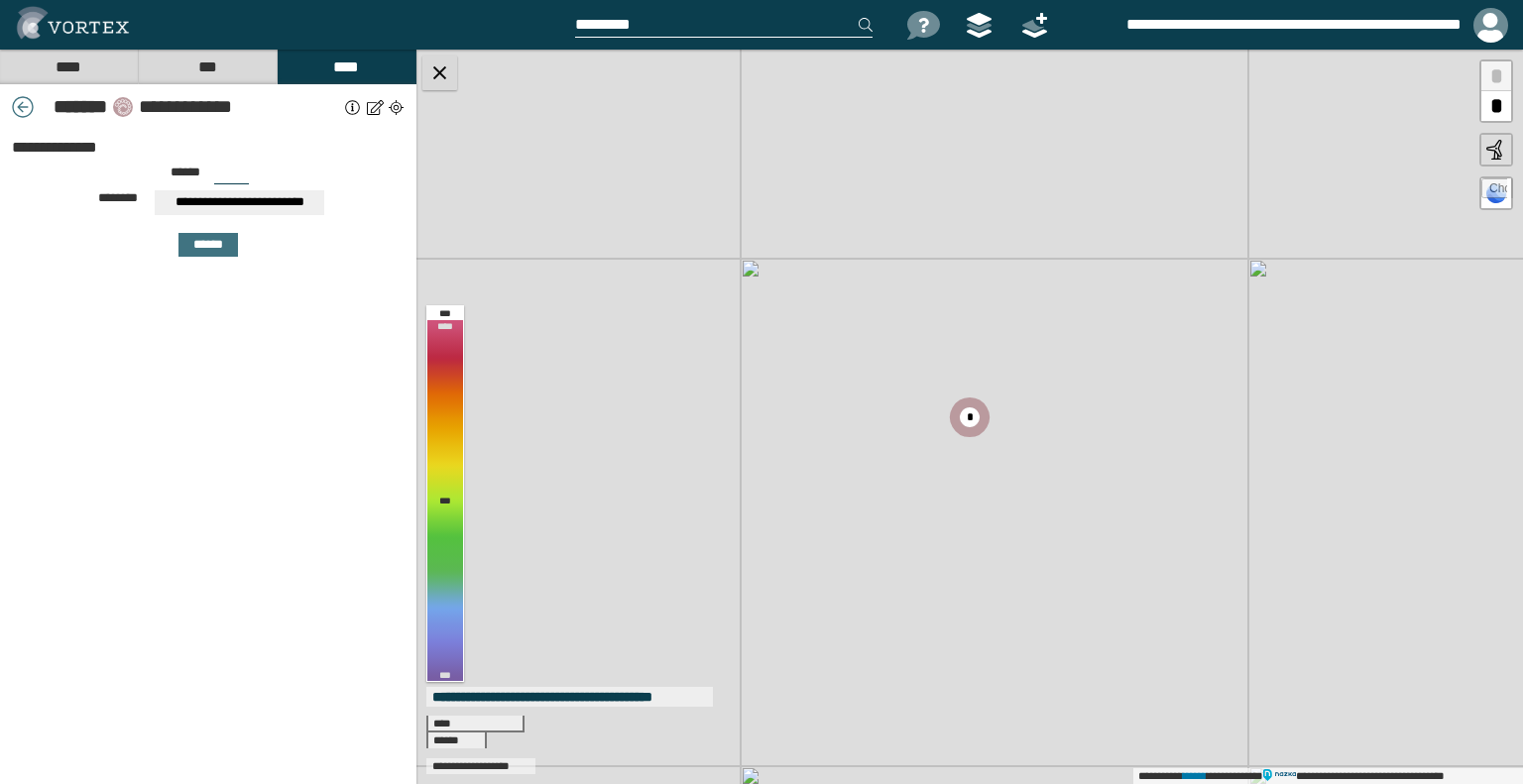click at bounding box center [439, 72] 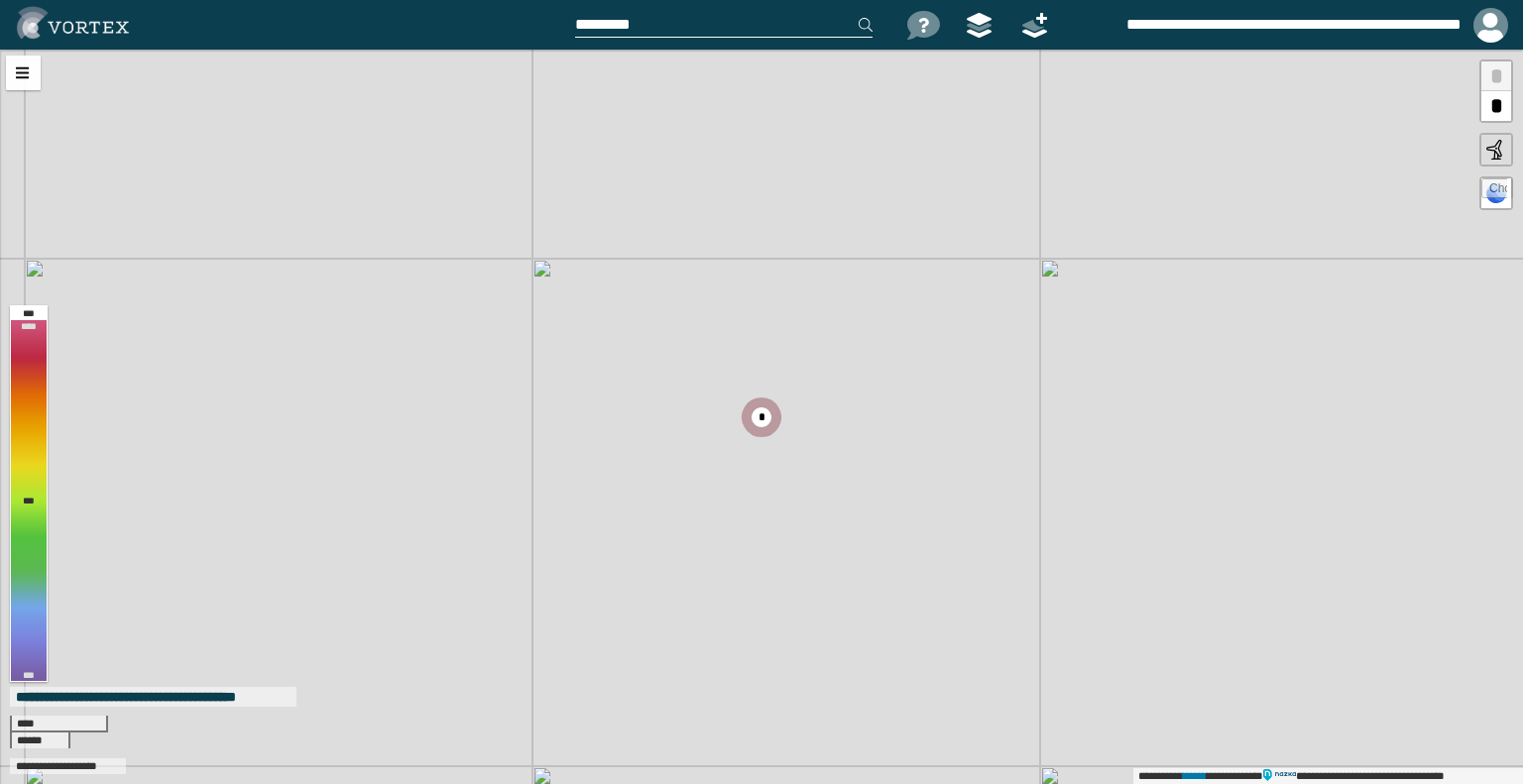 click on "*" at bounding box center (1496, 106) 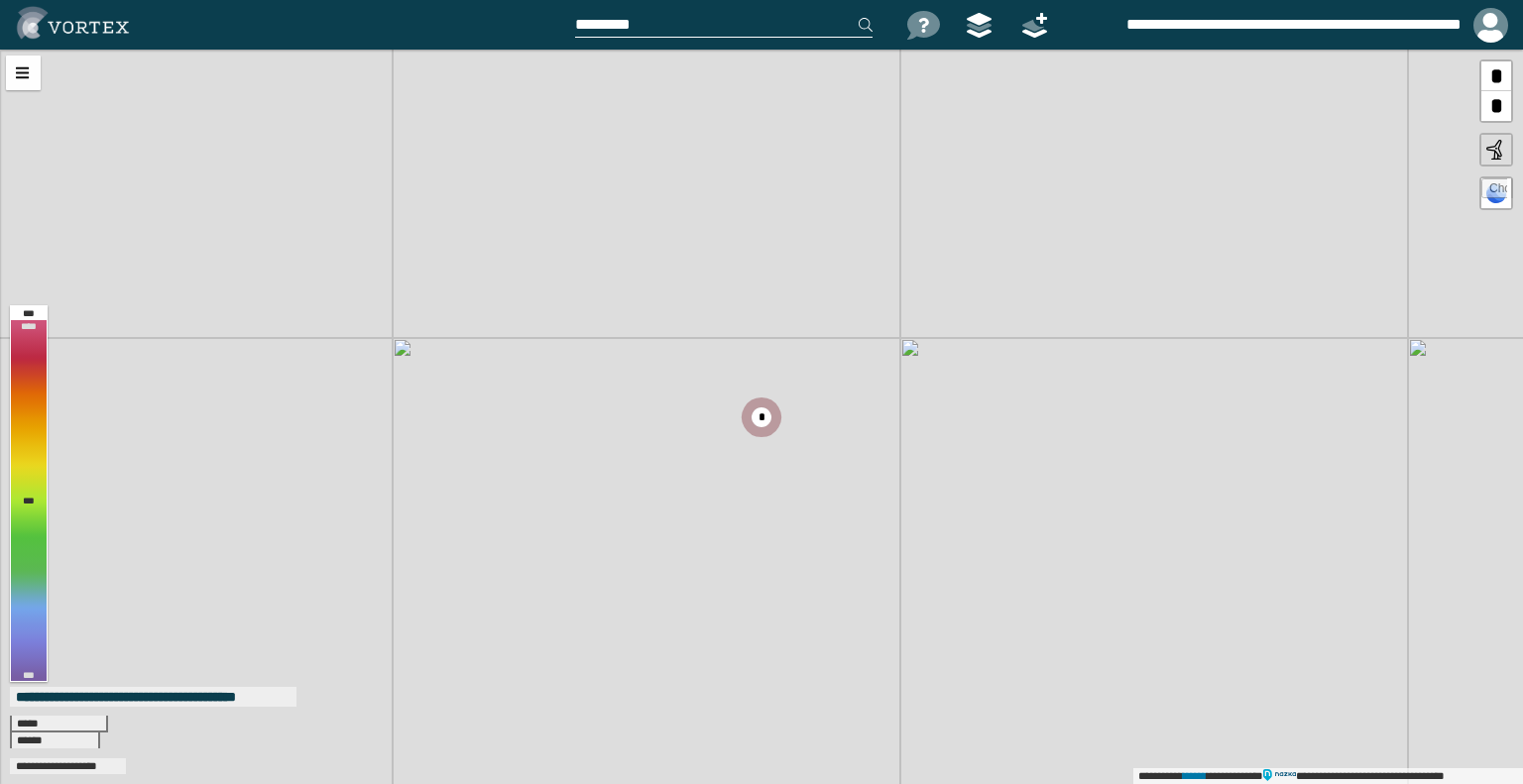 click on "*" at bounding box center [1496, 106] 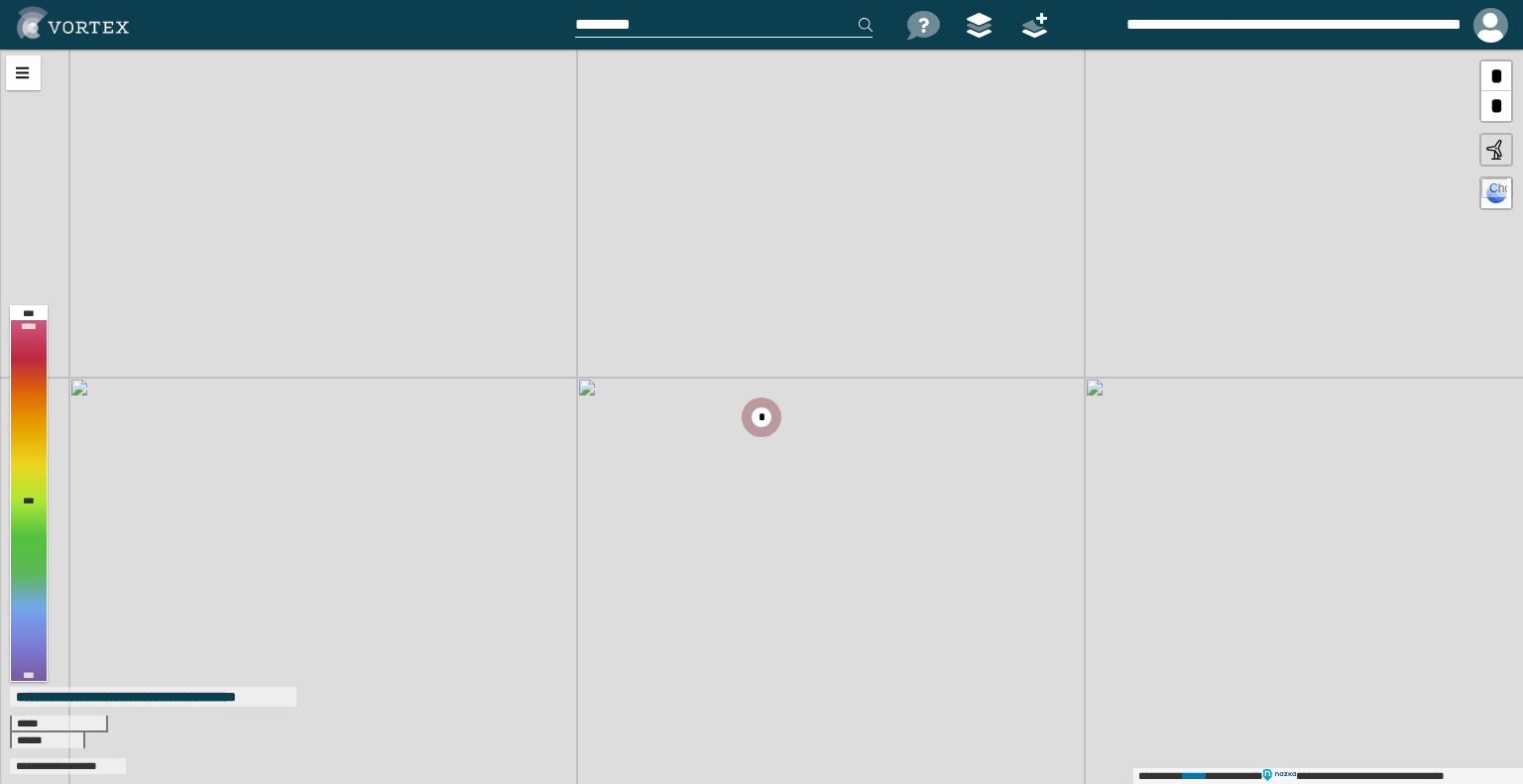 click on "*" at bounding box center [1496, 106] 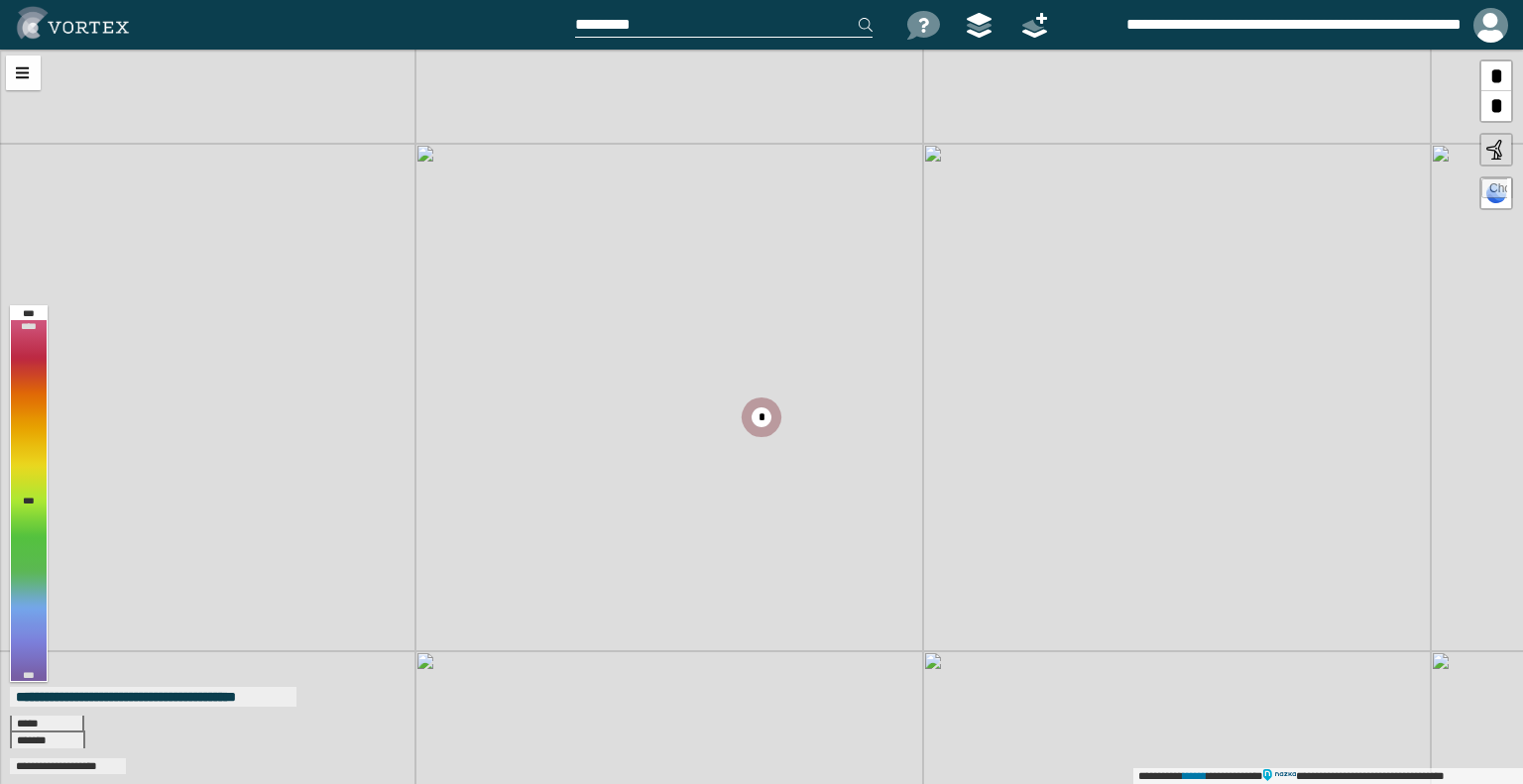click on "*" at bounding box center [1496, 106] 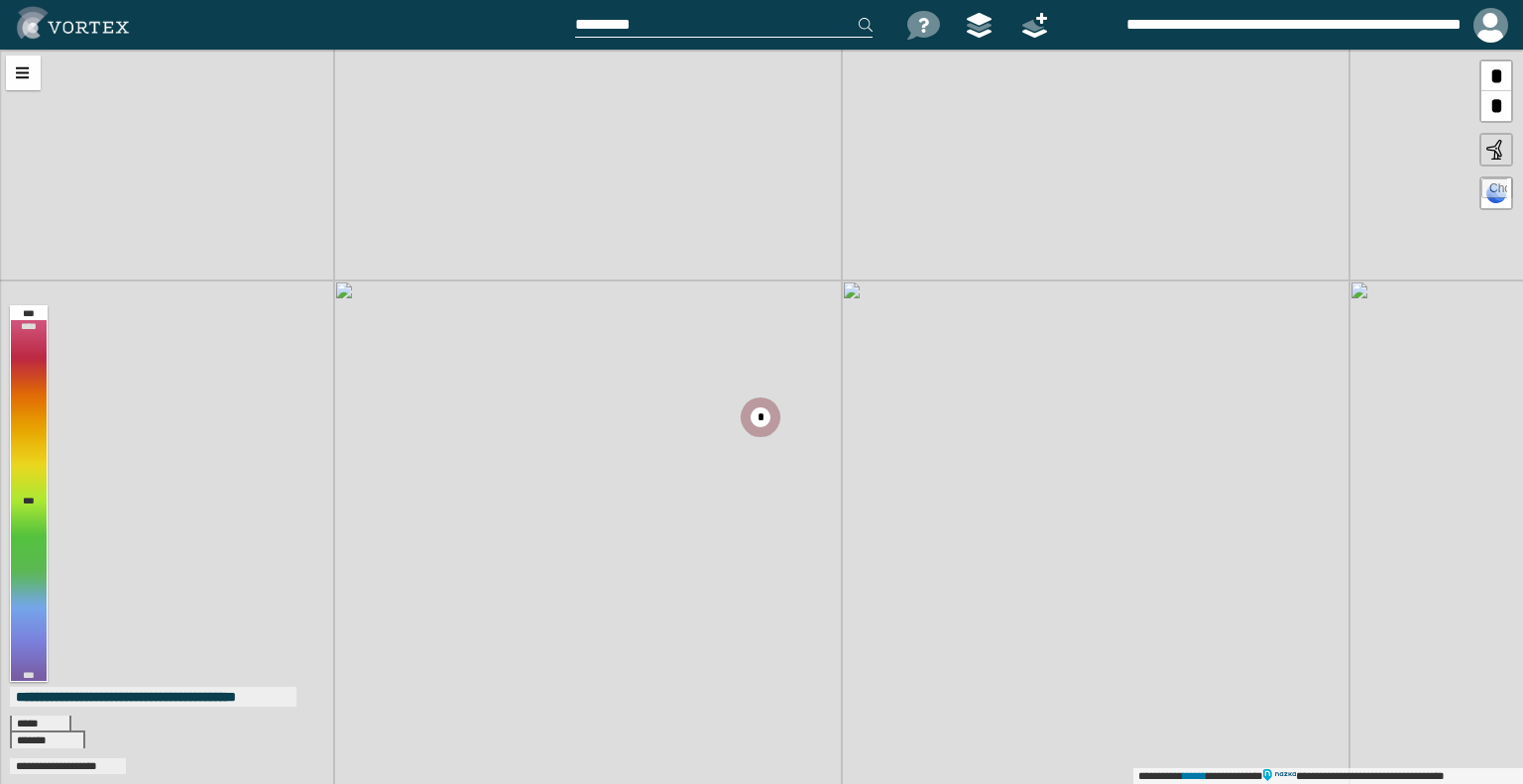 click on "*" at bounding box center [1496, 106] 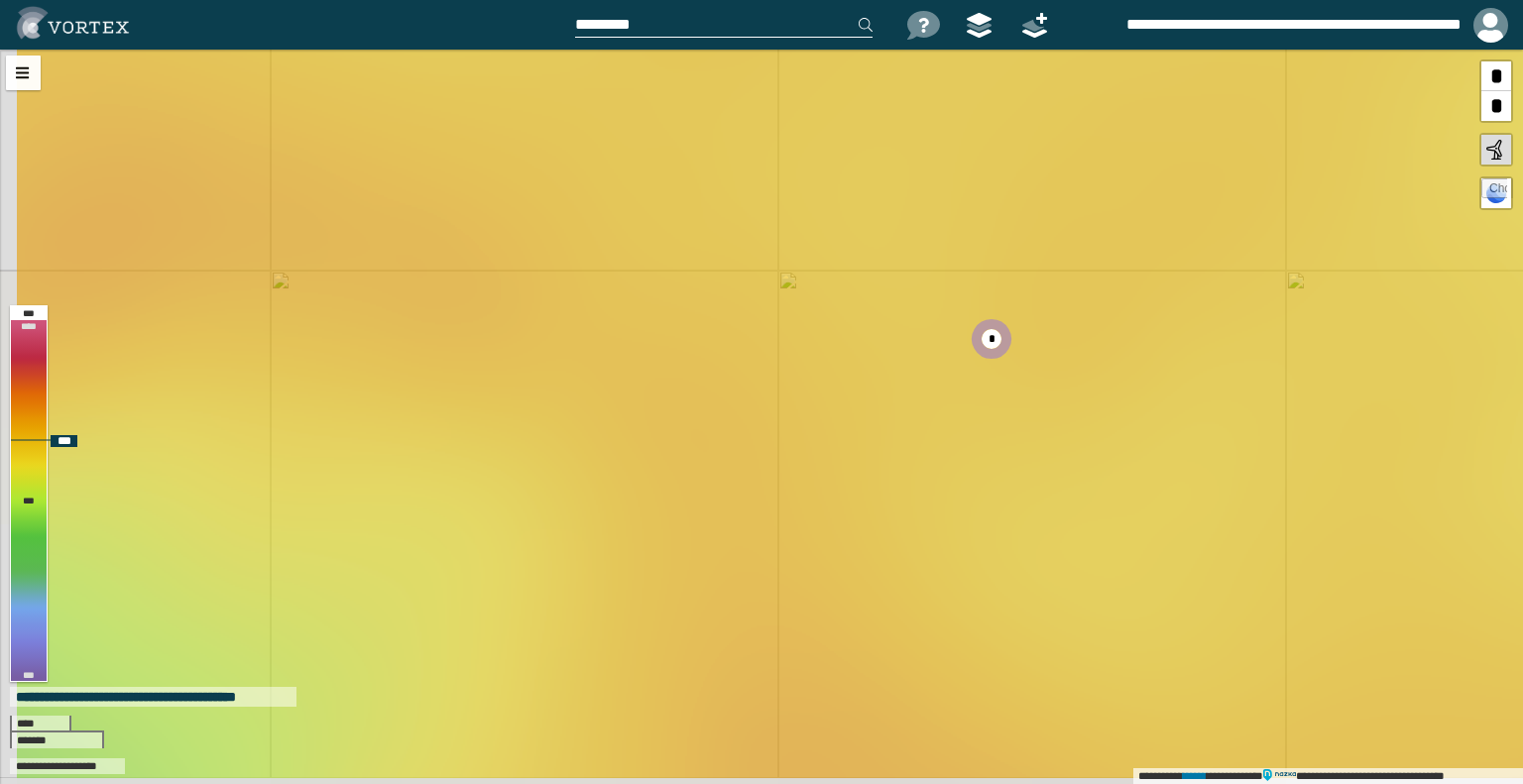 drag, startPoint x: 880, startPoint y: 447, endPoint x: 1111, endPoint y: 369, distance: 243.81345 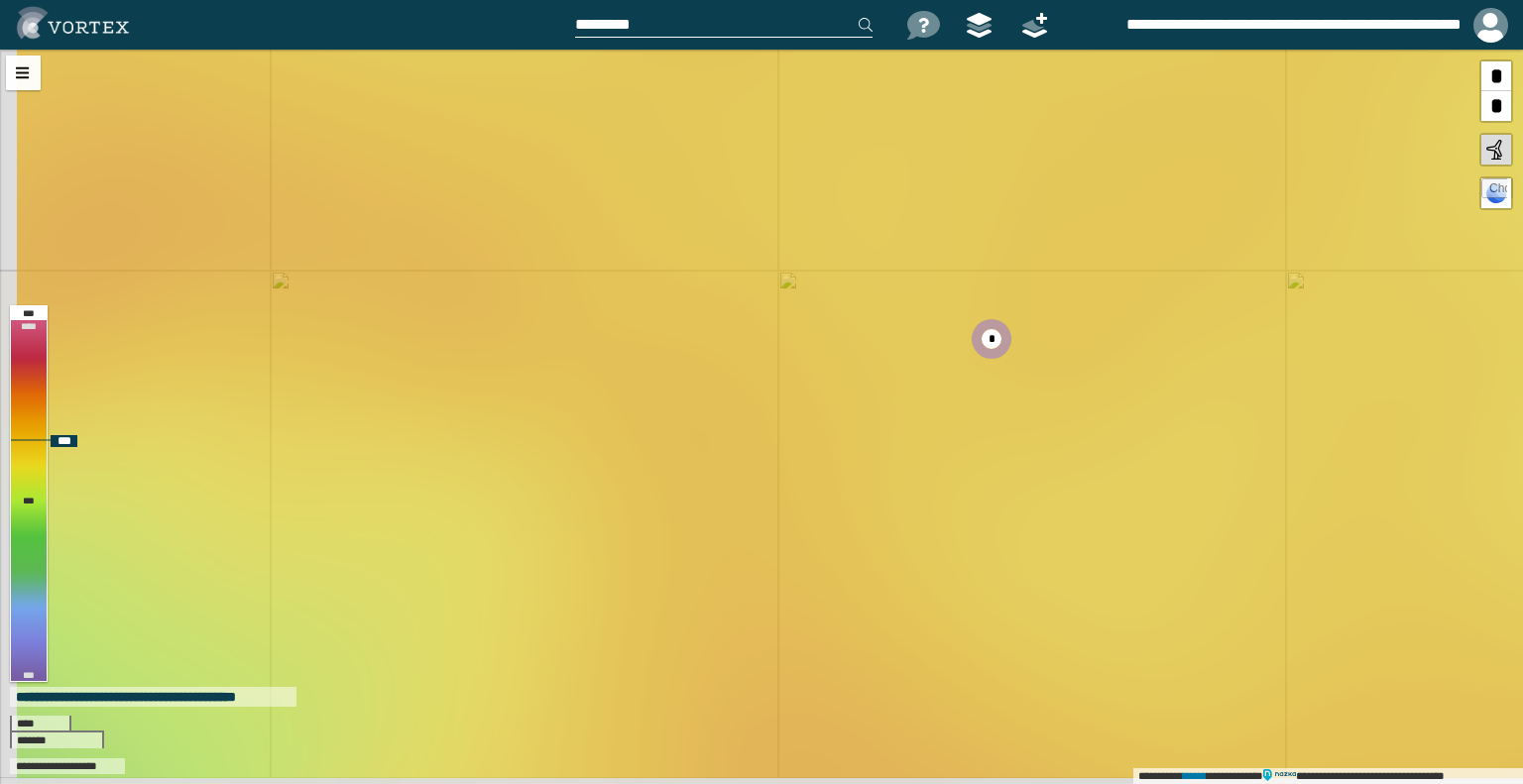 click on "**********" at bounding box center [762, 416] 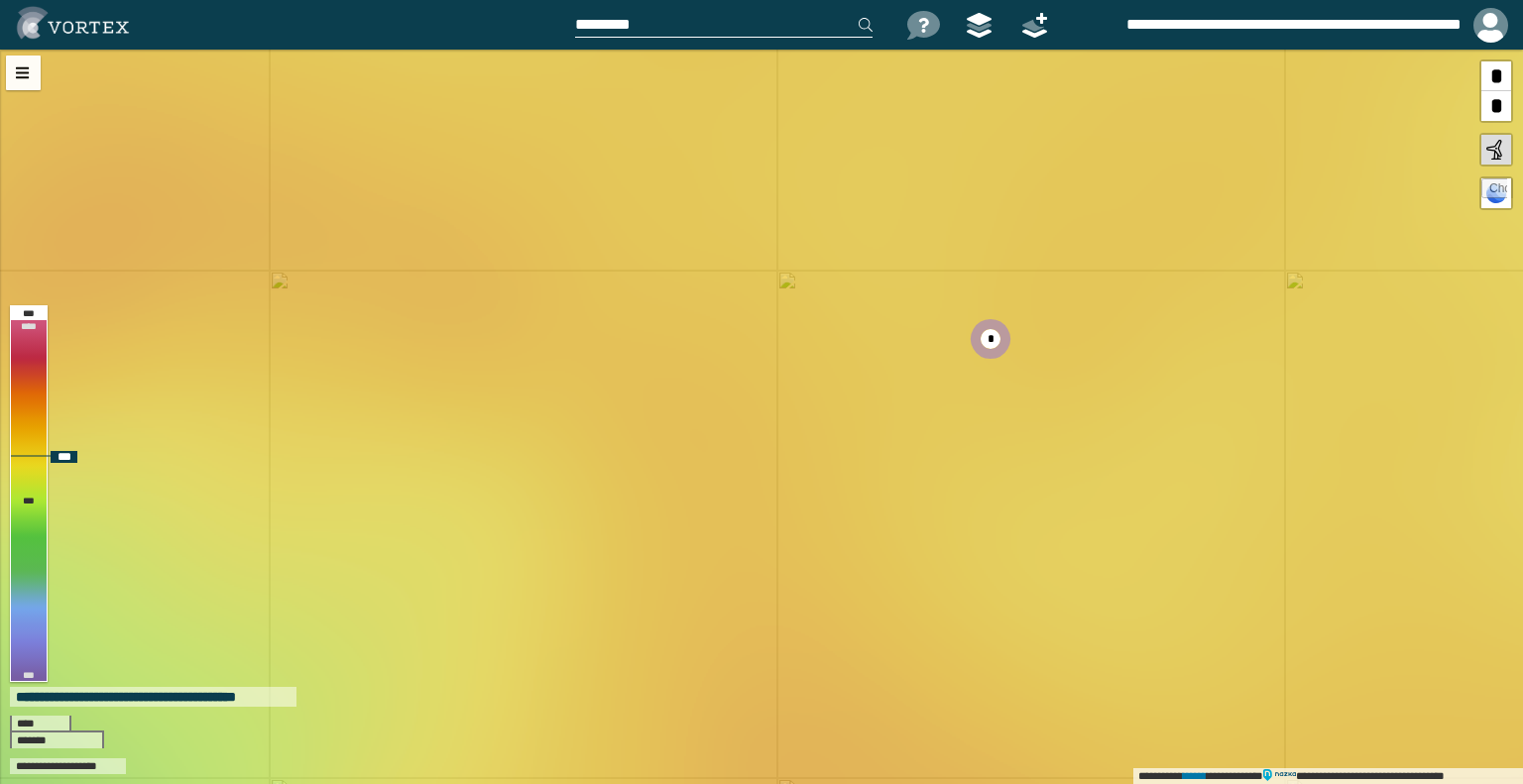 click on "*" at bounding box center (1496, 106) 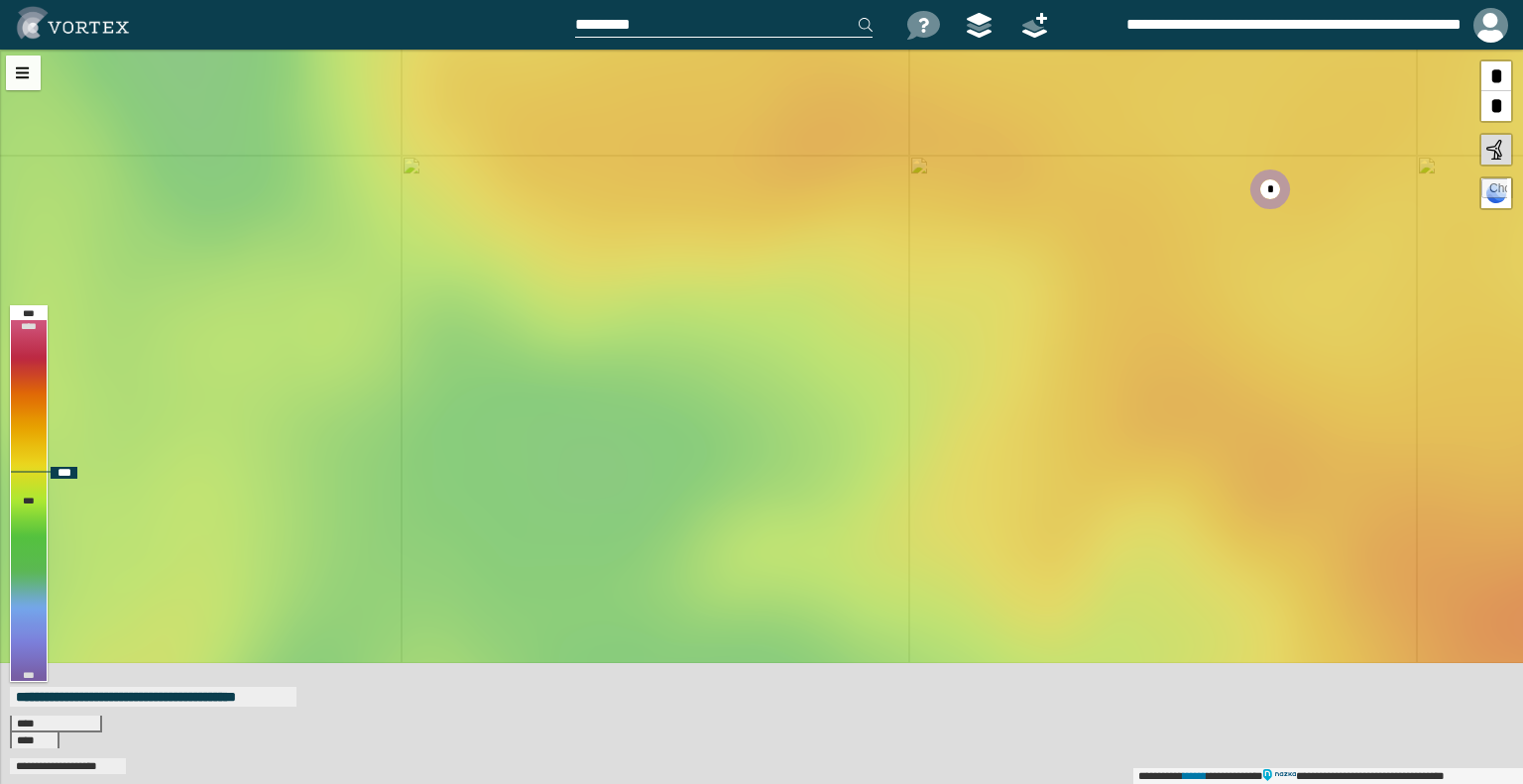 drag, startPoint x: 526, startPoint y: 499, endPoint x: 919, endPoint y: 310, distance: 436.08485 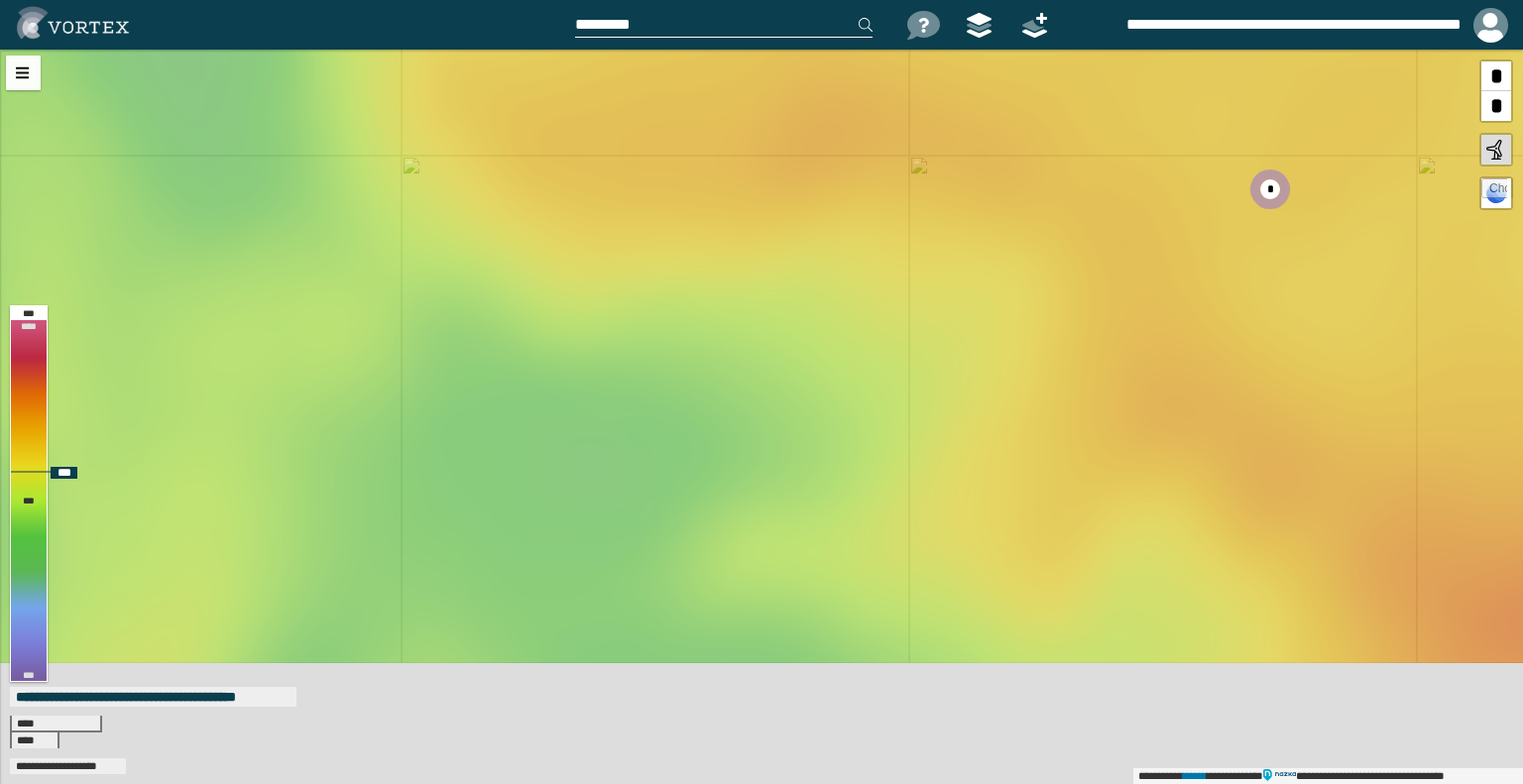 click on "**********" at bounding box center [762, 416] 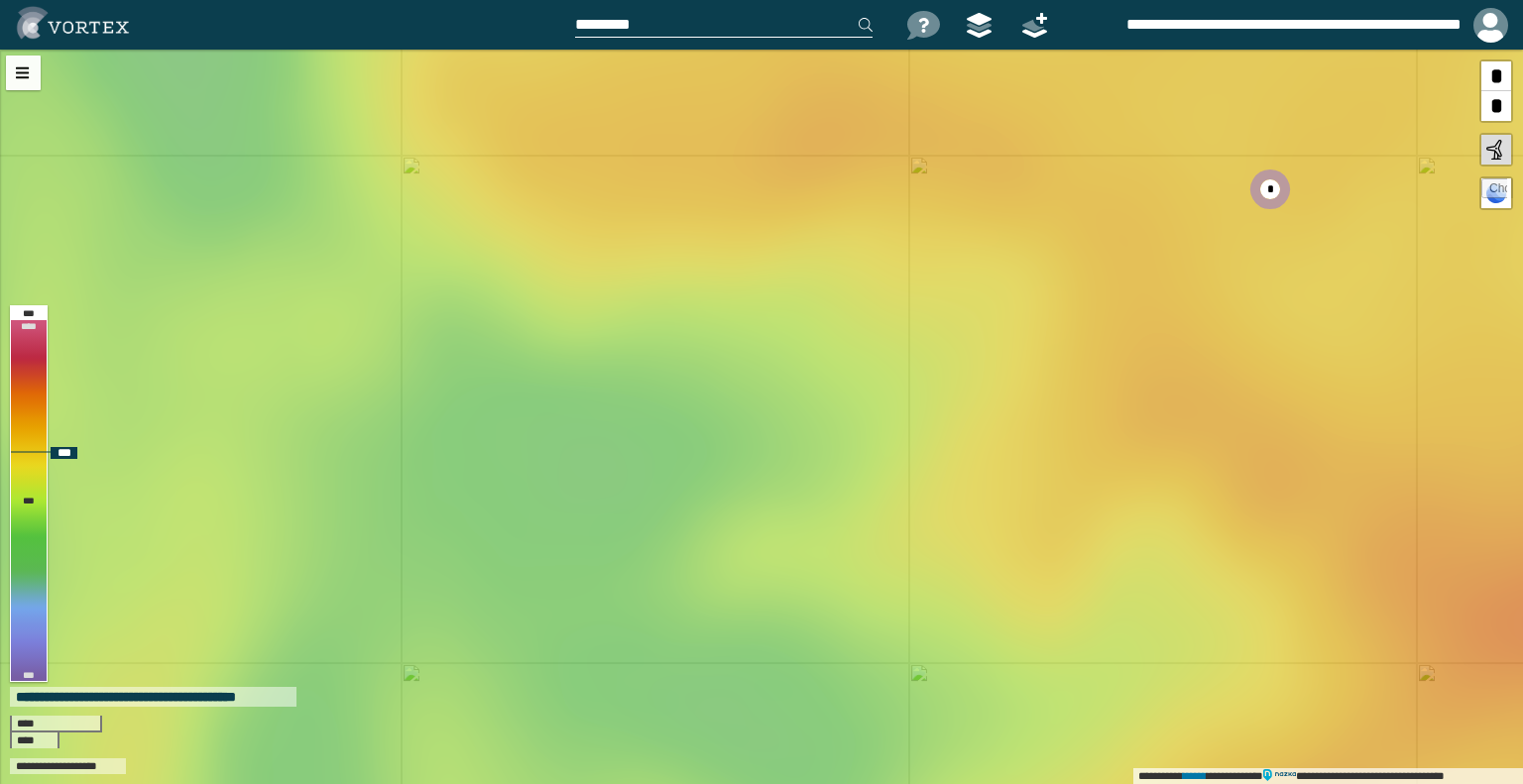 click on "*" at bounding box center [1496, 106] 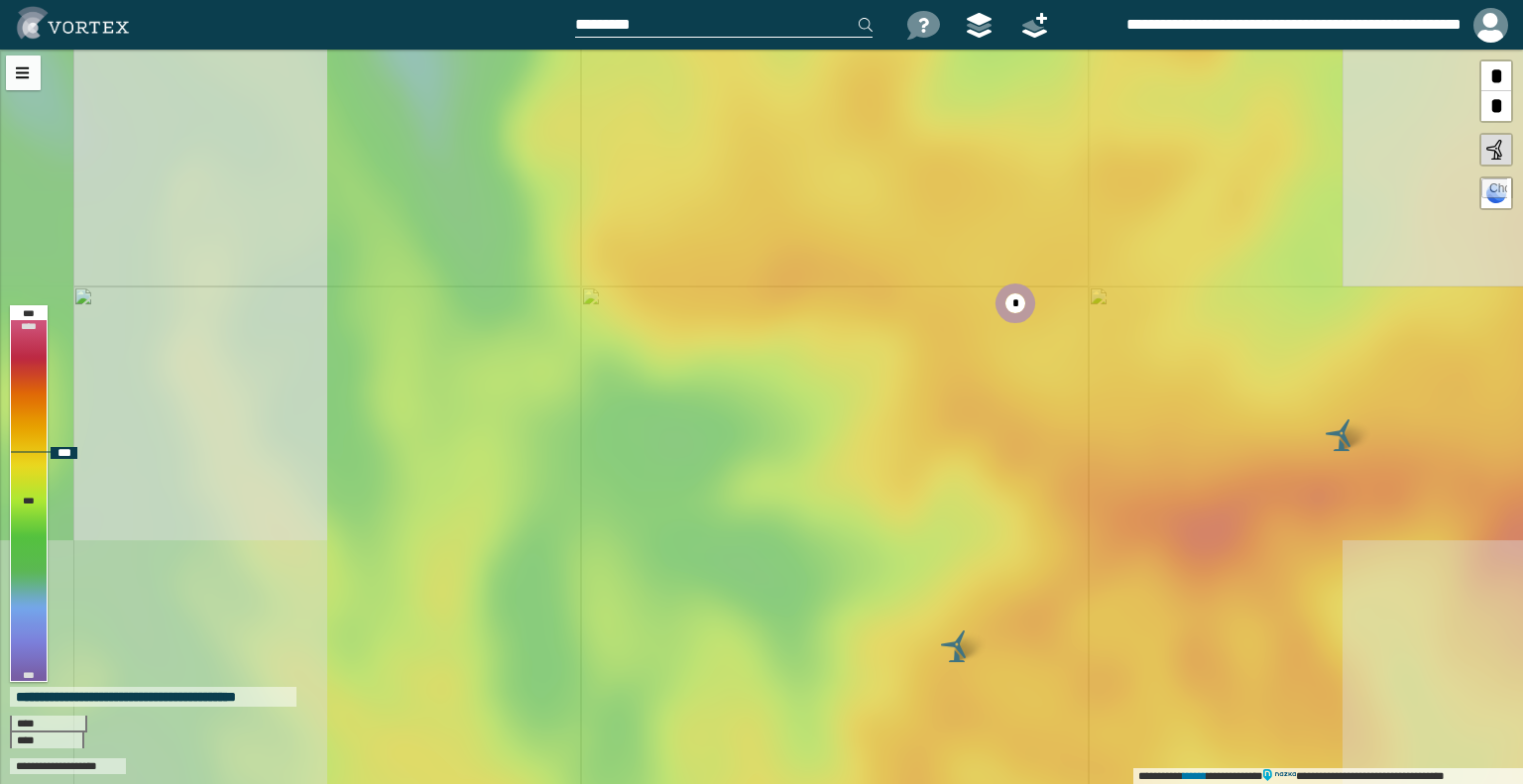 click on "*" at bounding box center [1496, 106] 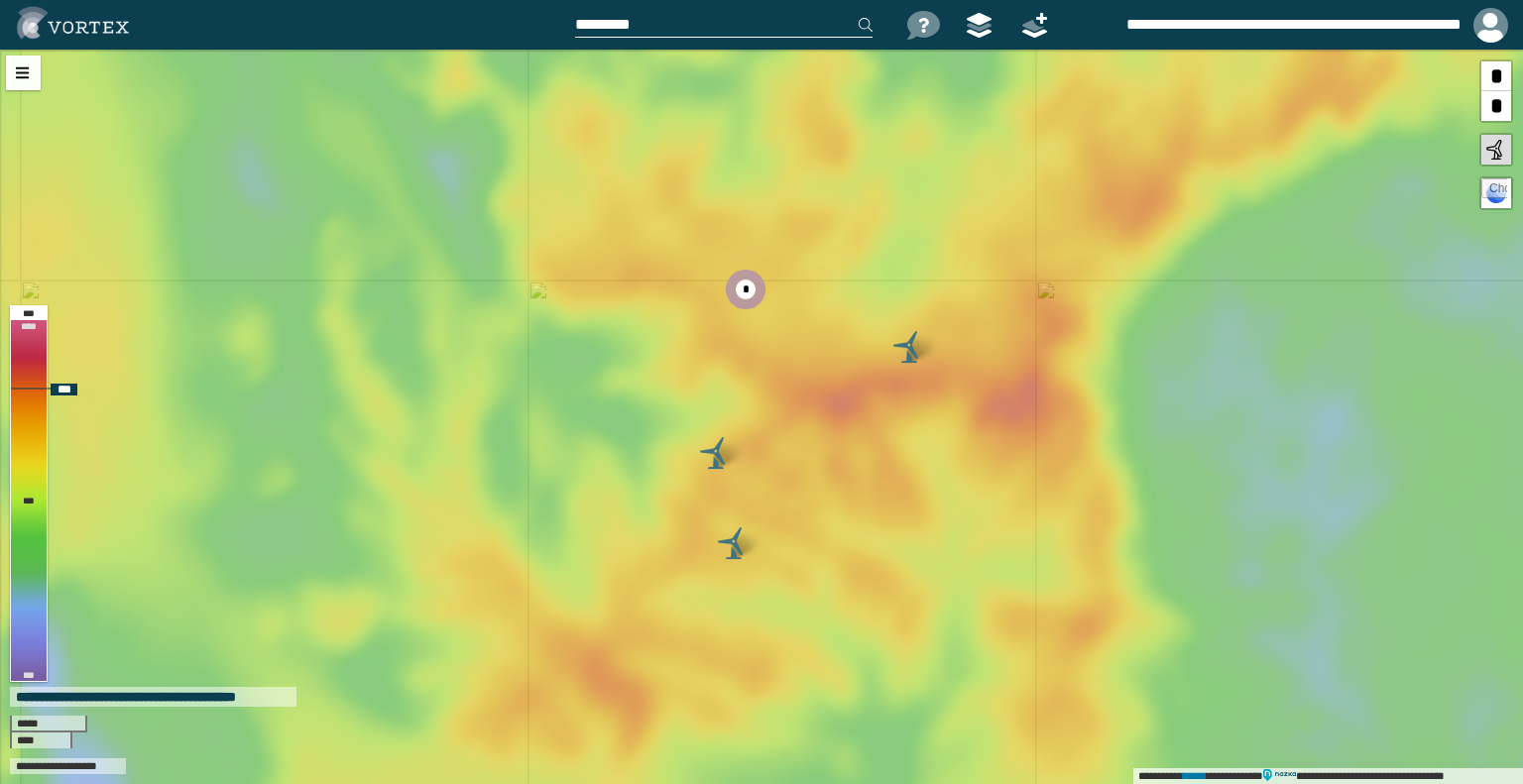 drag, startPoint x: 1046, startPoint y: 451, endPoint x: 904, endPoint y: 380, distance: 158.76083 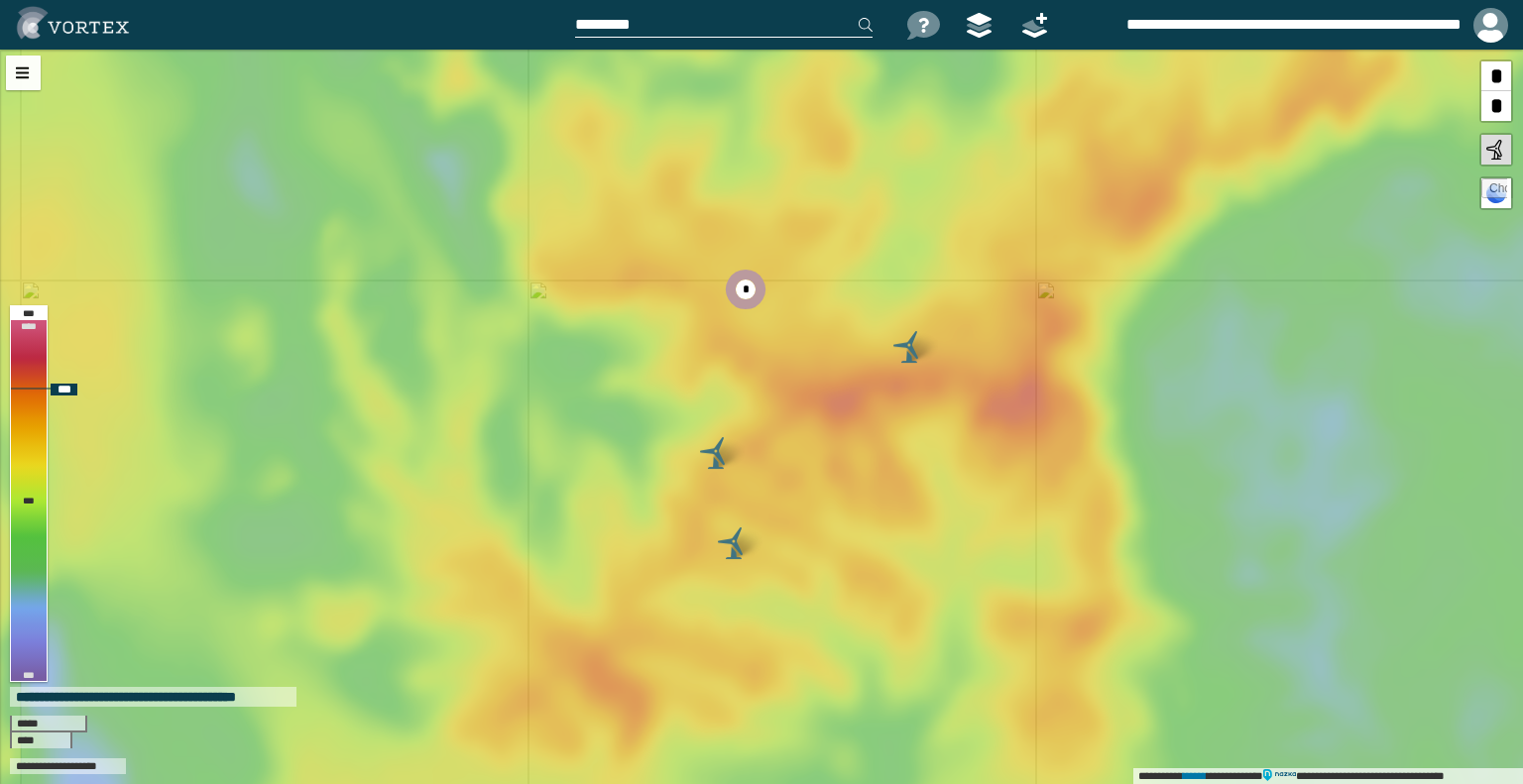 click on "**********" at bounding box center [762, 416] 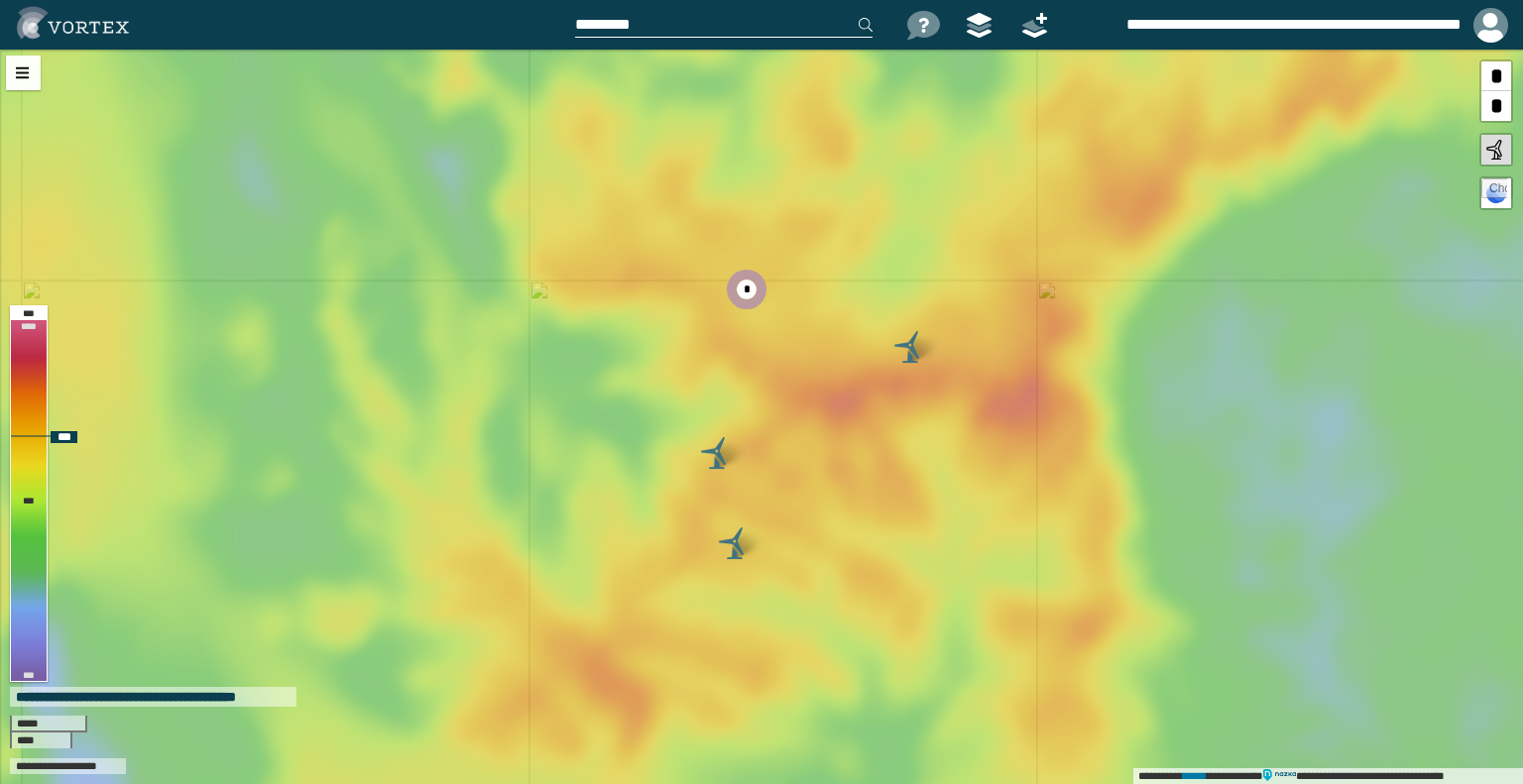 click at bounding box center (910, 347) 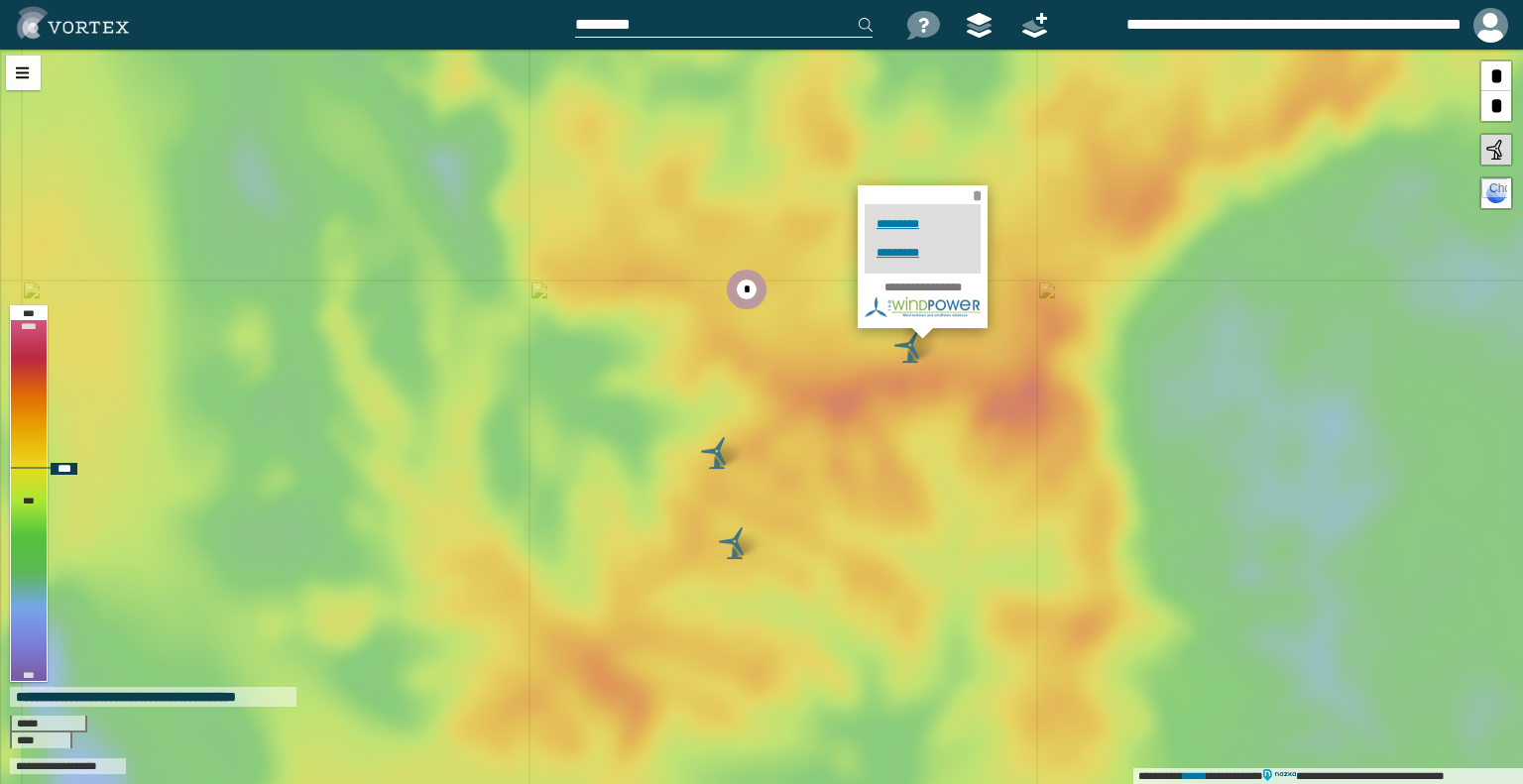 click on "*" at bounding box center [977, 195] 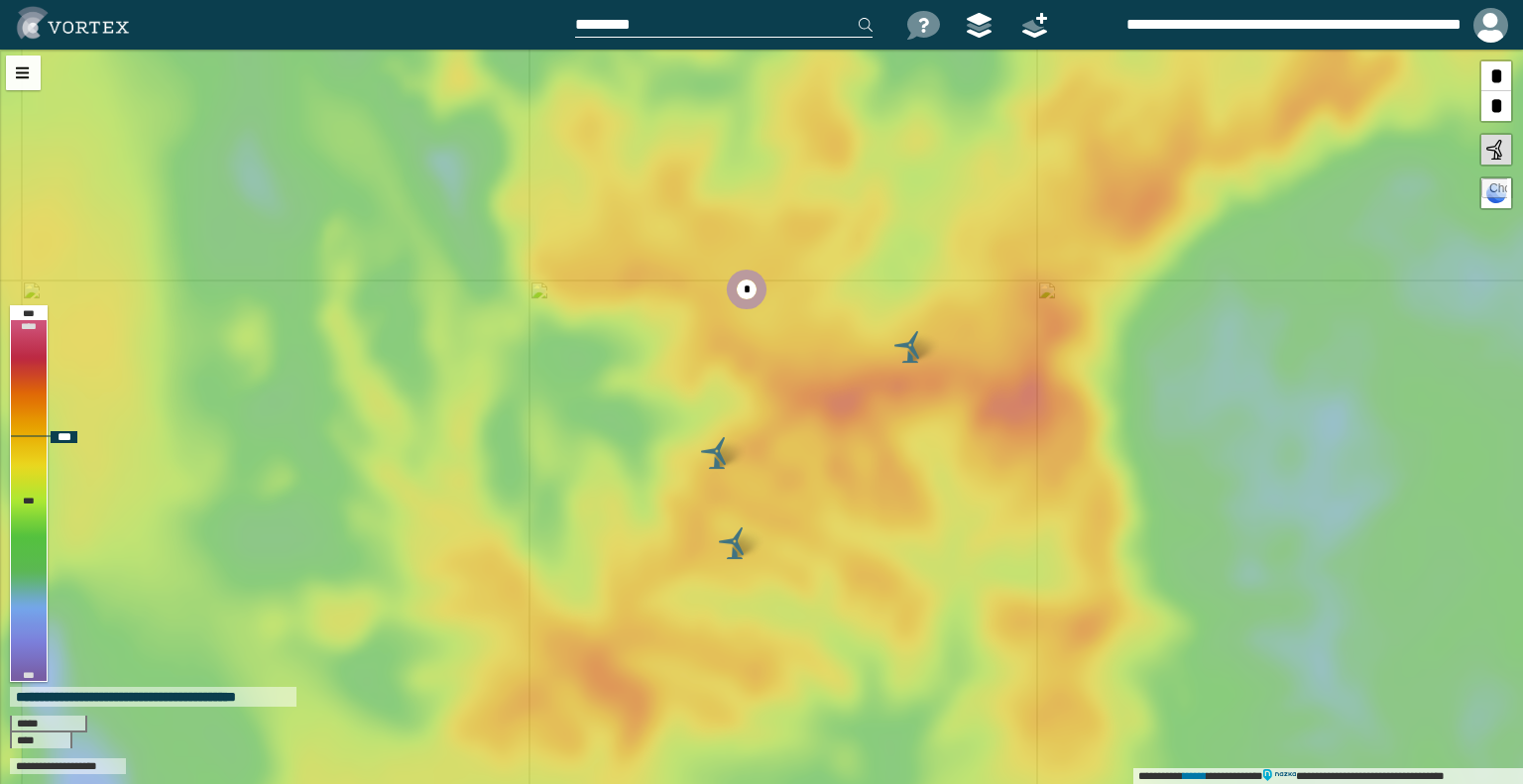 click at bounding box center [717, 453] 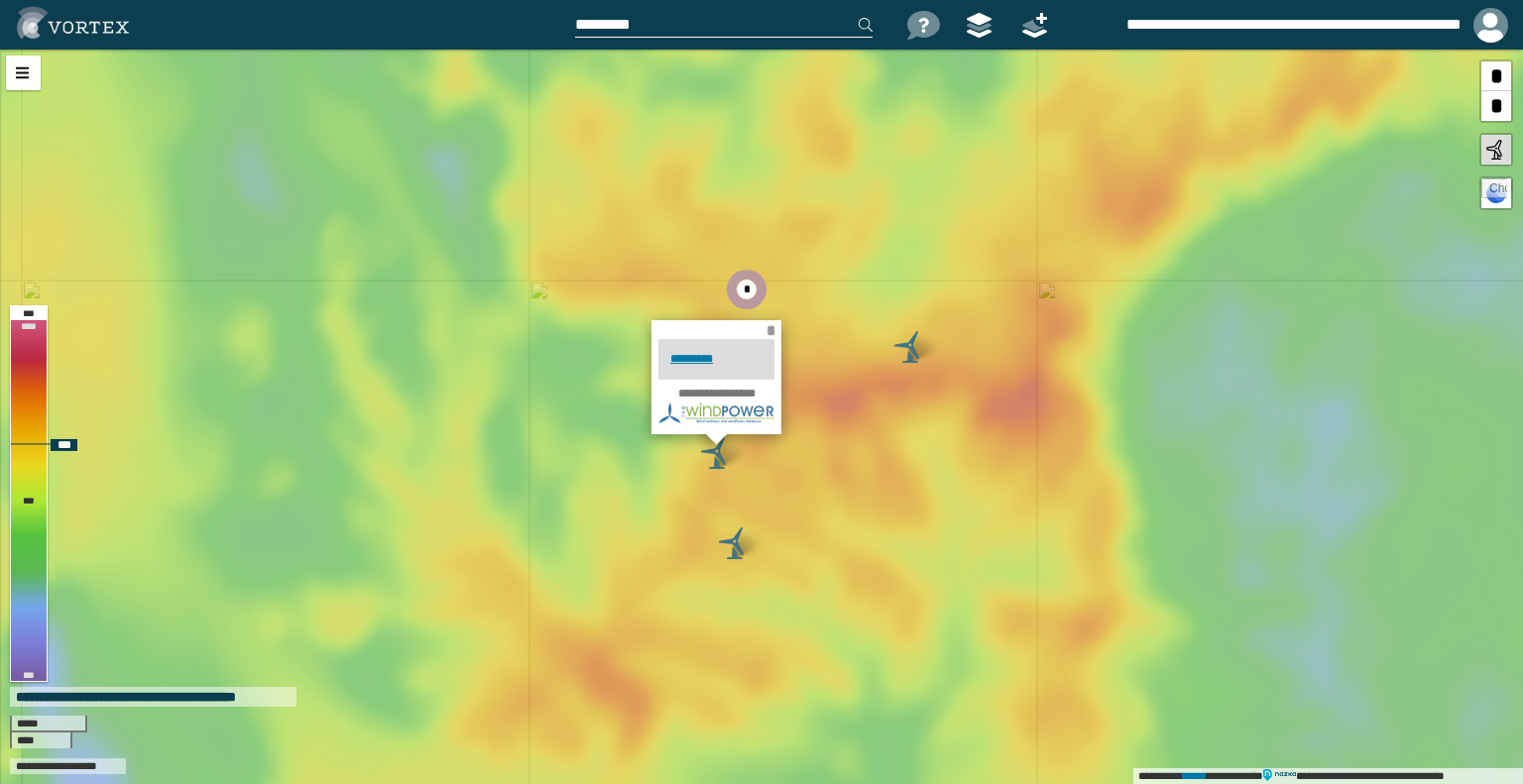 click on "*" at bounding box center (770, 330) 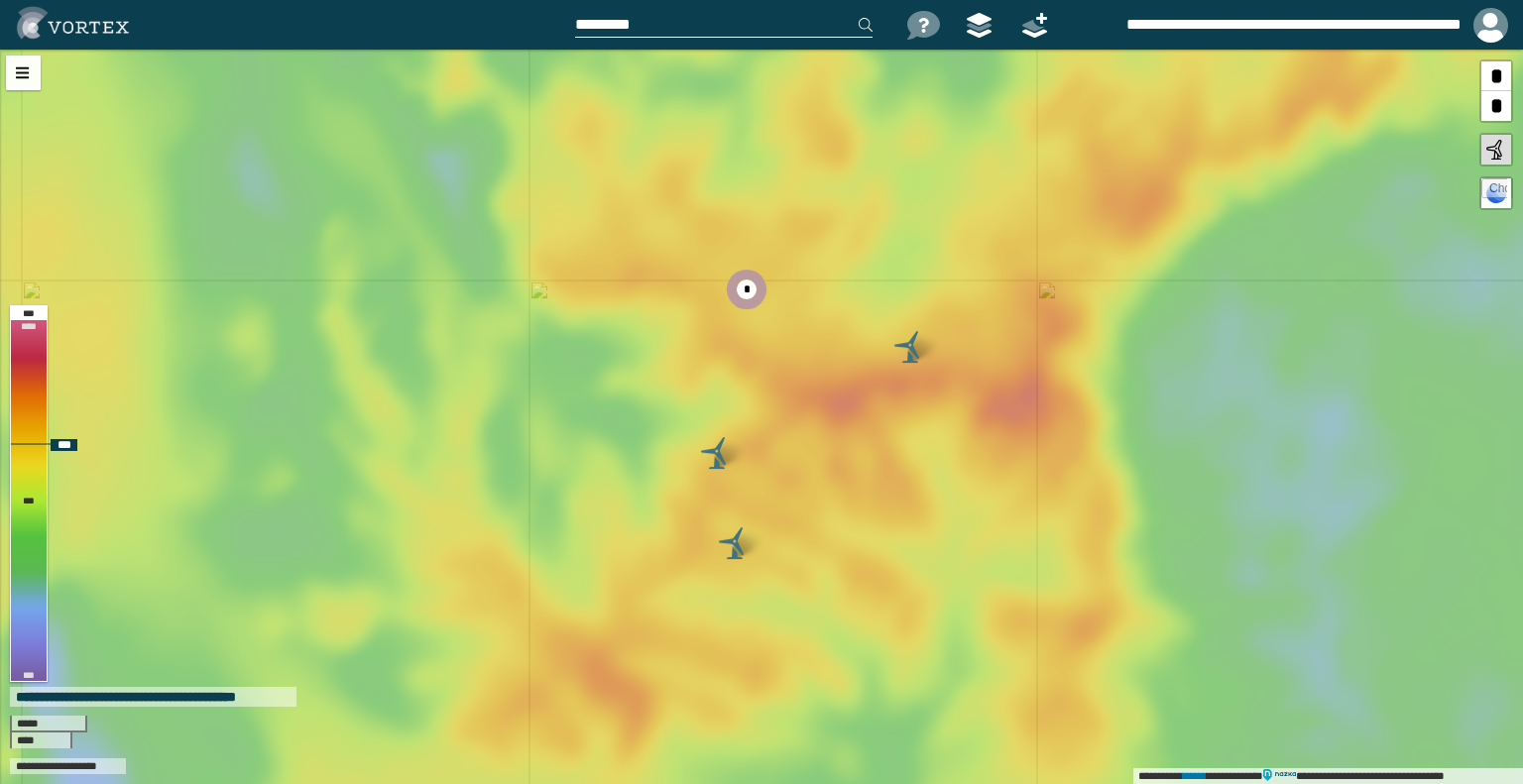 click at bounding box center (735, 543) 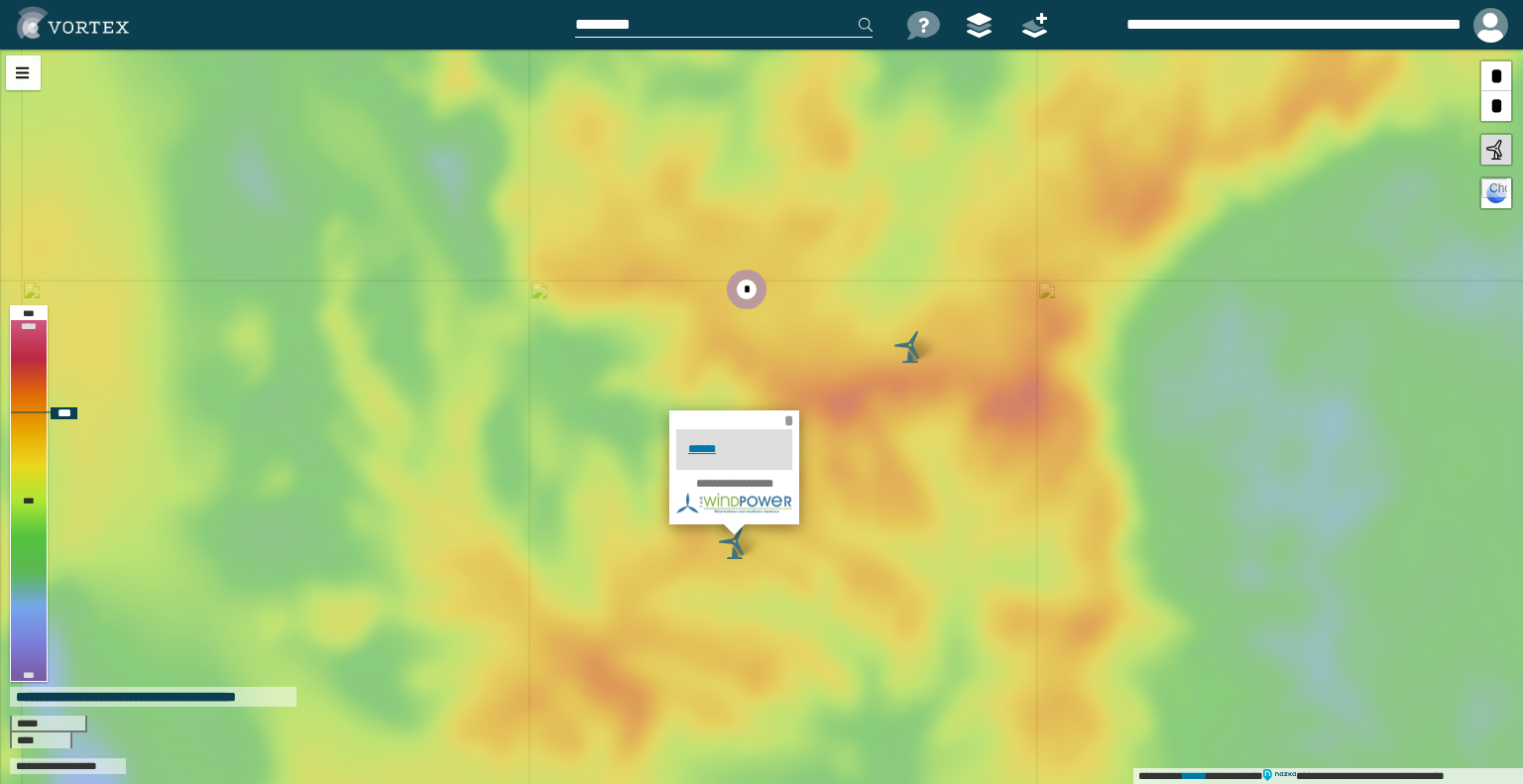 click on "*" at bounding box center [788, 420] 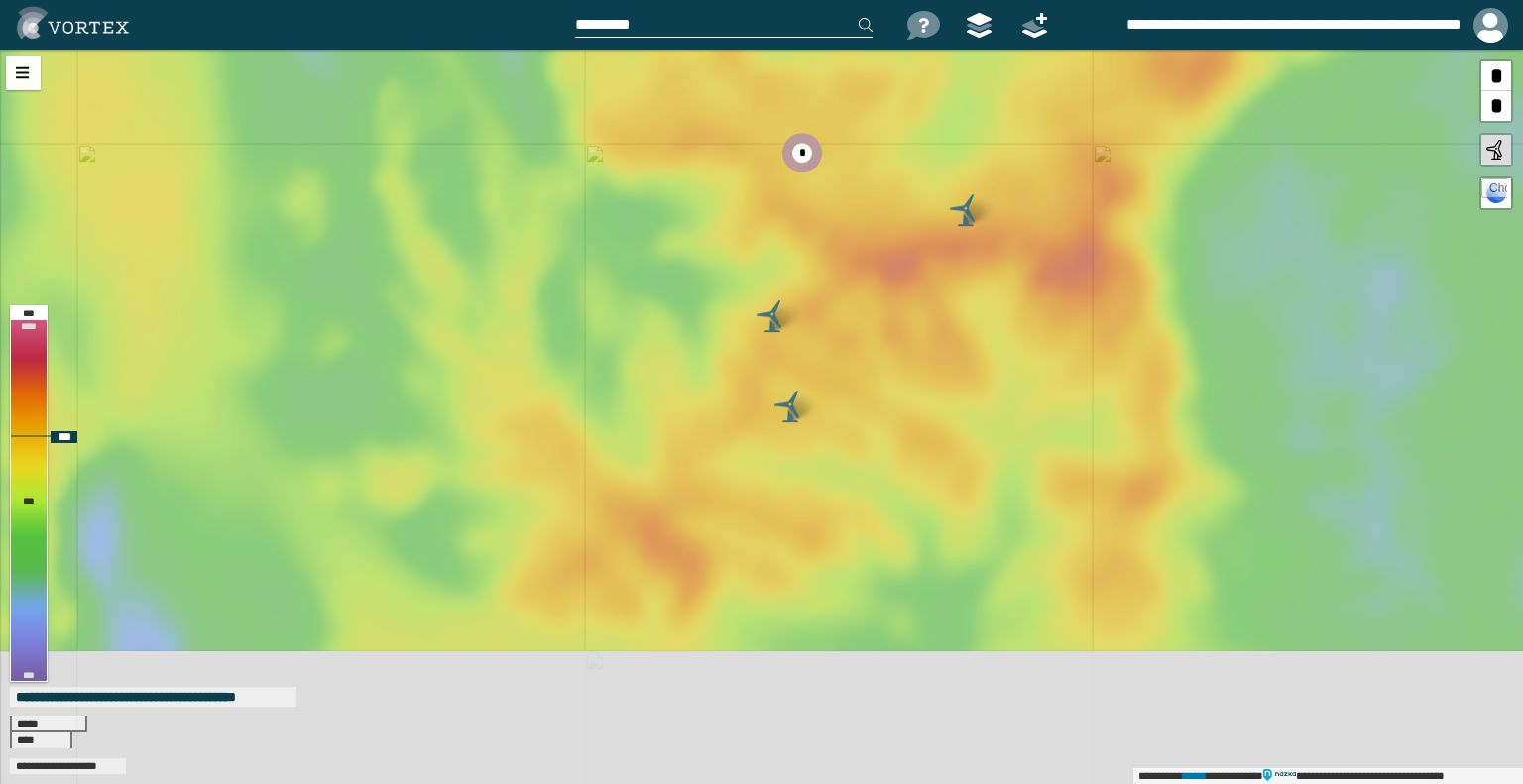 drag, startPoint x: 642, startPoint y: 739, endPoint x: 717, endPoint y: 566, distance: 188.55768 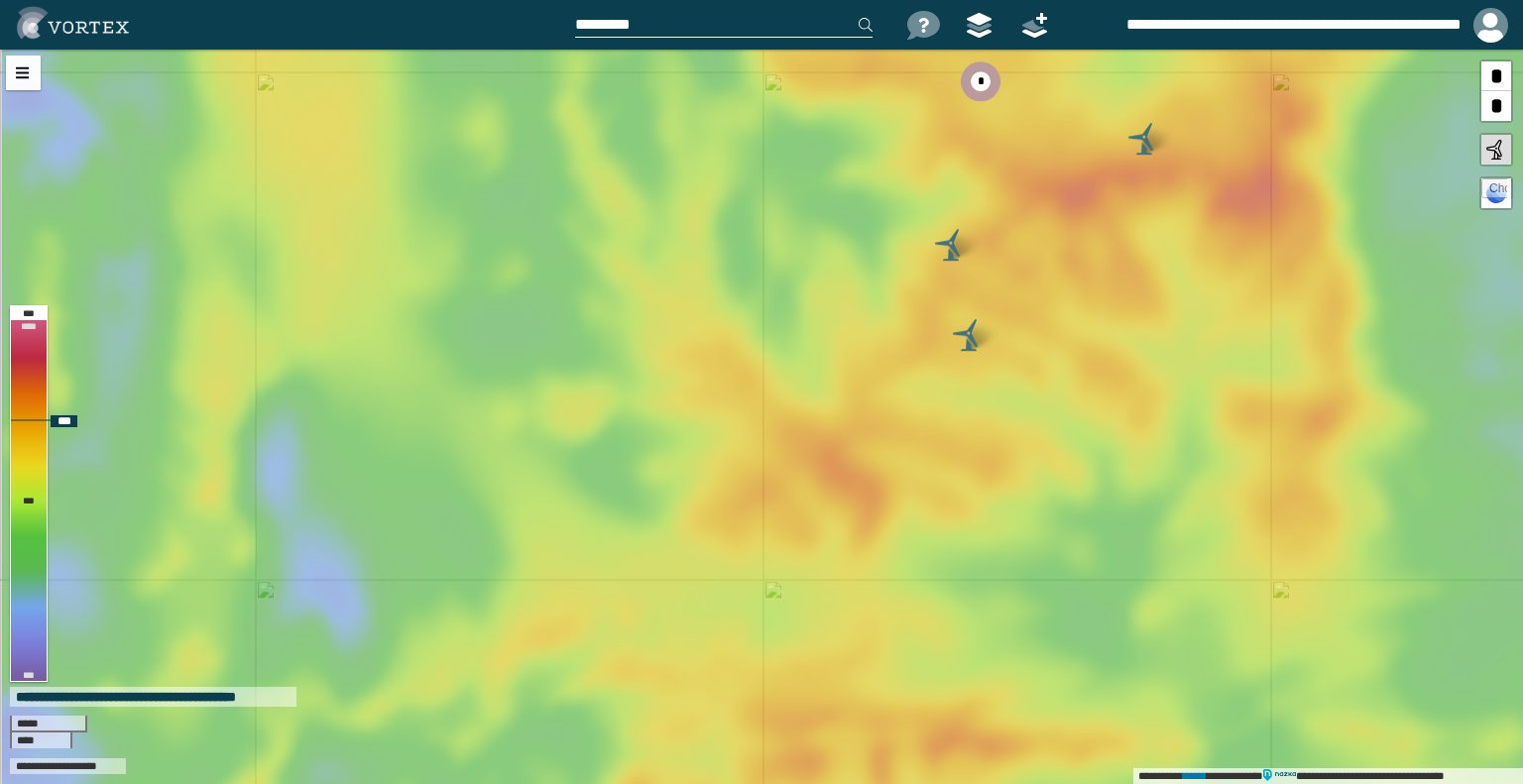 drag, startPoint x: 633, startPoint y: 498, endPoint x: 802, endPoint y: 464, distance: 172.38619 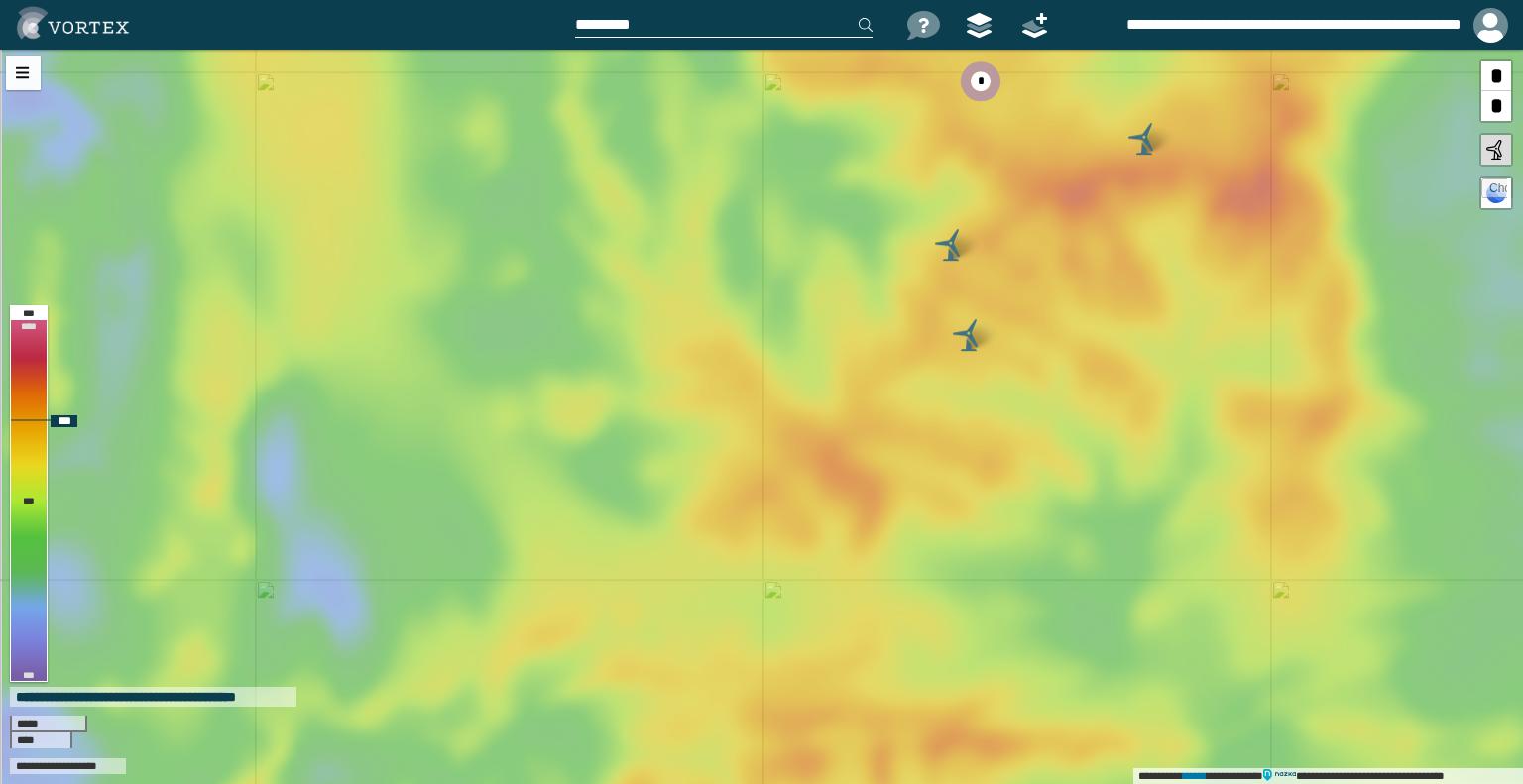 click on "**********" at bounding box center [762, 416] 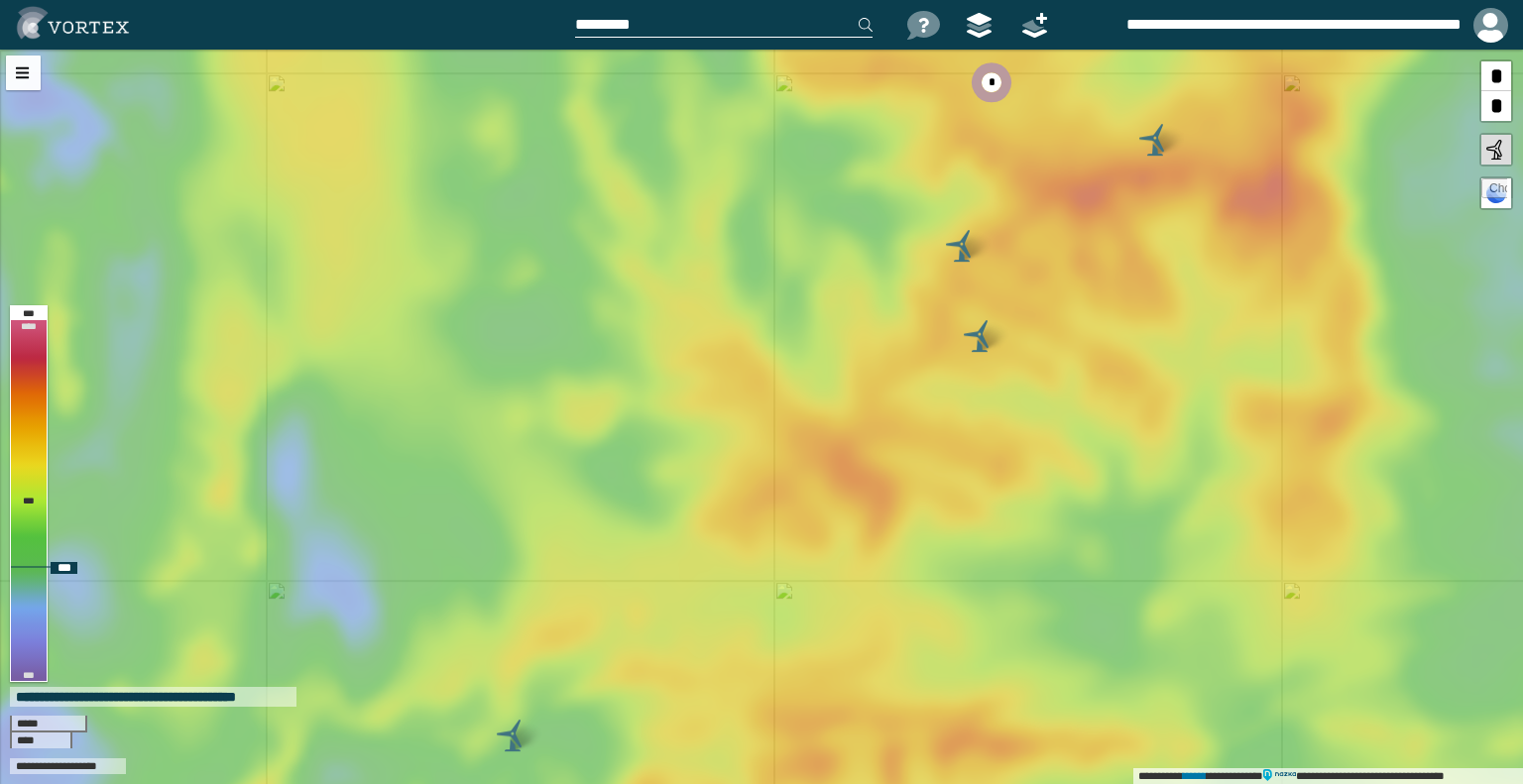 click on "*" at bounding box center [1496, 76] 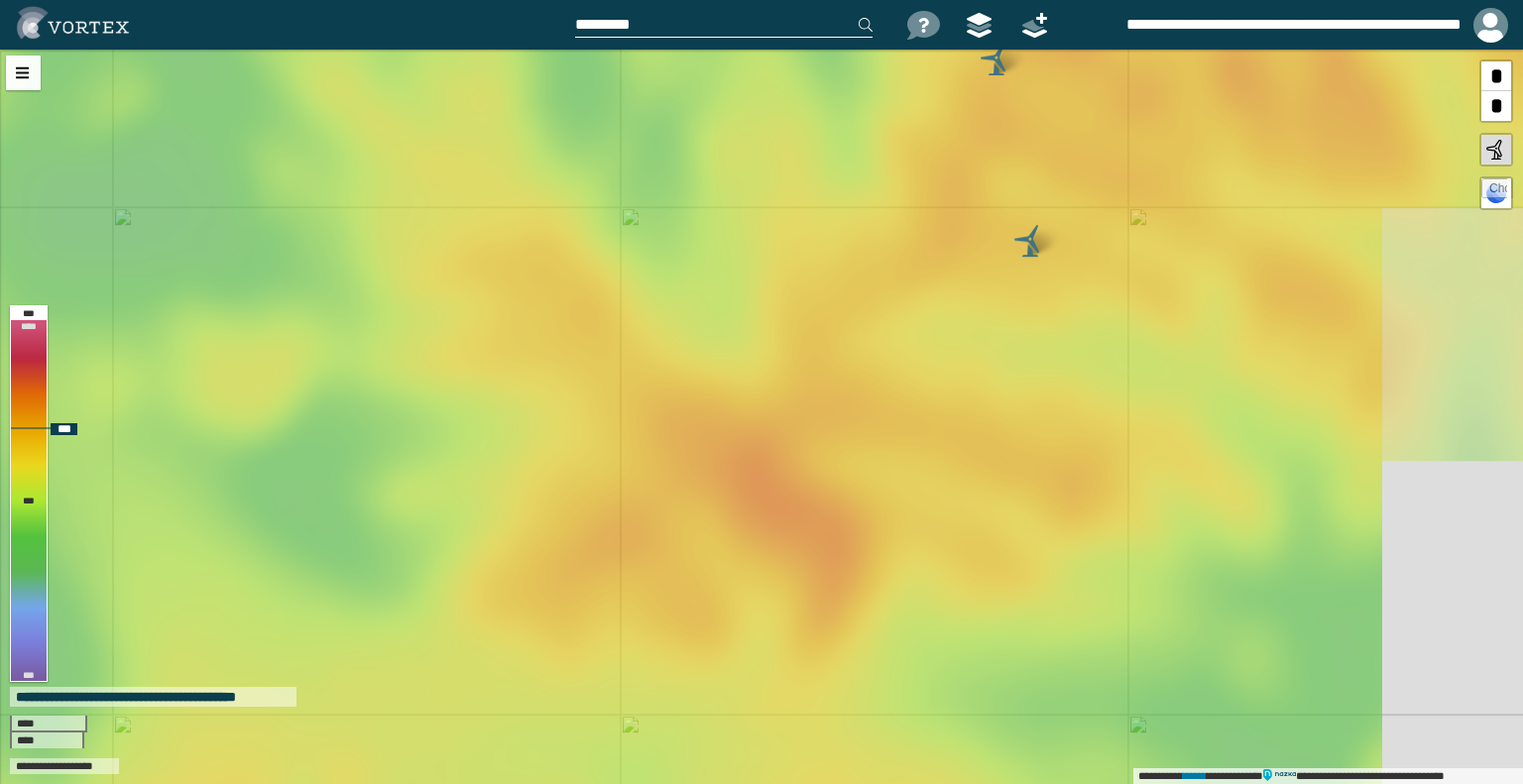 drag, startPoint x: 1010, startPoint y: 459, endPoint x: 845, endPoint y: 428, distance: 167.88687 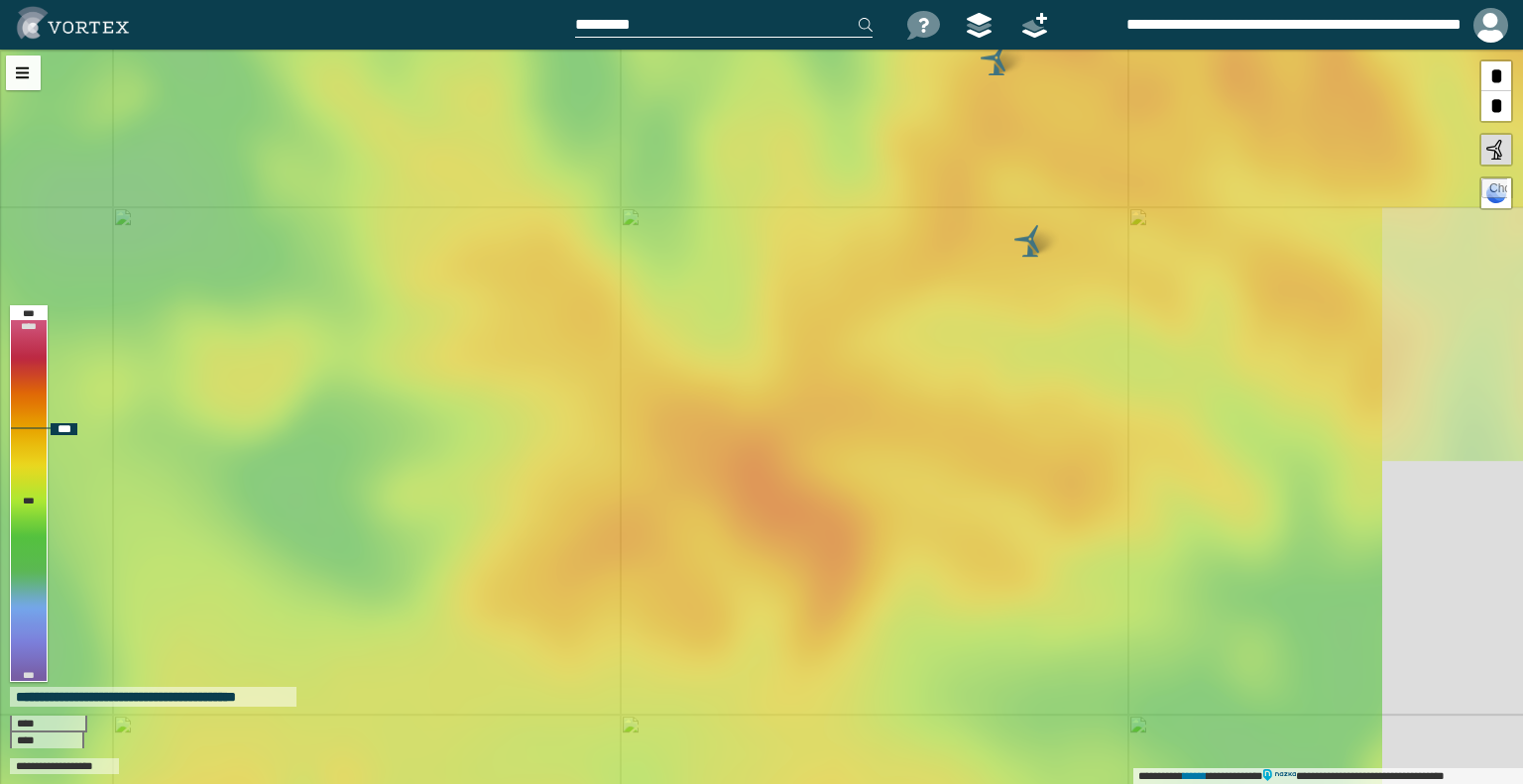 click on "**********" at bounding box center (762, 416) 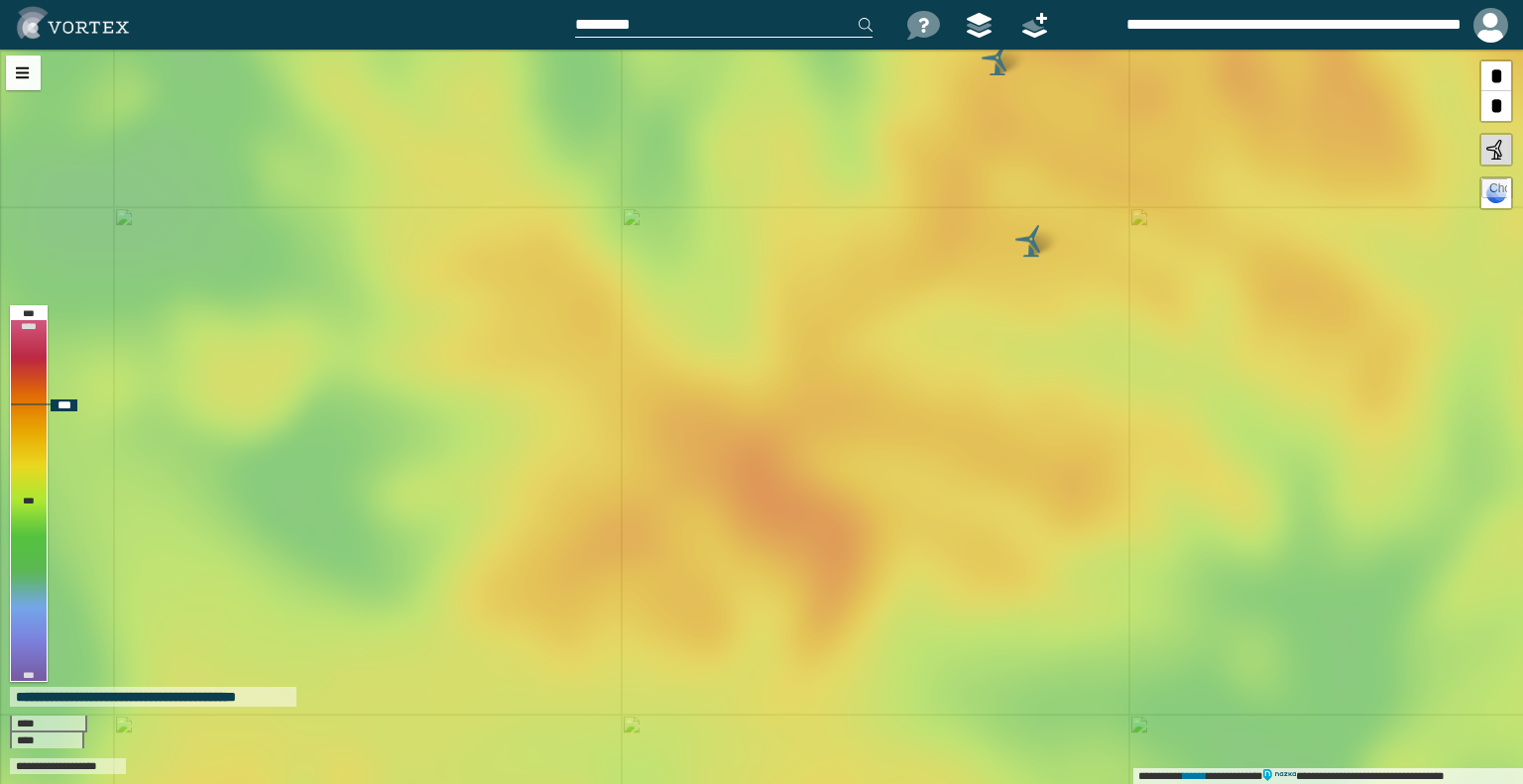 click on "**********" at bounding box center (762, 416) 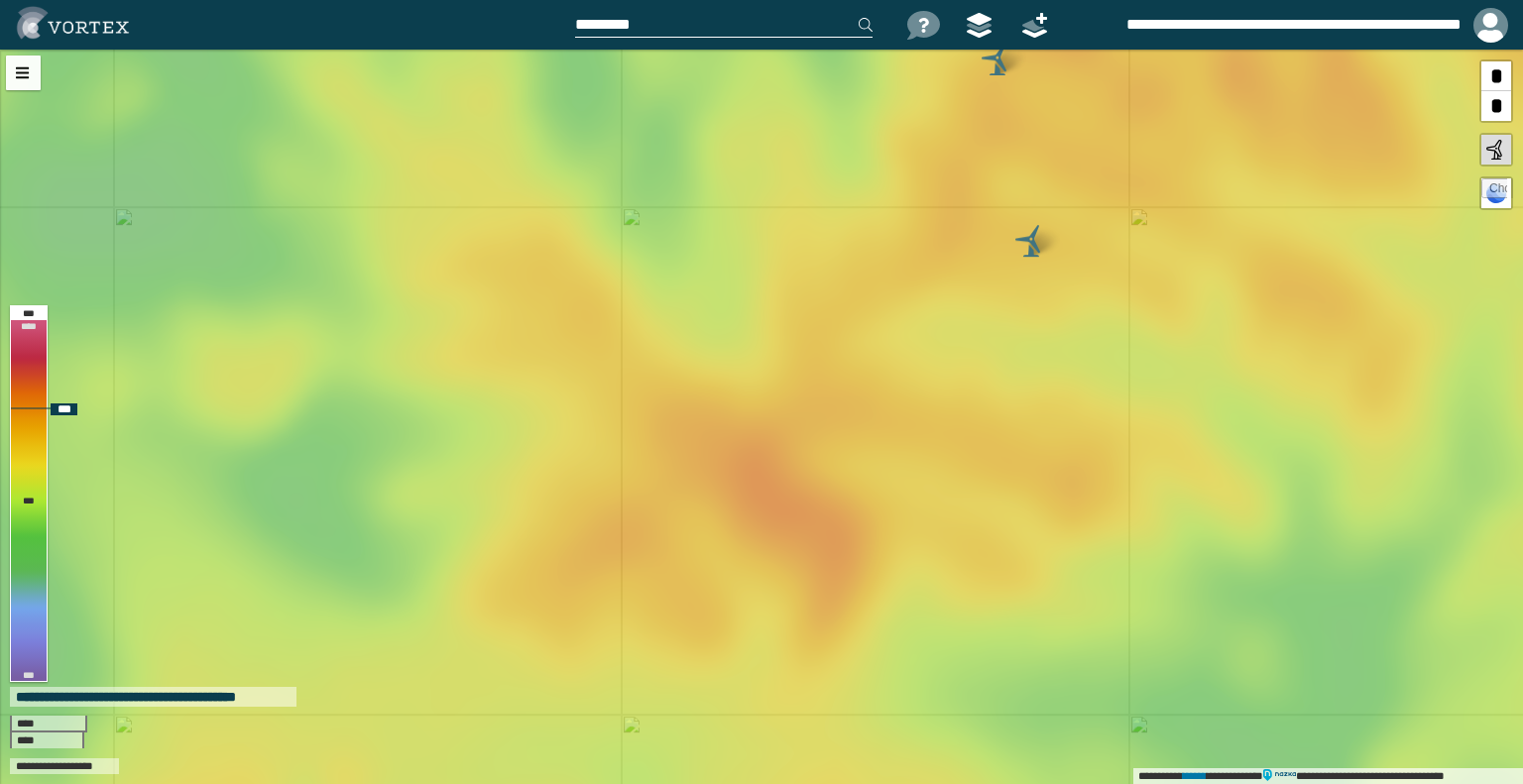 click on "**********" at bounding box center (762, 416) 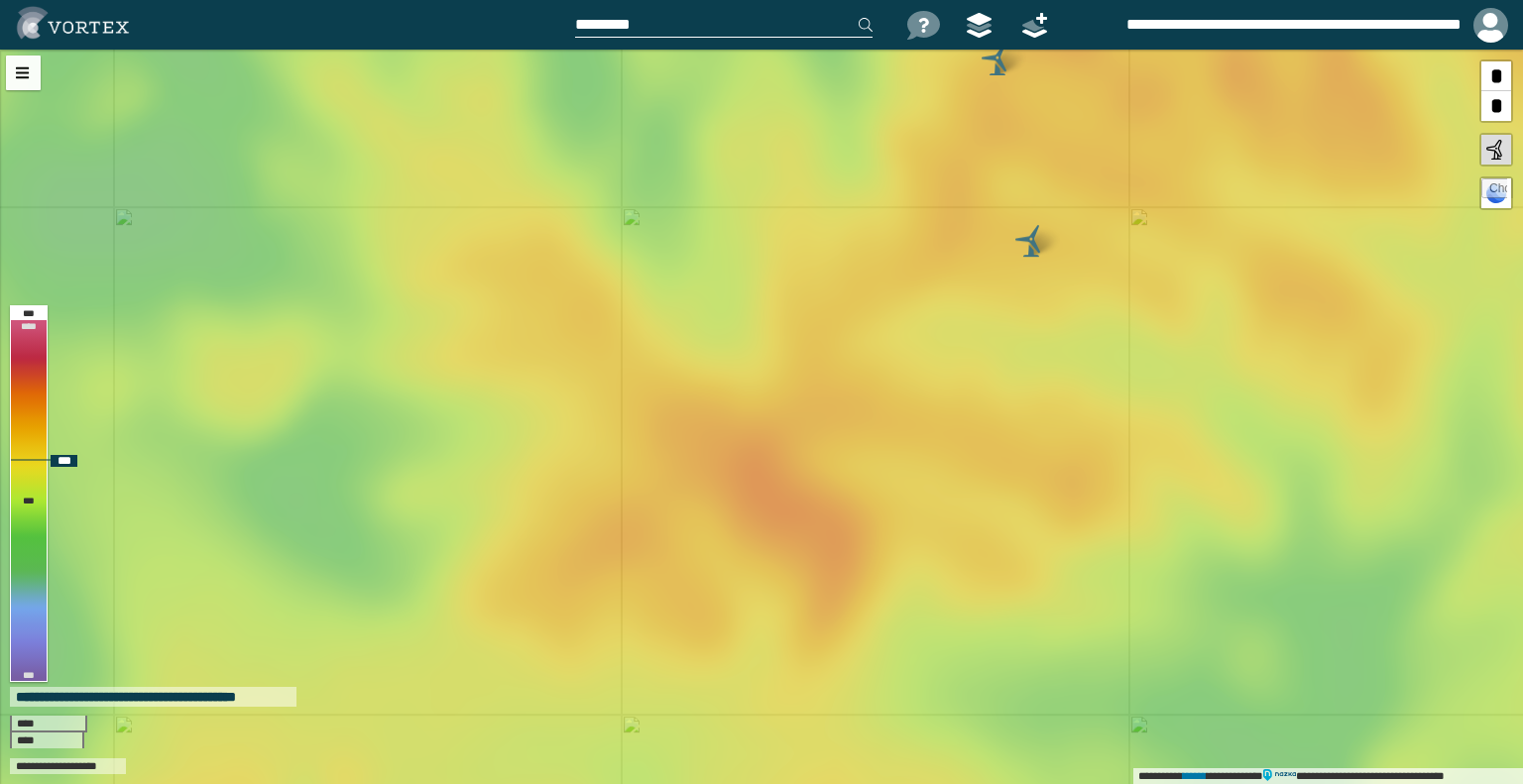 click on "*" at bounding box center [1496, 106] 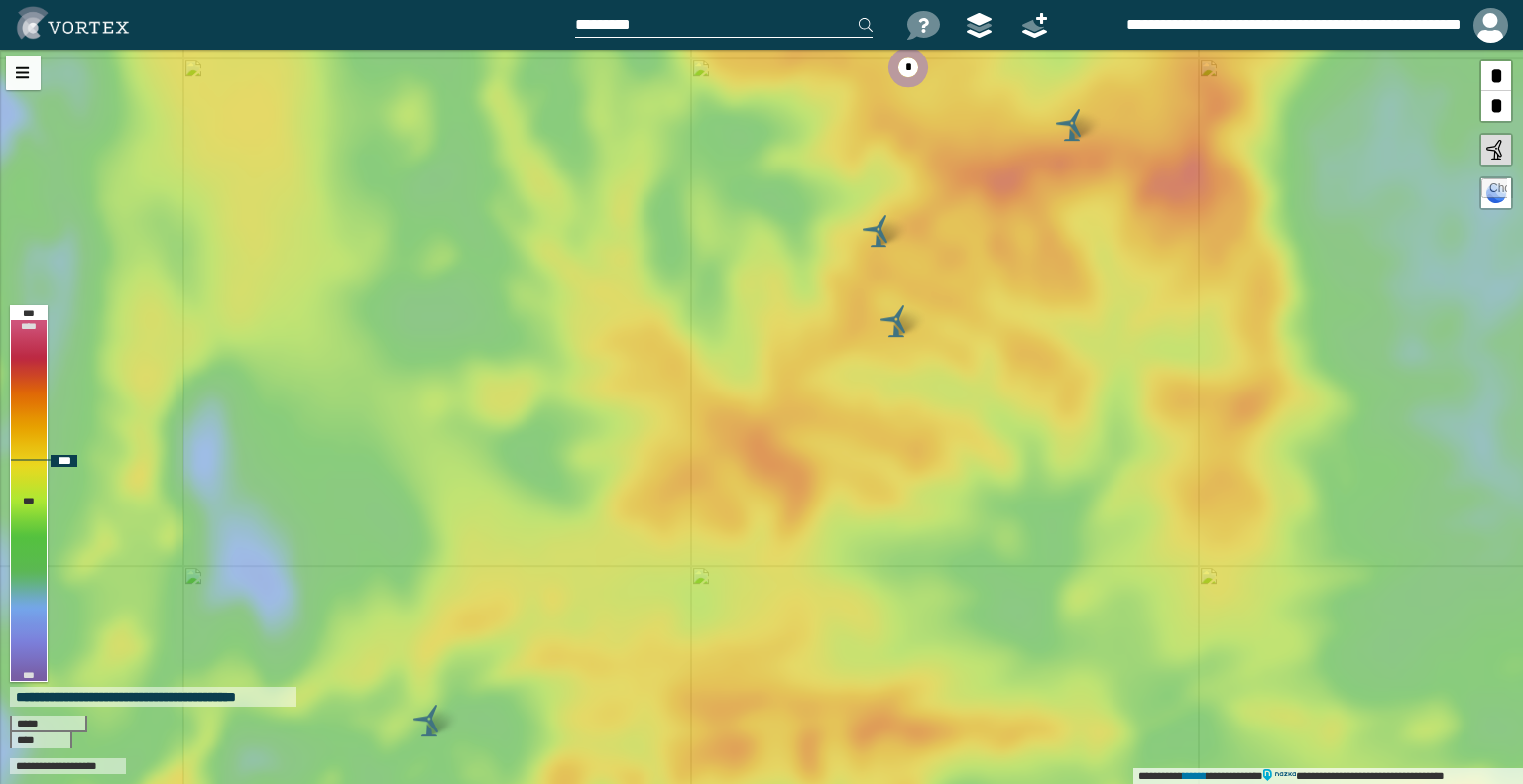 click on "*" at bounding box center [1496, 106] 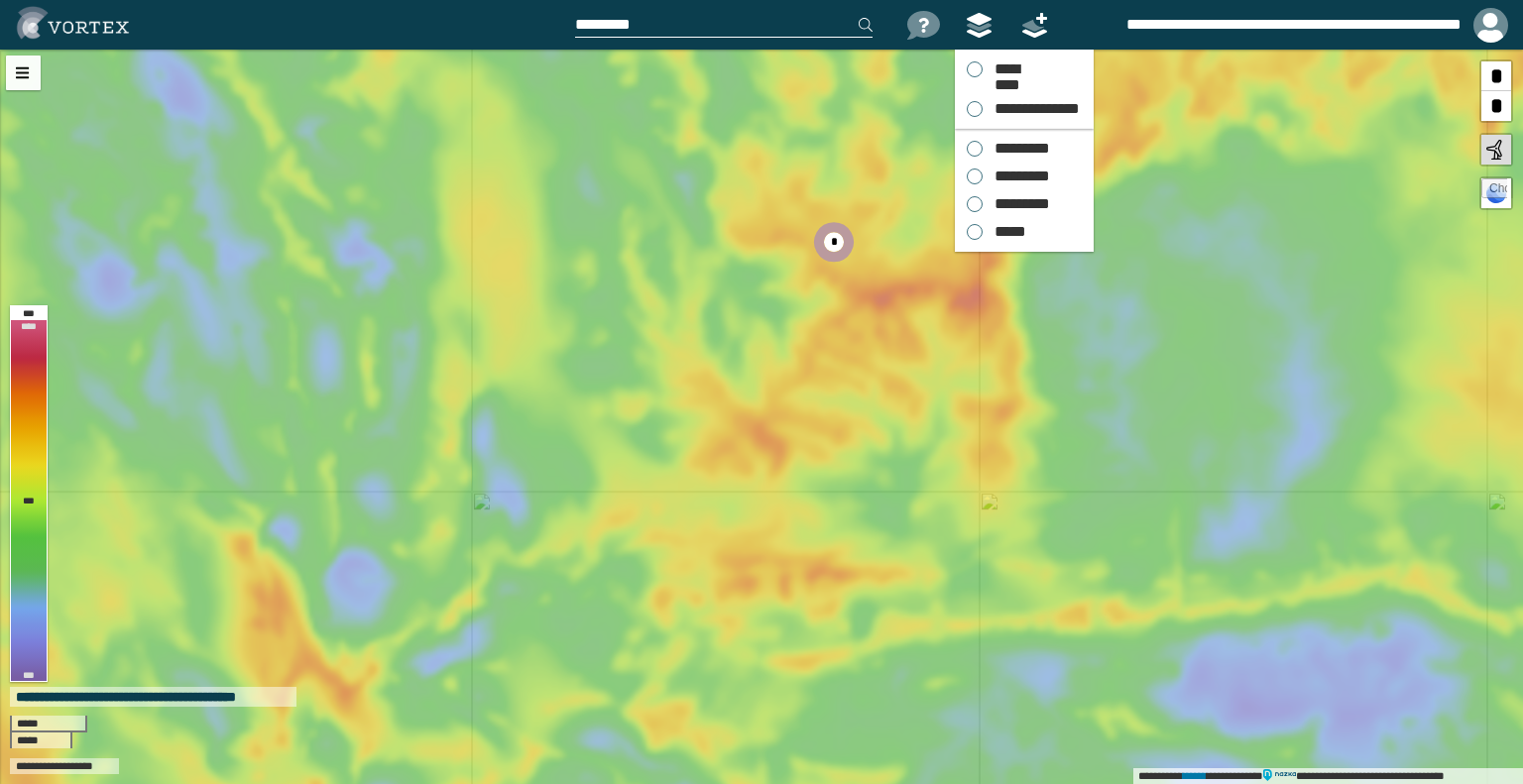 click at bounding box center (980, 25) 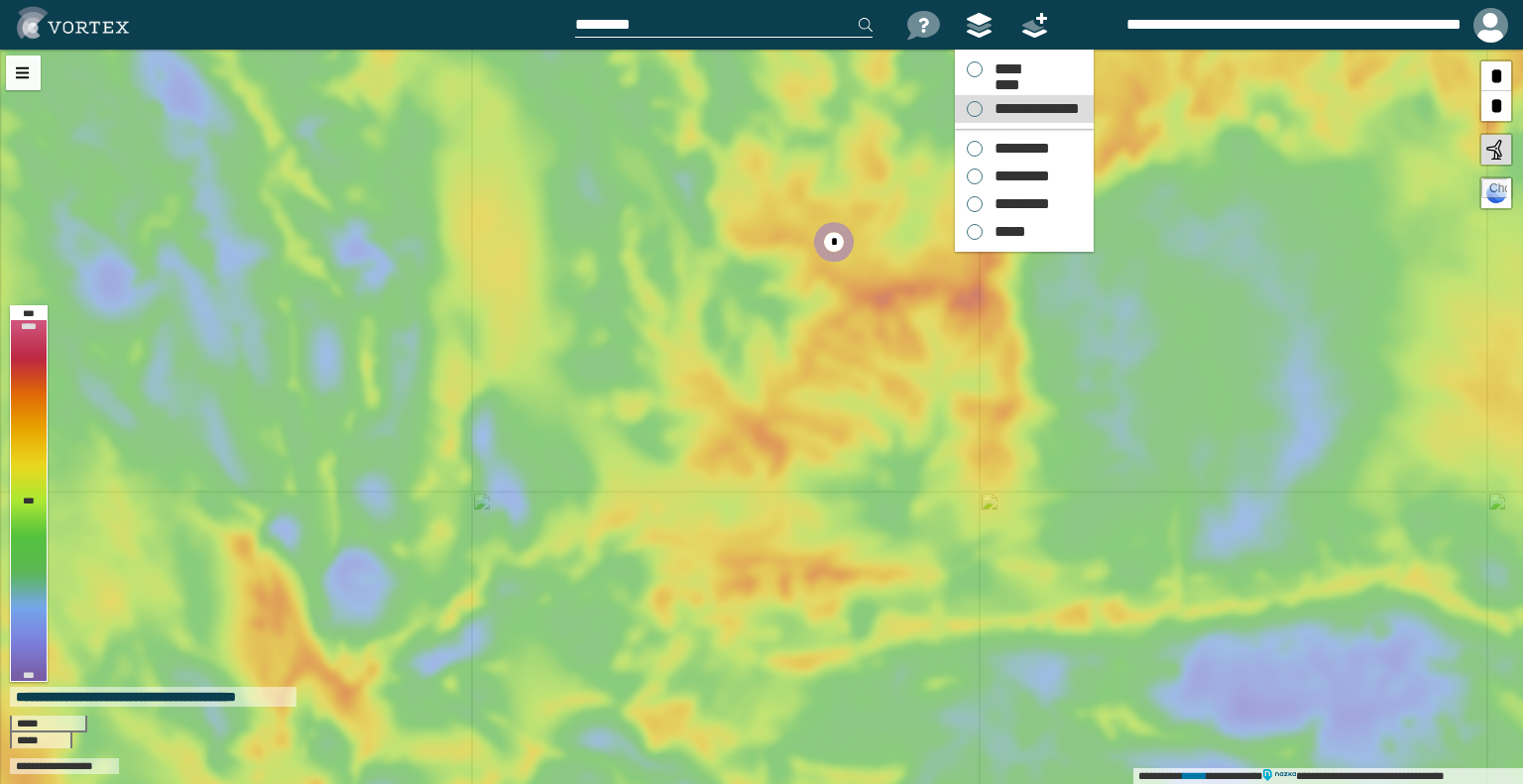 click on "**********" at bounding box center [1024, 109] 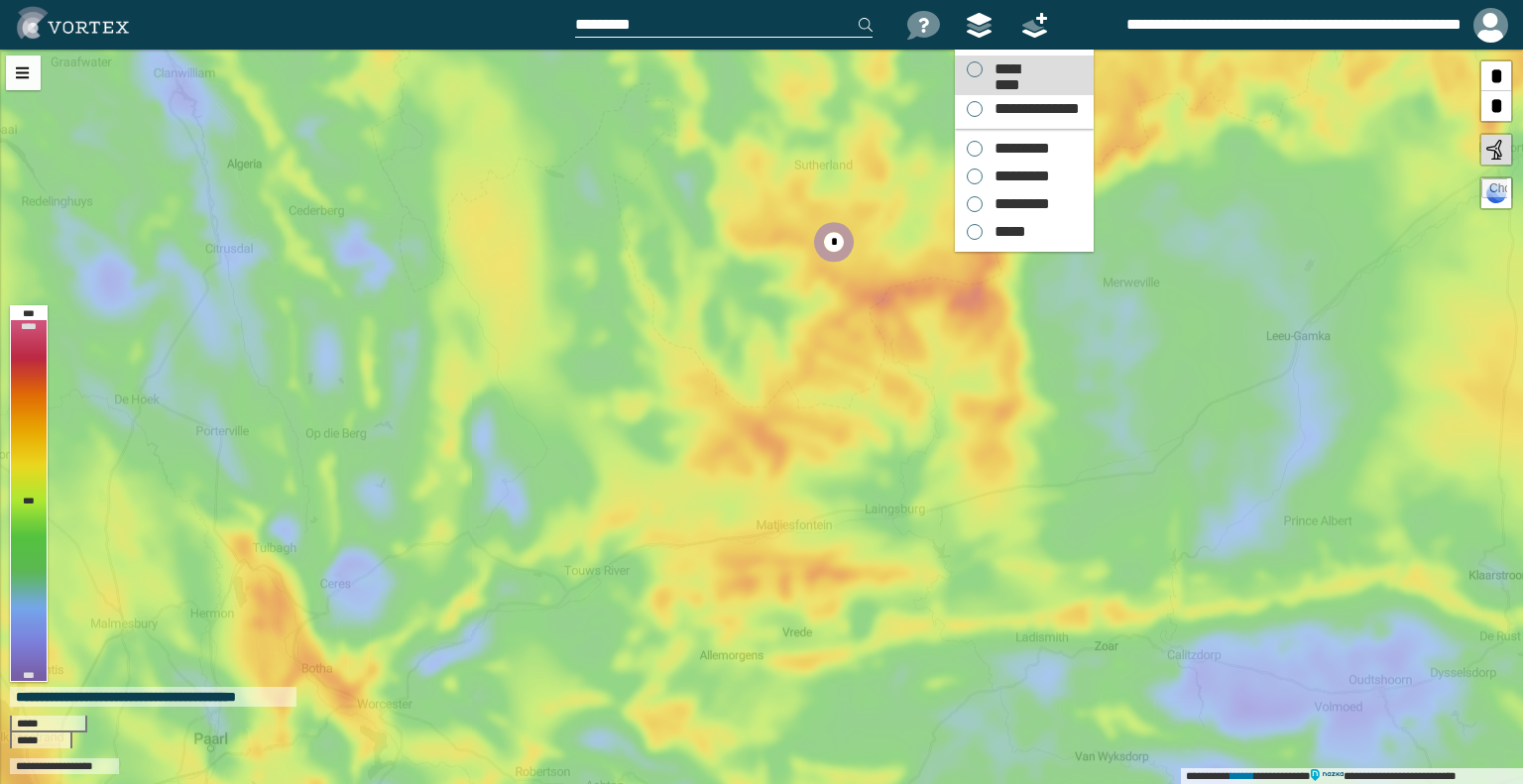 click on "*********" at bounding box center [1006, 69] 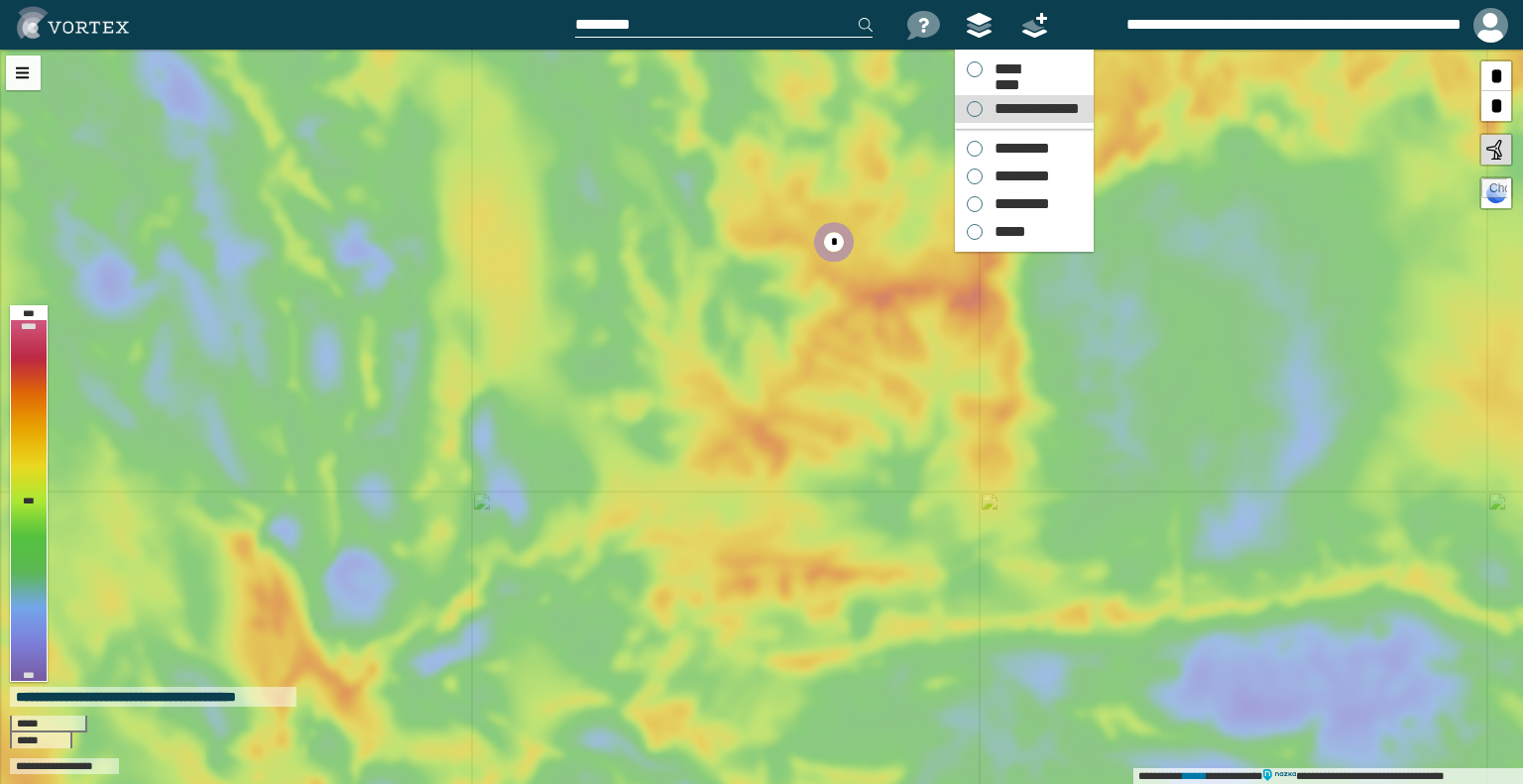 click on "**********" at bounding box center [1024, 109] 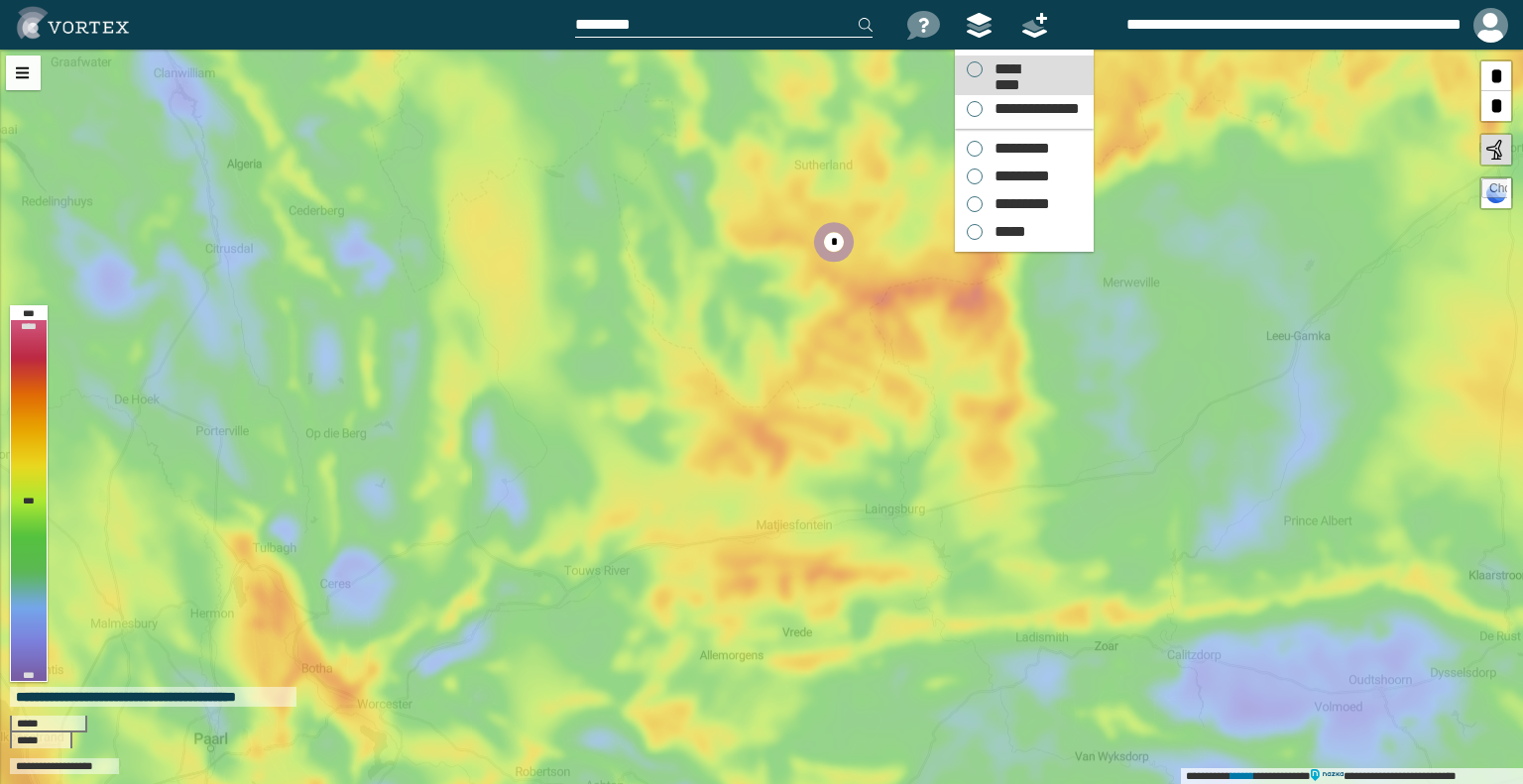 click on "*********" at bounding box center [1006, 69] 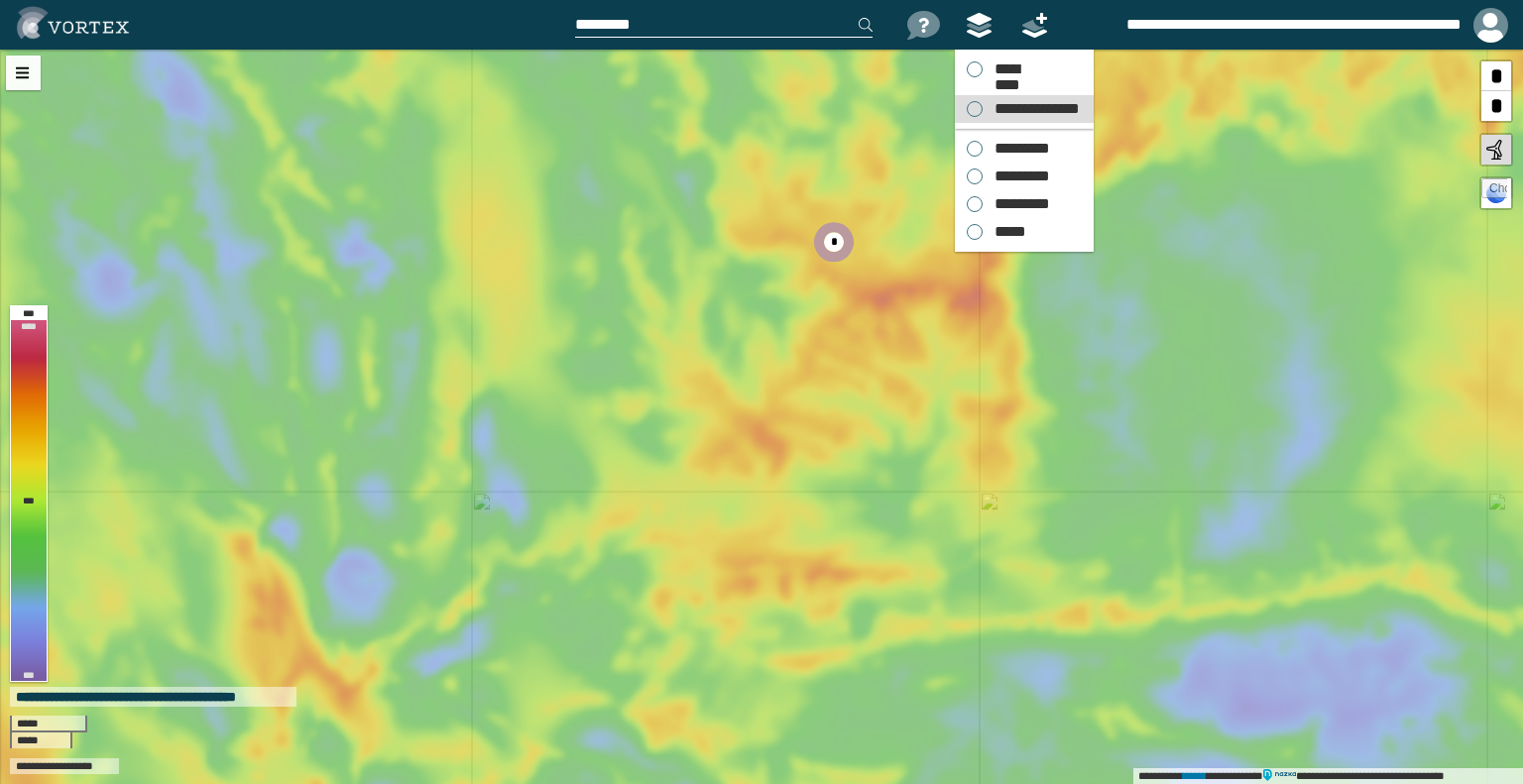 click on "**********" at bounding box center [1024, 109] 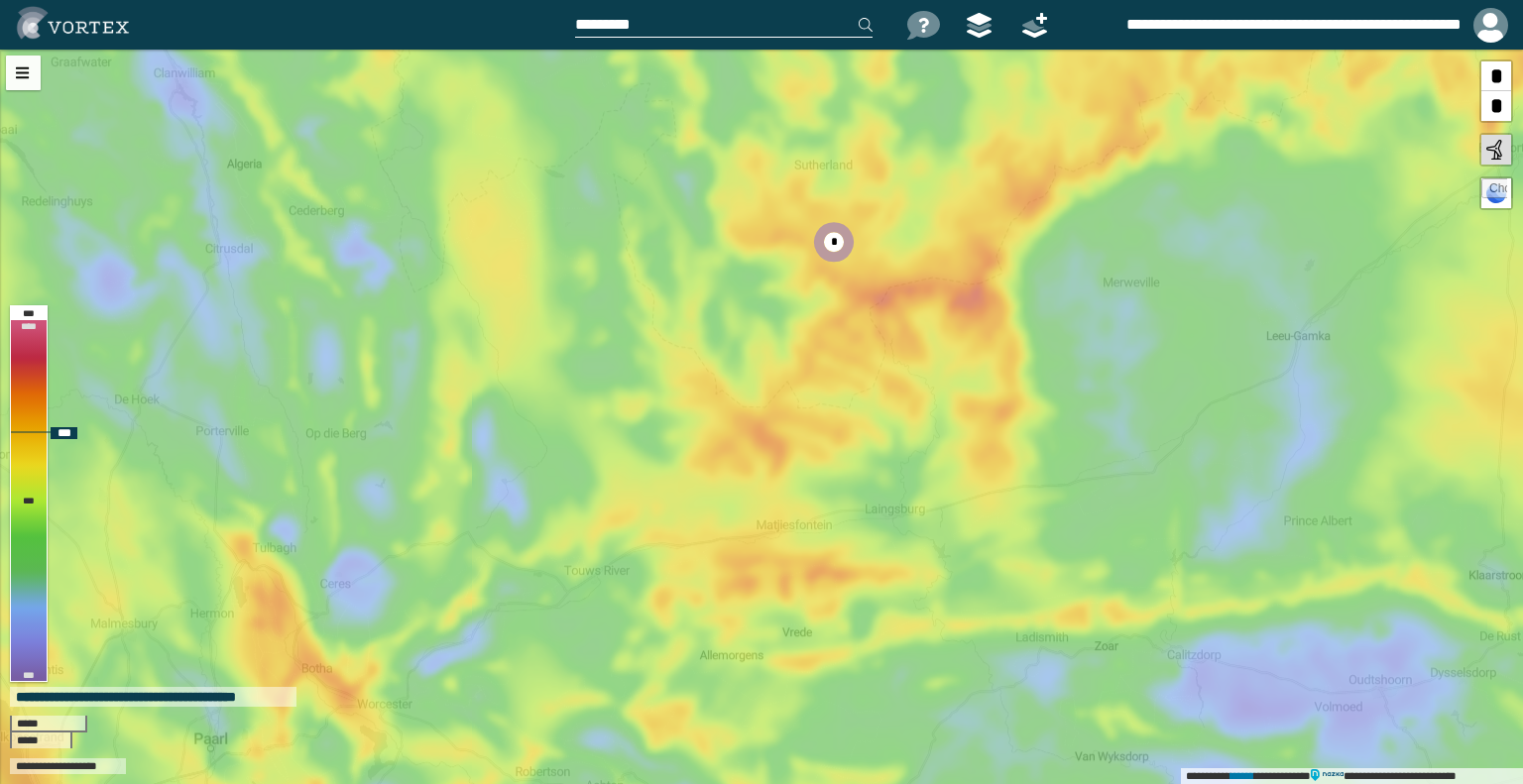click on "*" at bounding box center [1496, 106] 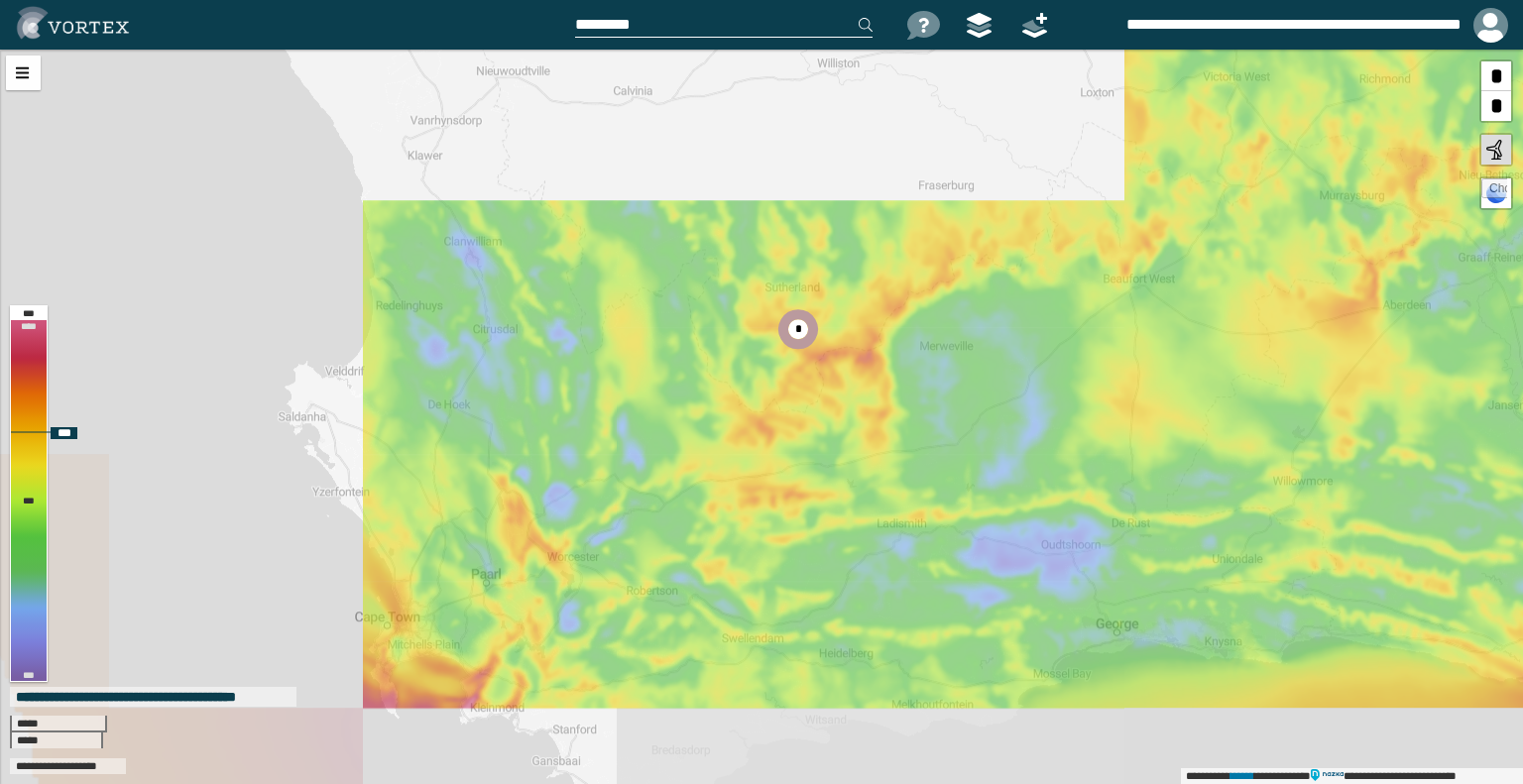 click on "*" at bounding box center (1496, 106) 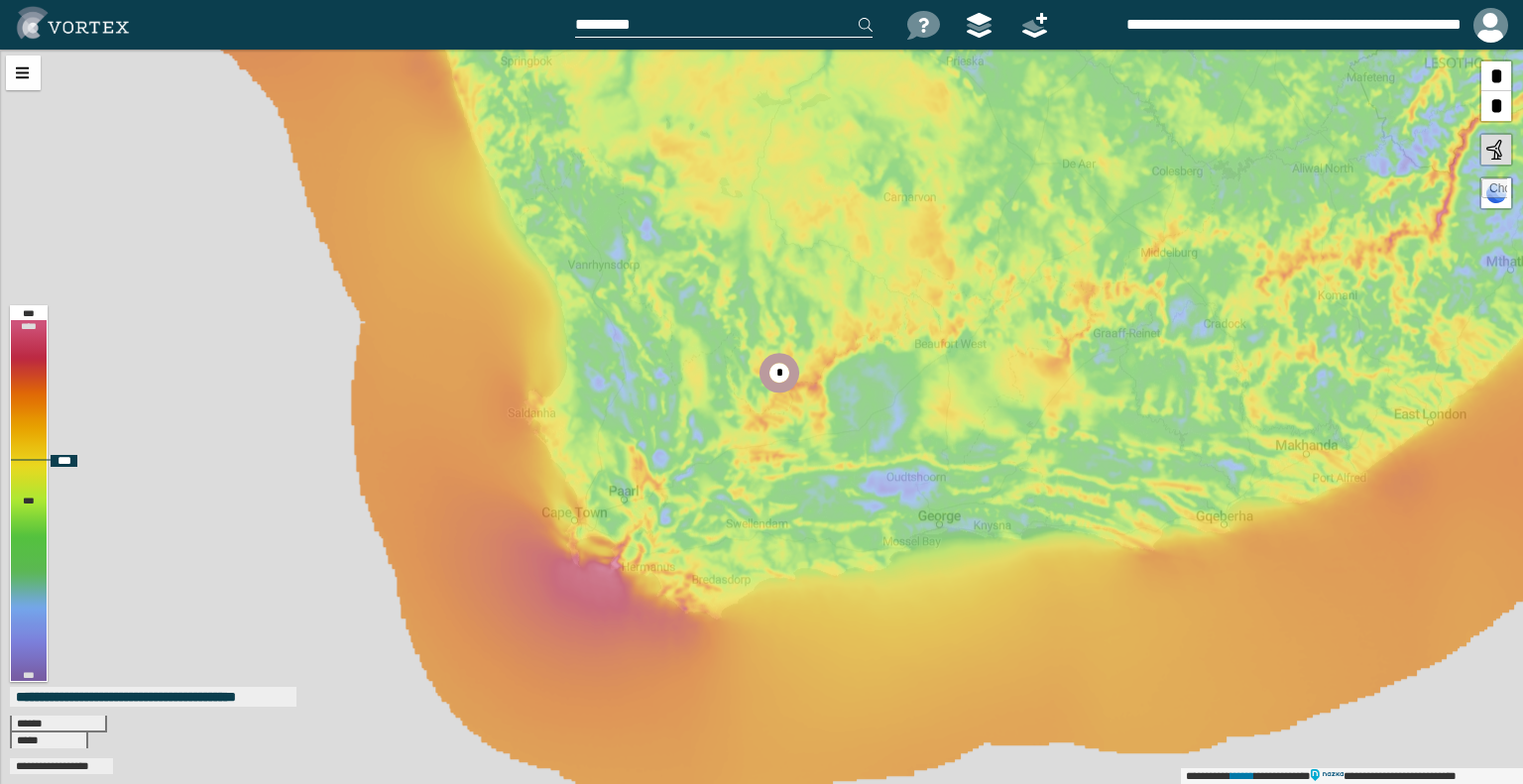 click on "**********" at bounding box center [762, 416] 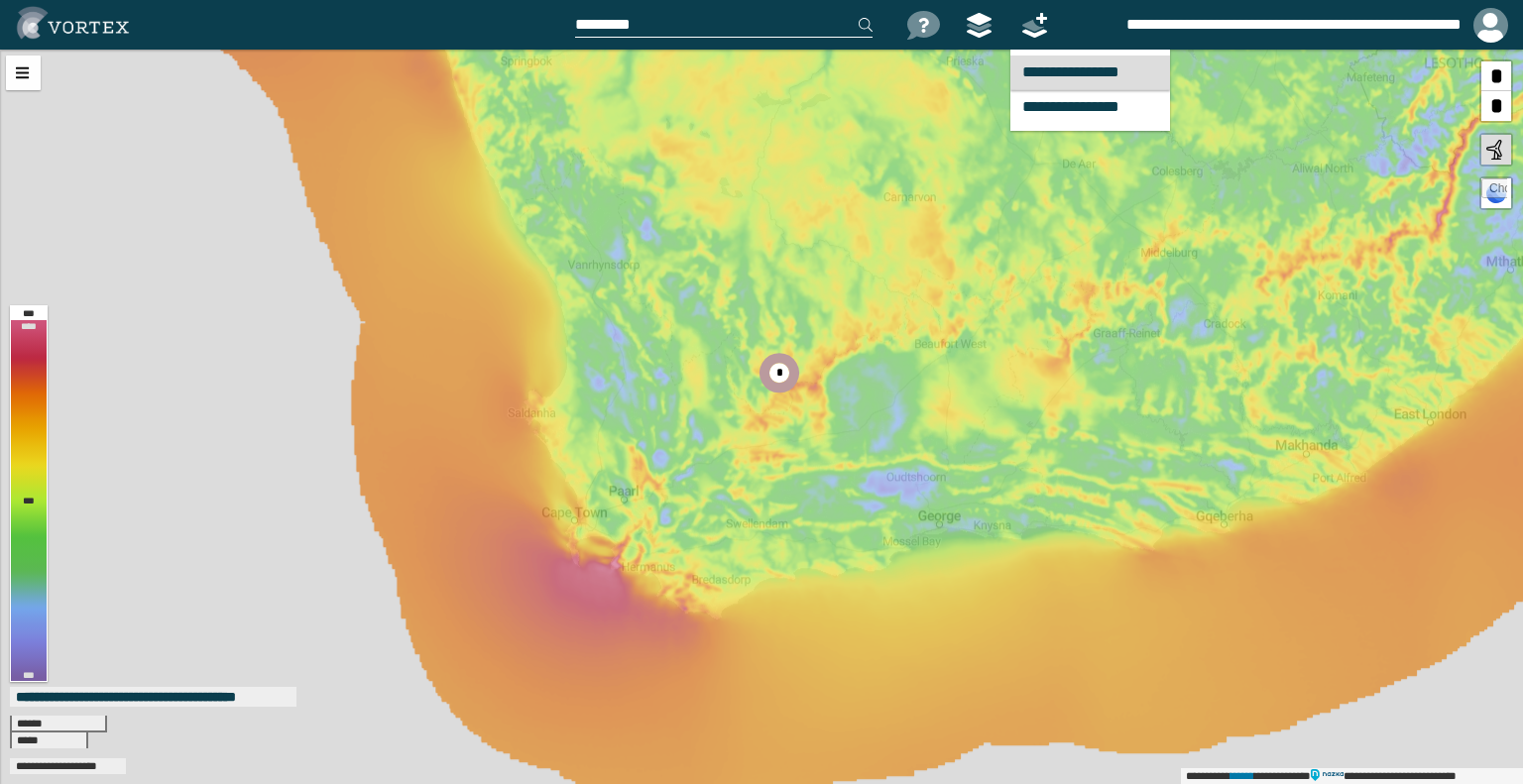 click on "**********" at bounding box center (1090, 72) 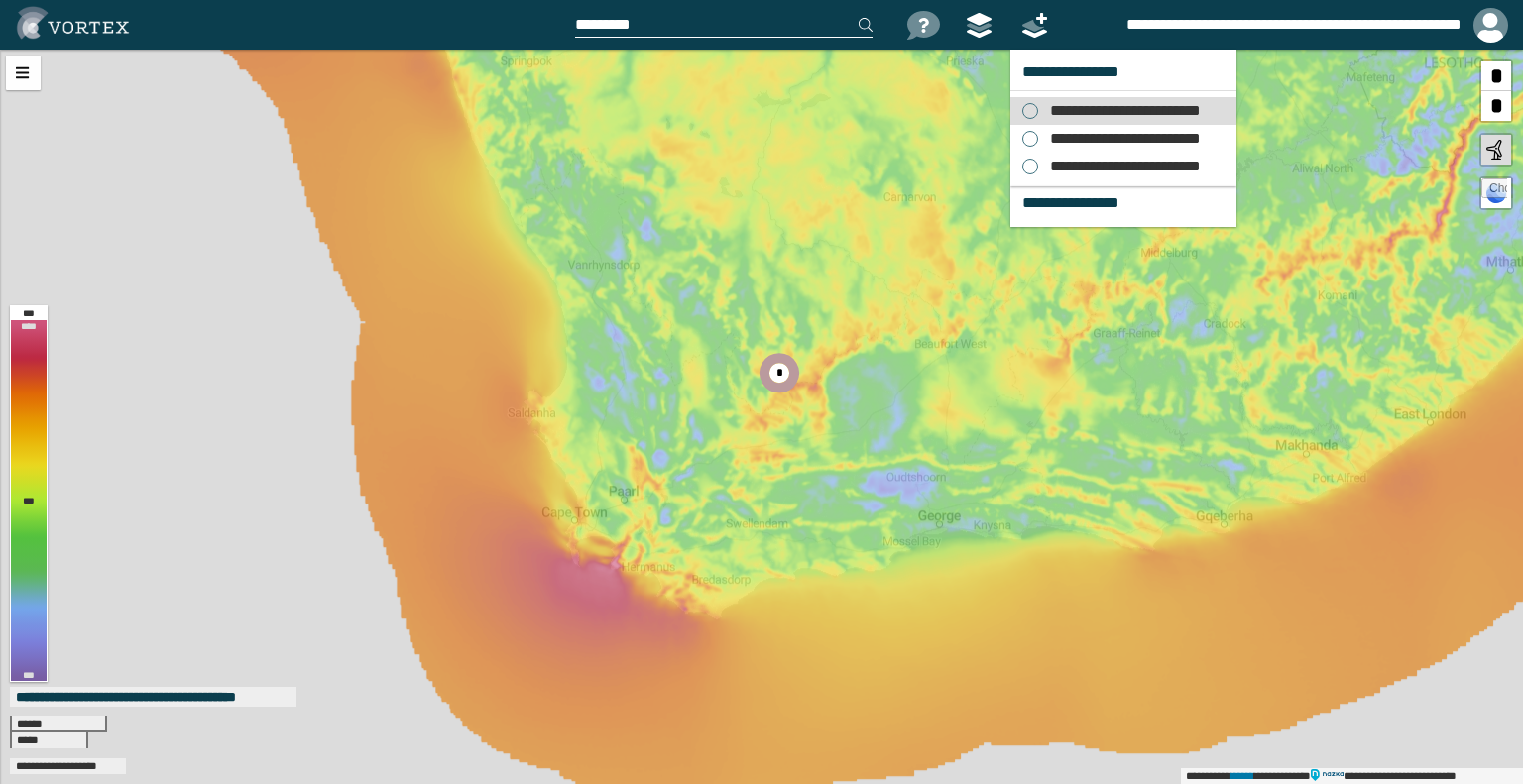 click on "**********" at bounding box center (1119, 111) 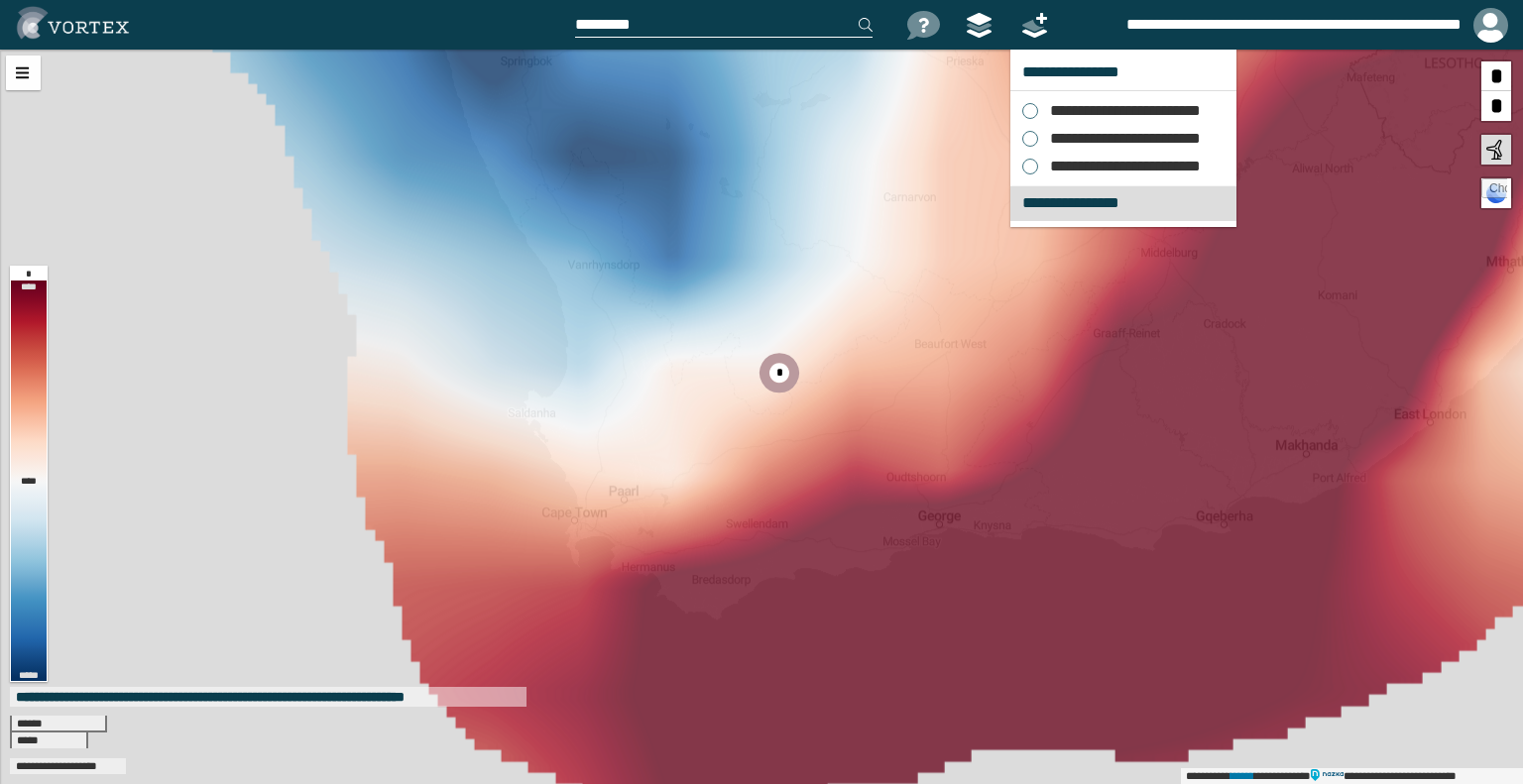 click on "**********" at bounding box center (1123, 203) 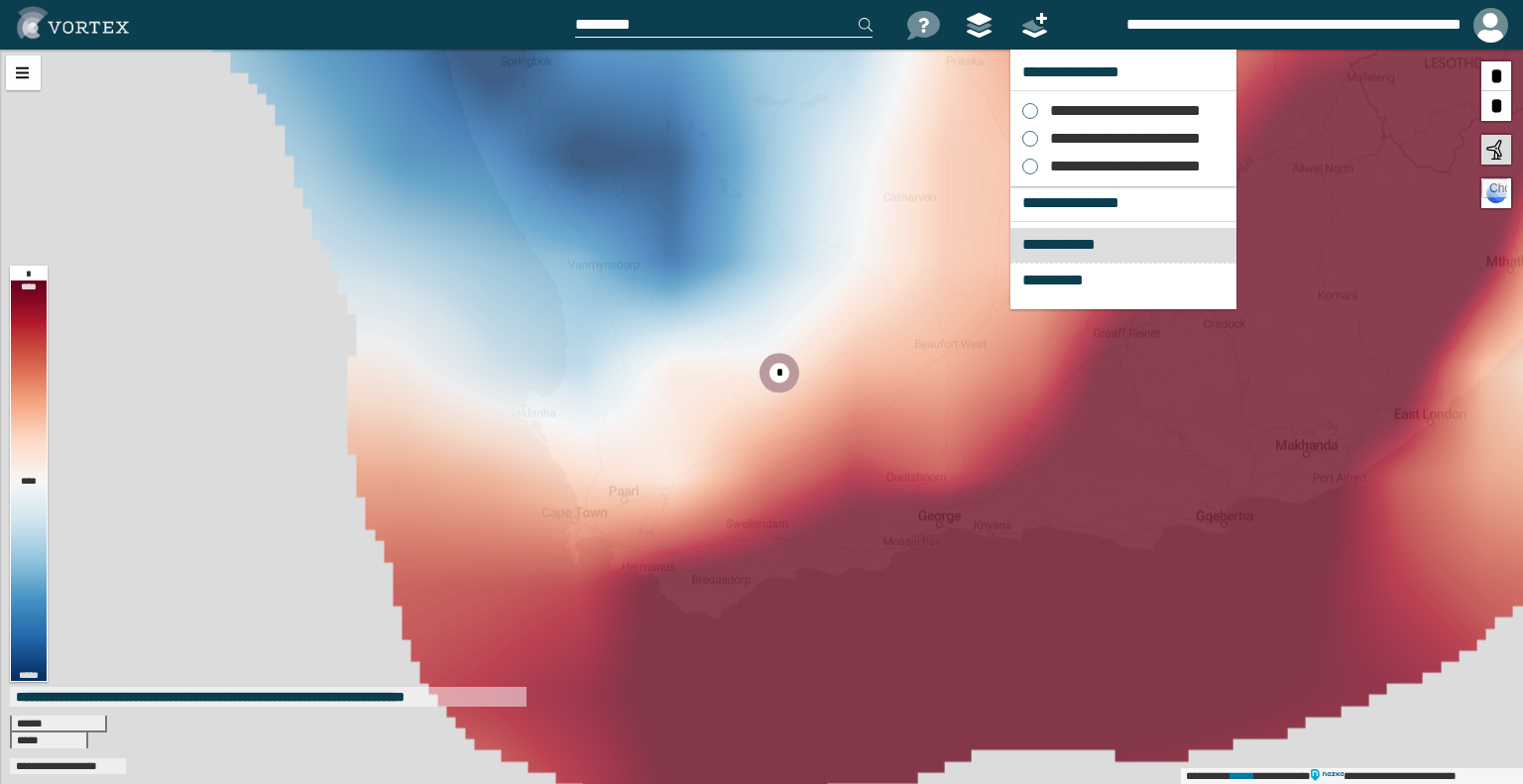 click on "**********" at bounding box center [1123, 245] 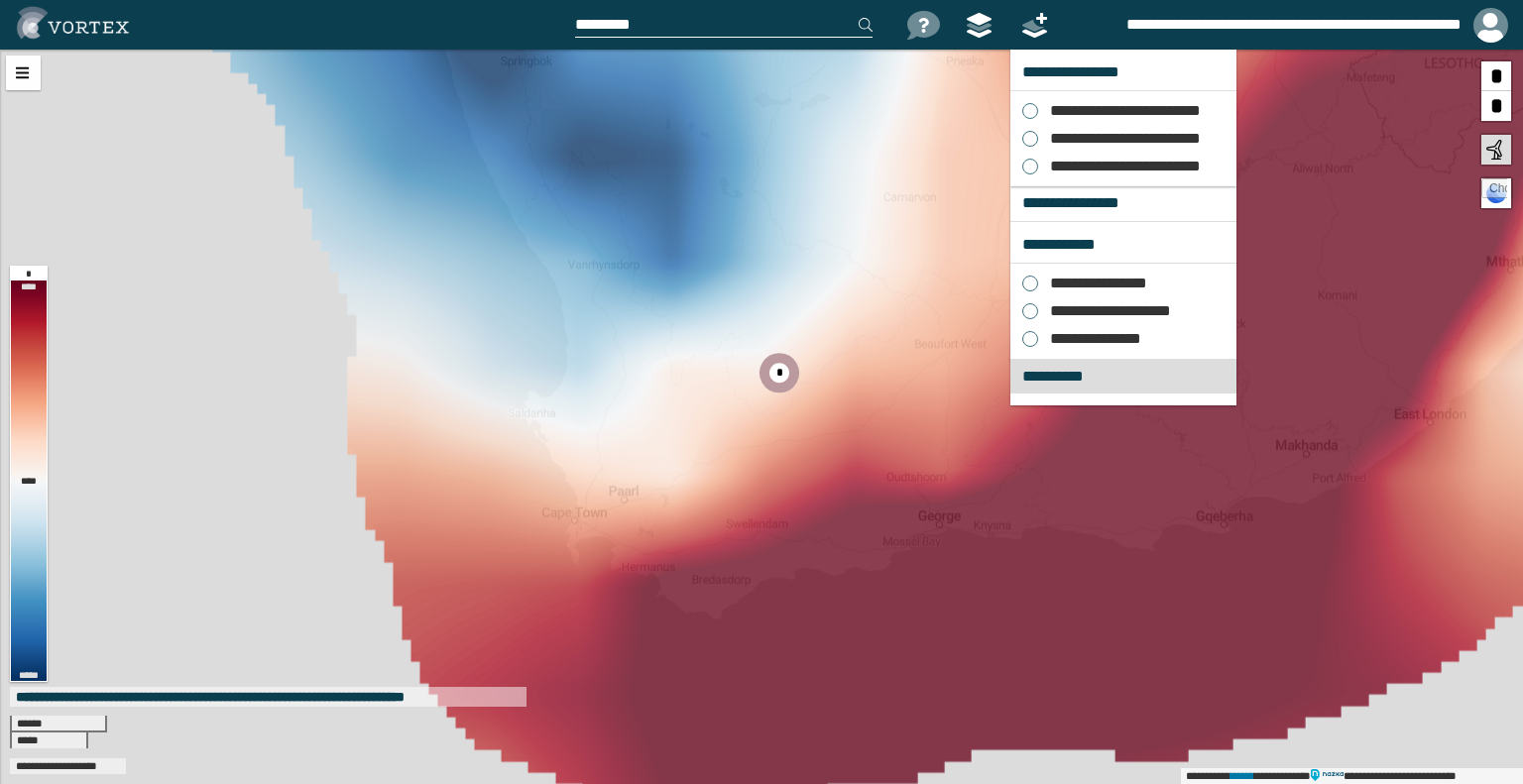 click on "**********" at bounding box center [1123, 377] 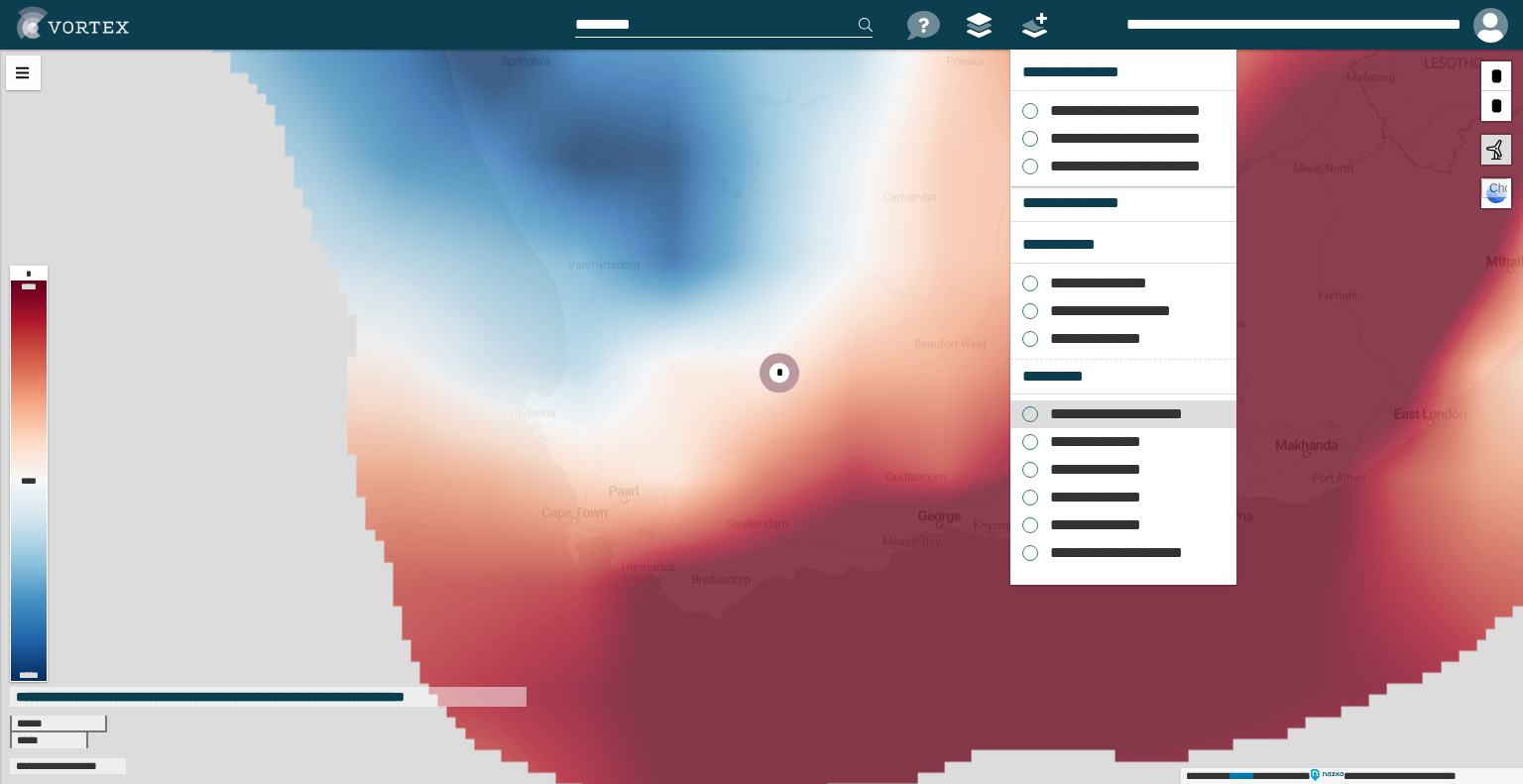 click on "**********" at bounding box center (1110, 414) 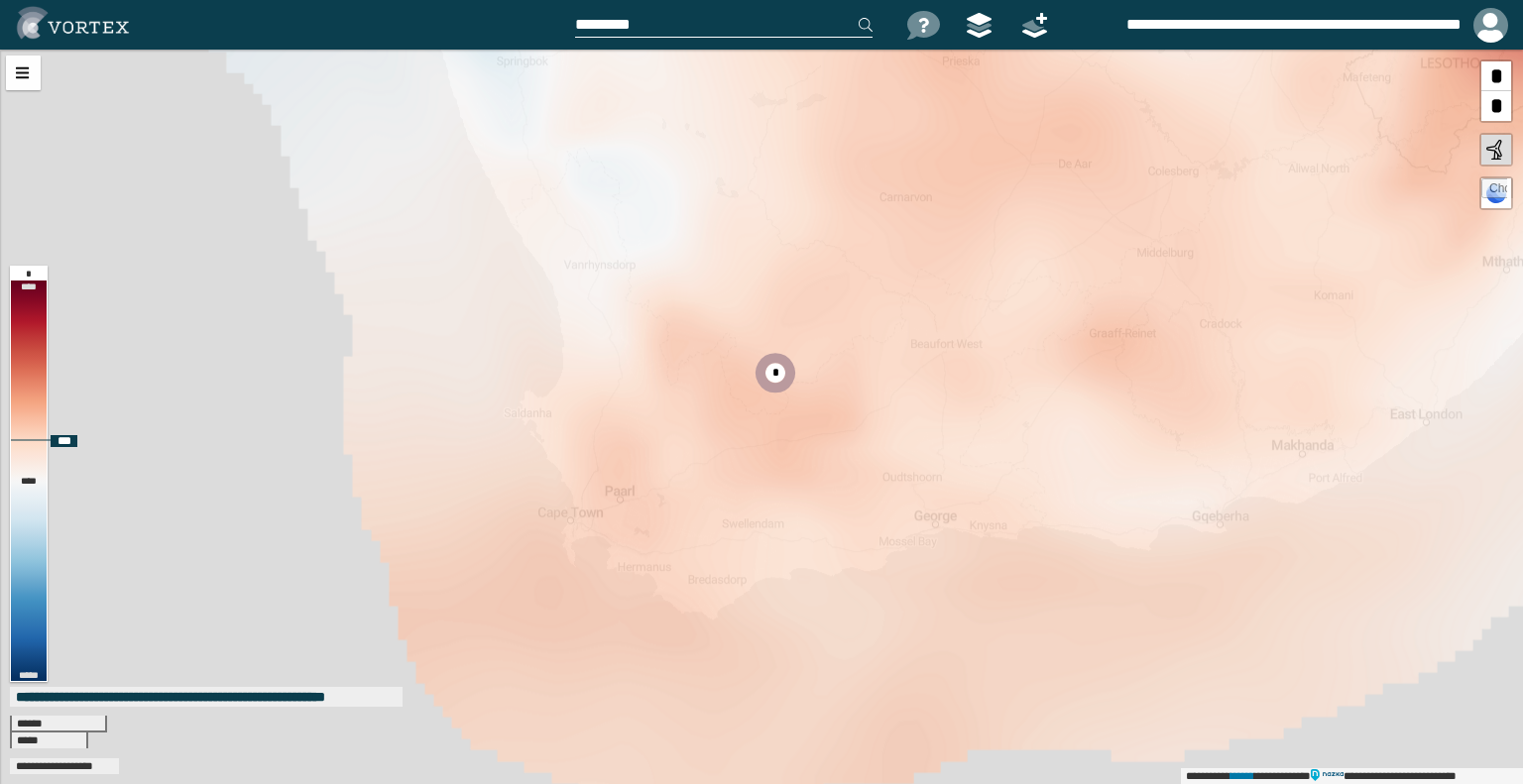 drag, startPoint x: 809, startPoint y: 240, endPoint x: 758, endPoint y: 258, distance: 54.083269 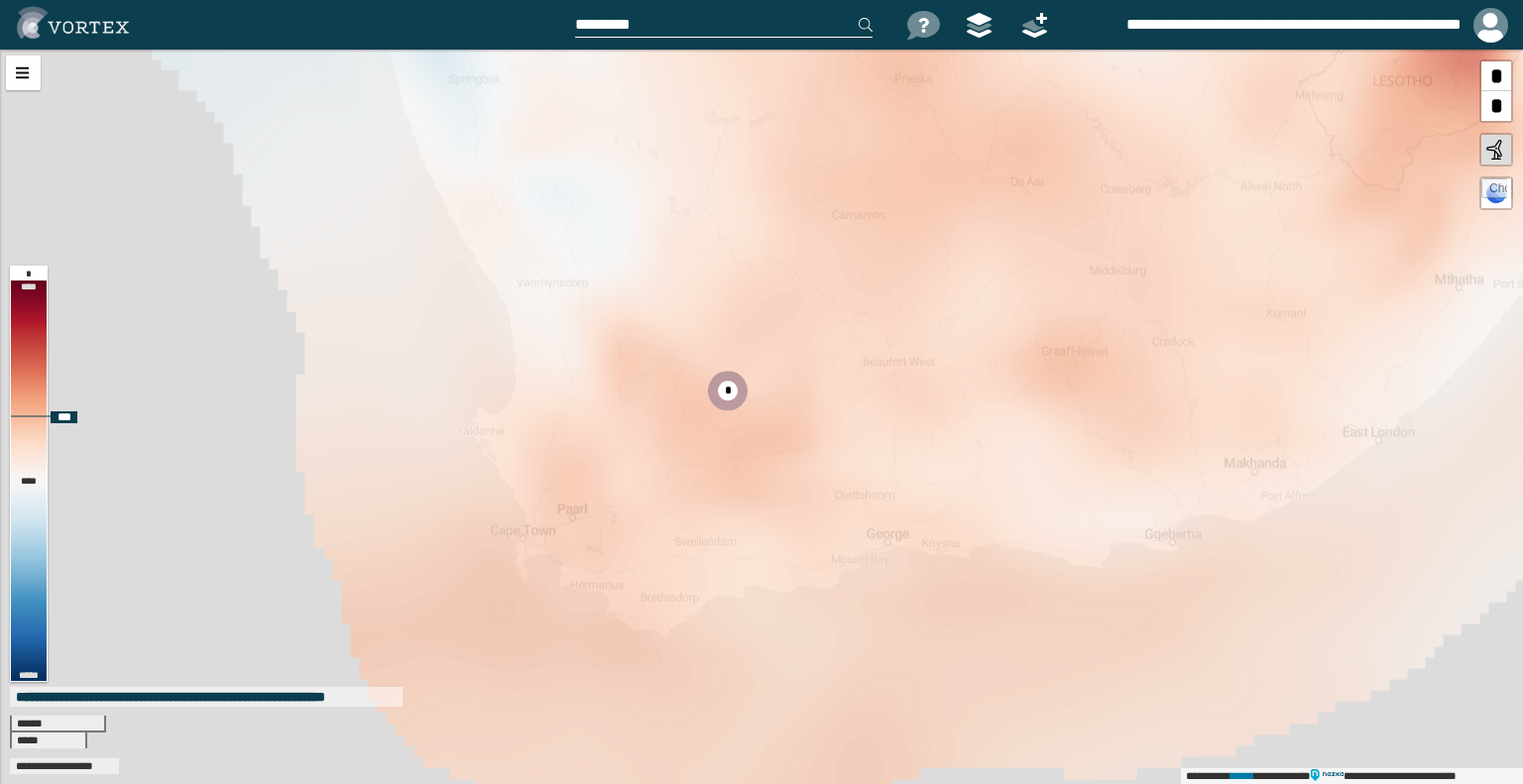 click on "*" at bounding box center (1496, 106) 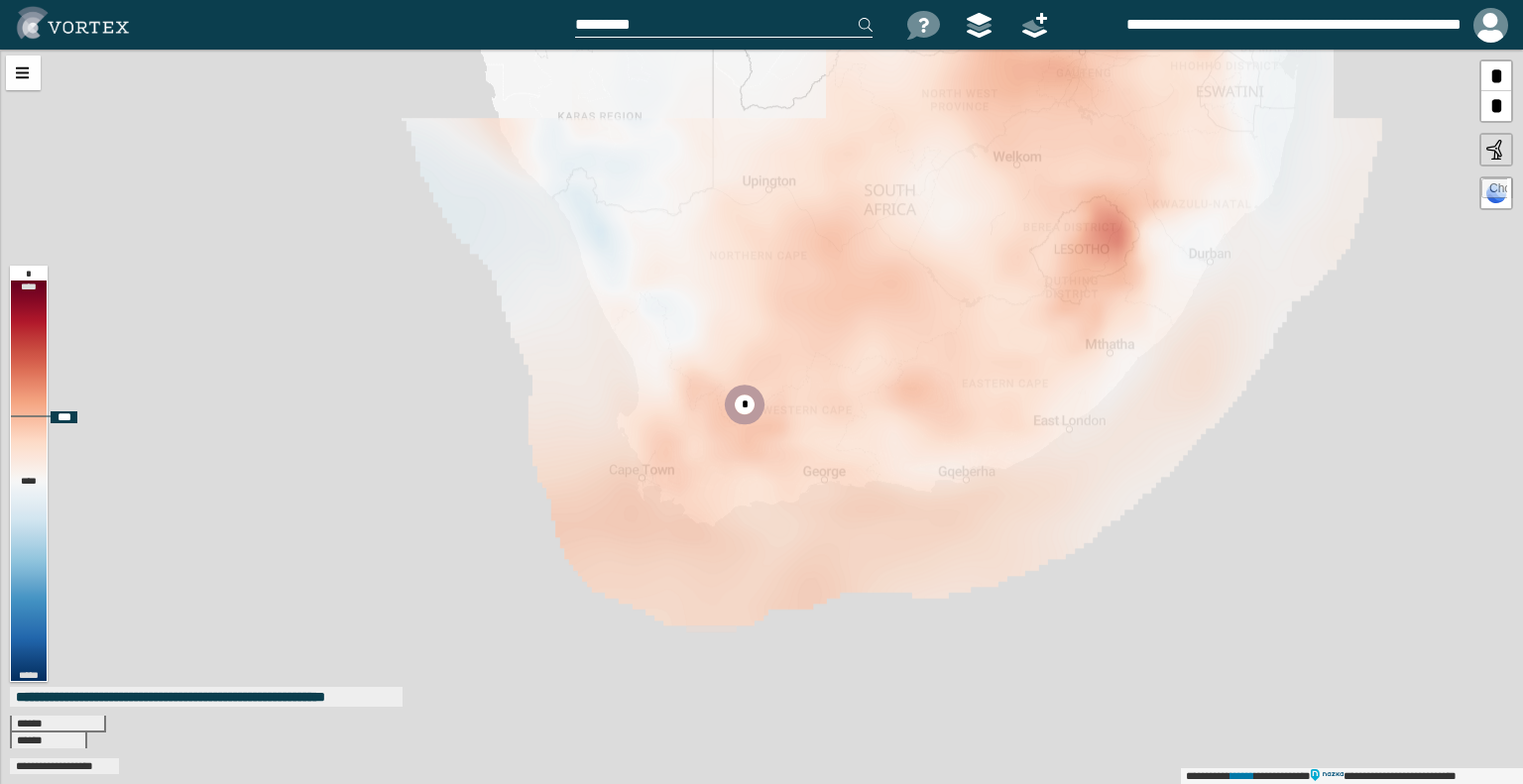 click on "*" at bounding box center [1496, 106] 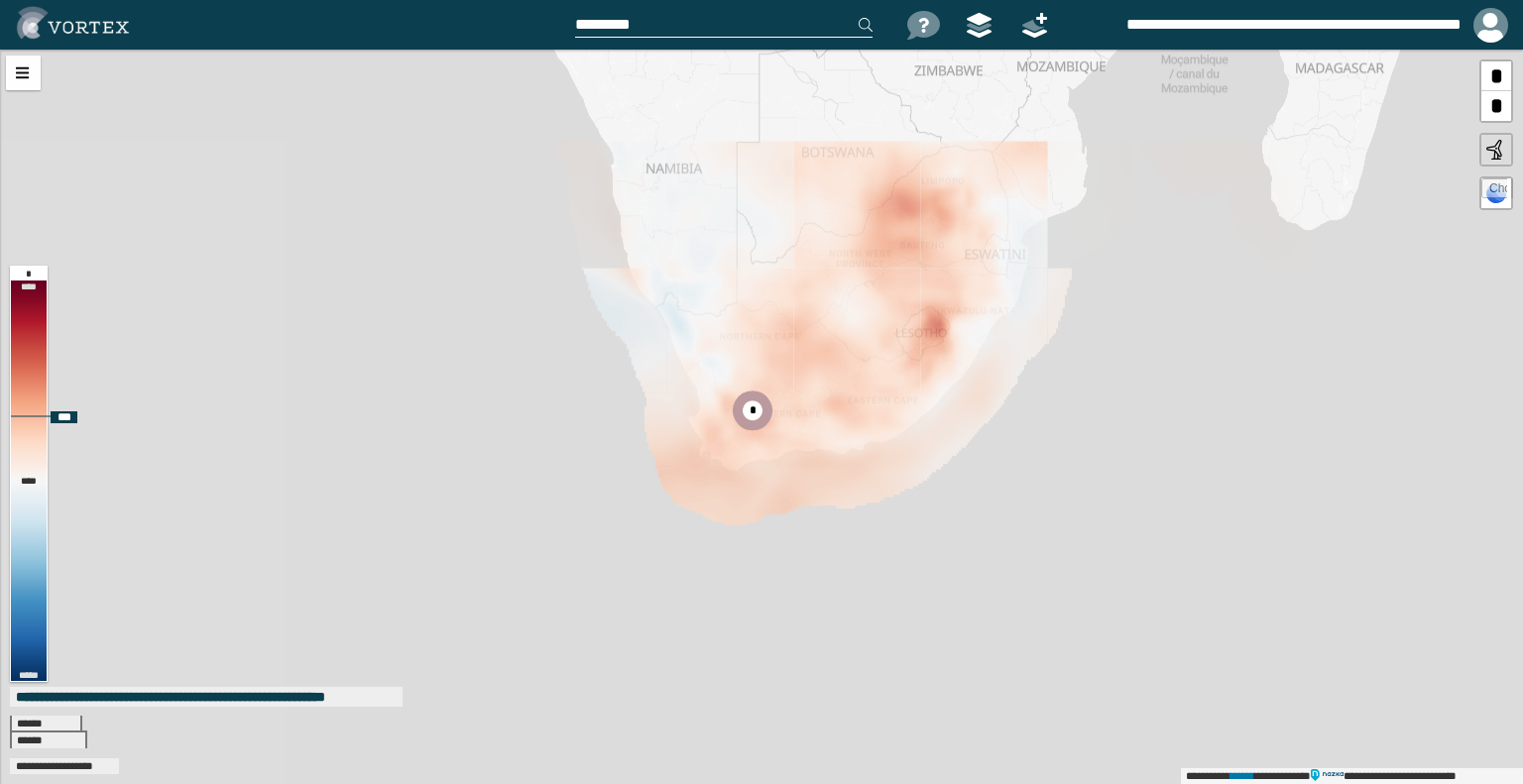 click on "*" at bounding box center [1496, 106] 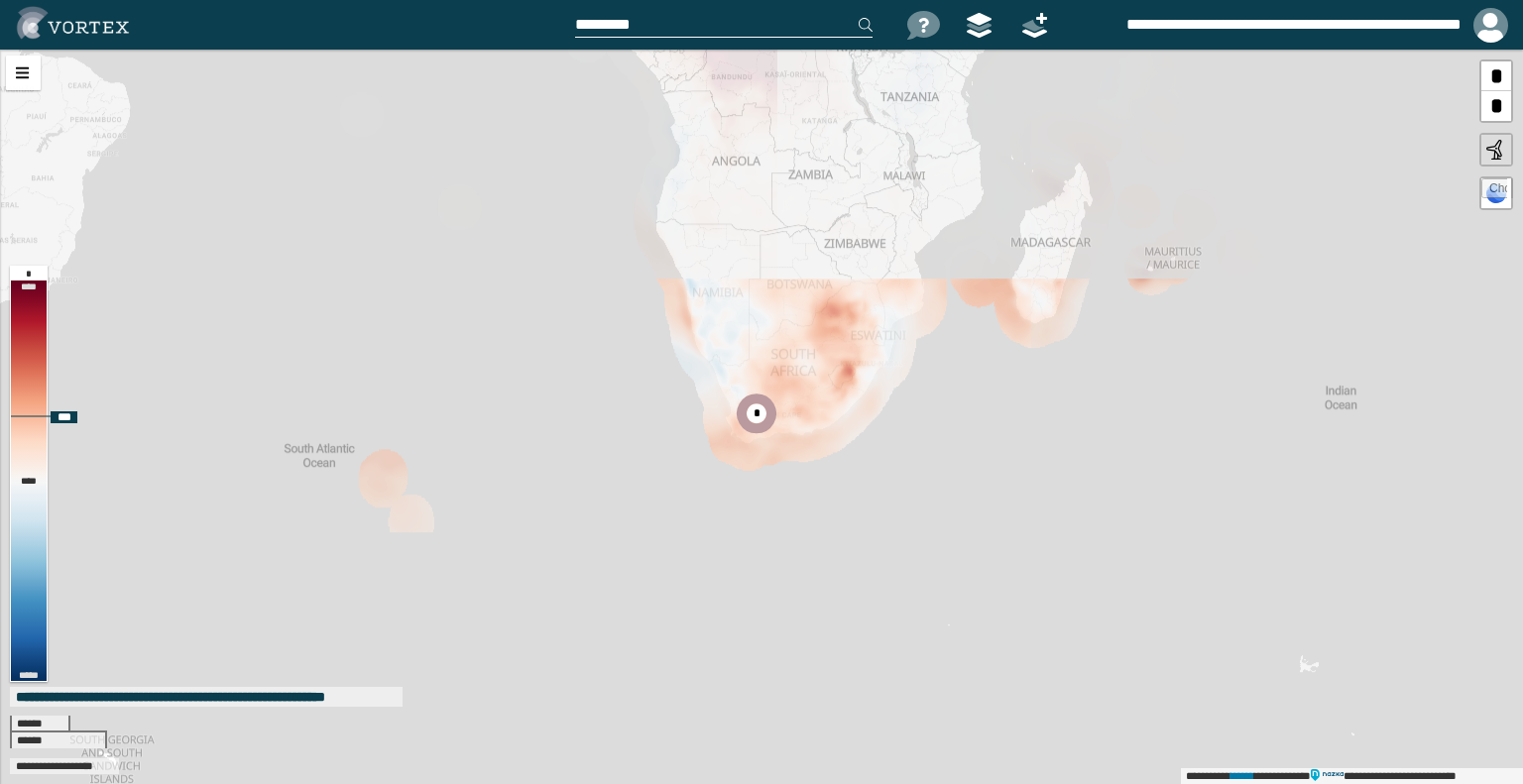 click on "*" at bounding box center (1496, 106) 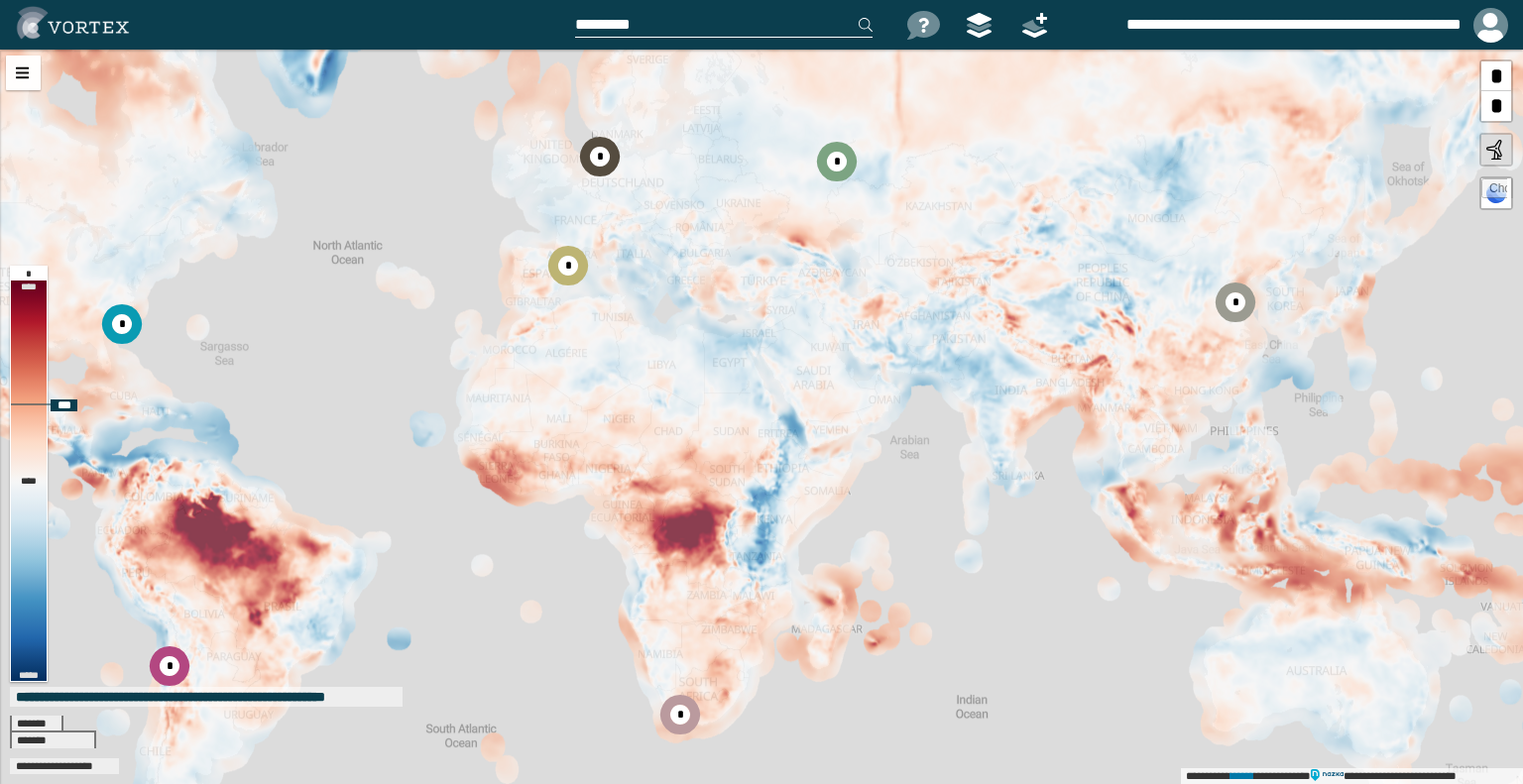 drag, startPoint x: 781, startPoint y: 266, endPoint x: 702, endPoint y: 565, distance: 309.26041 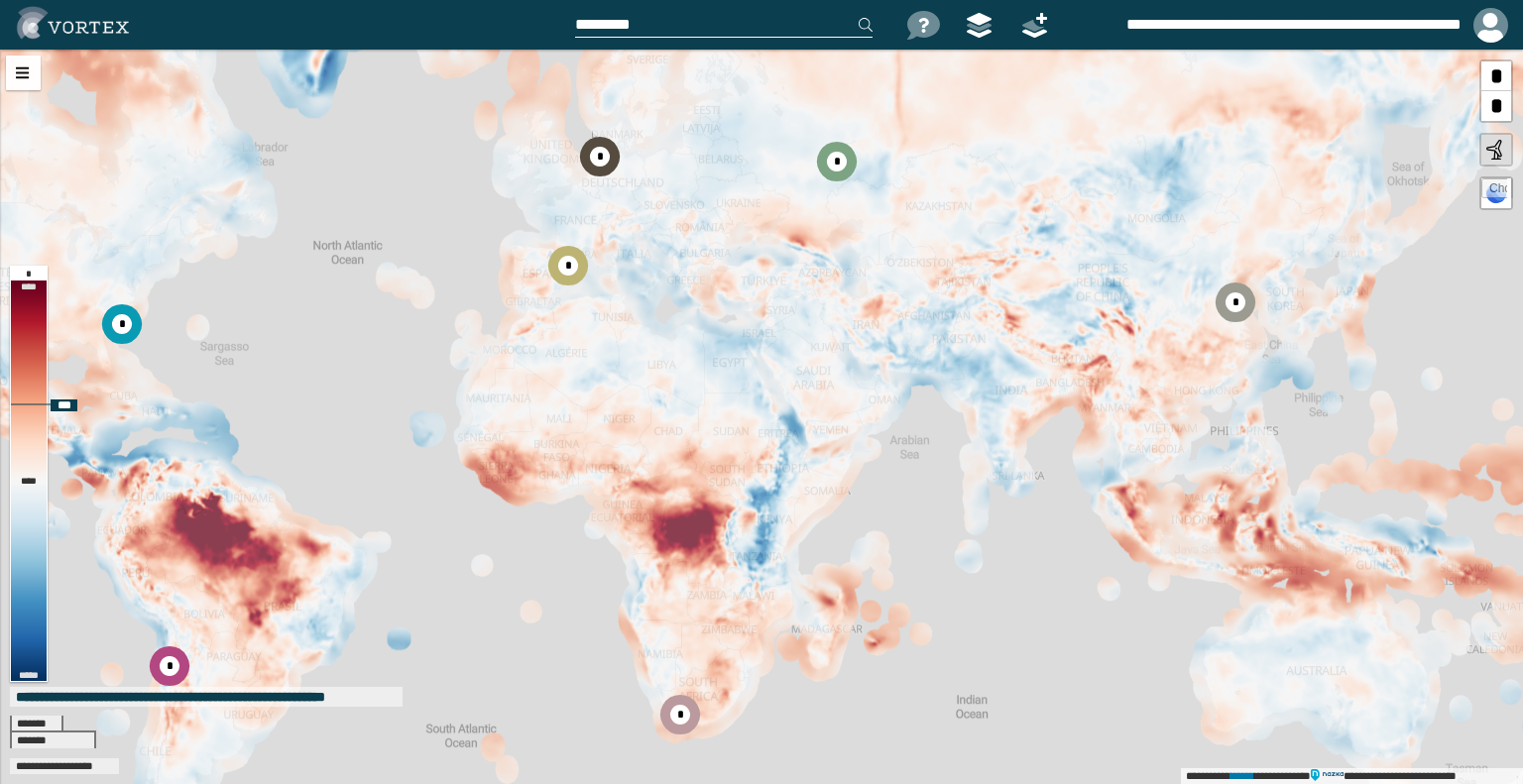 click on "**********" at bounding box center (762, 416) 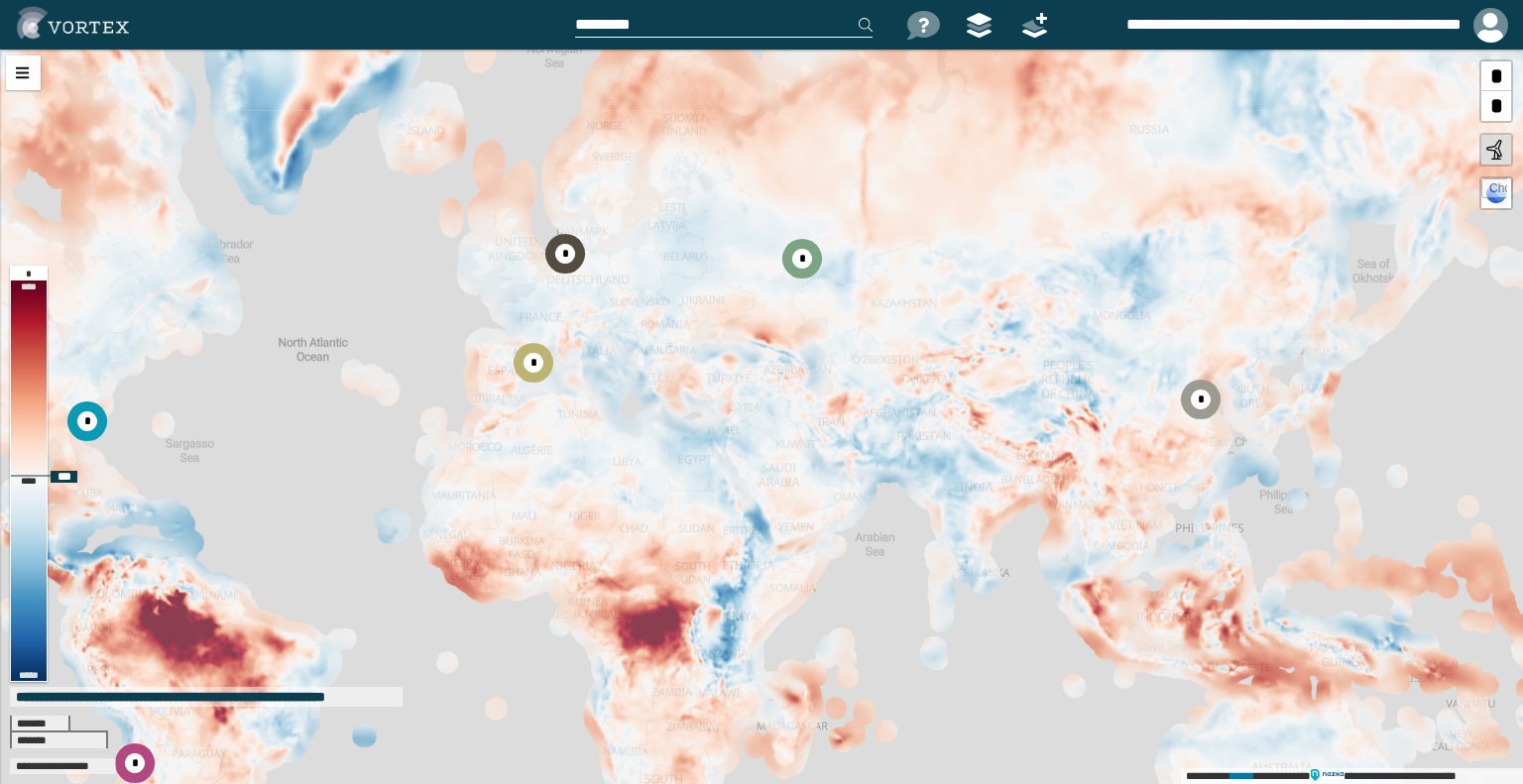 drag, startPoint x: 825, startPoint y: 354, endPoint x: 790, endPoint y: 451, distance: 103.121288 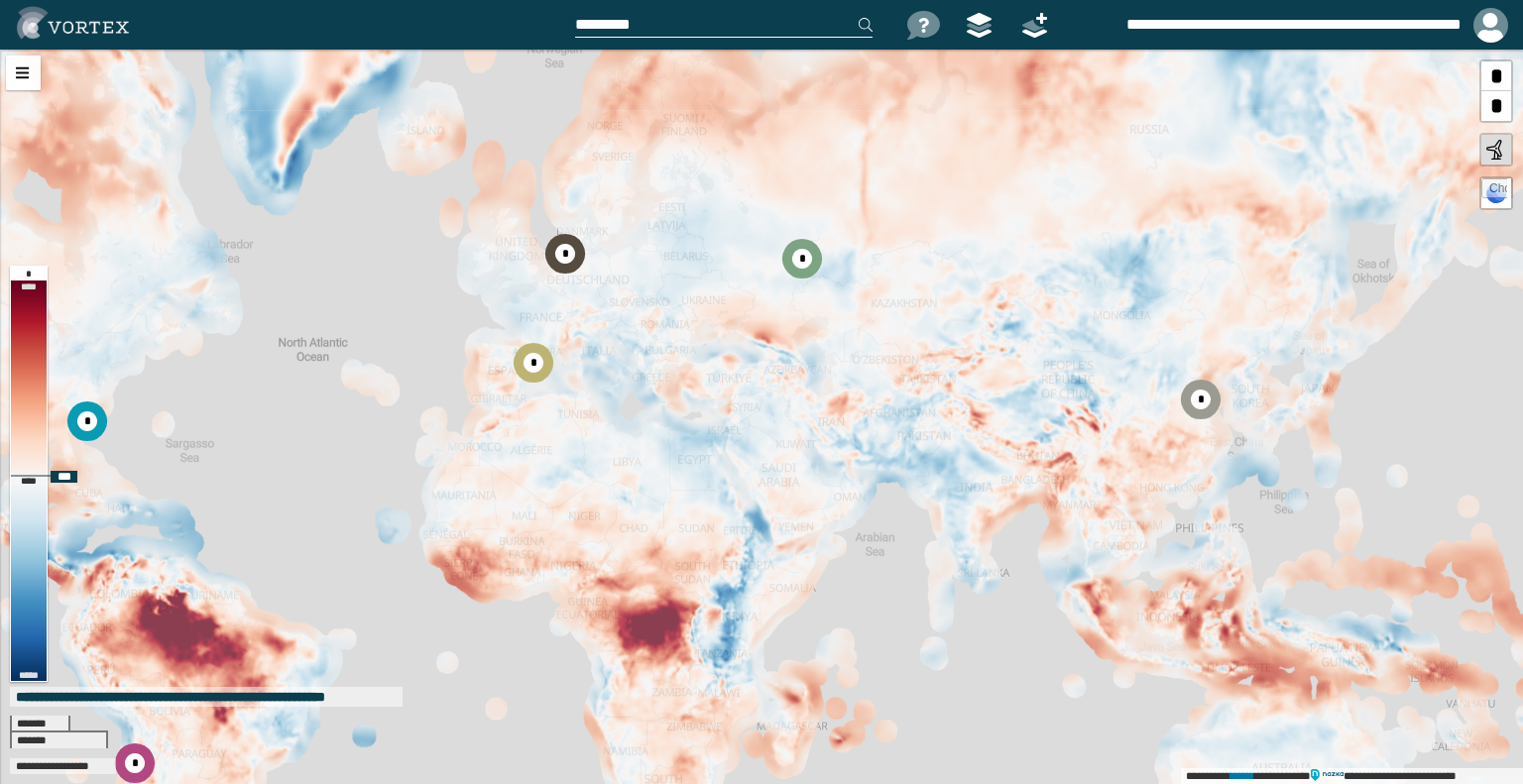 click on "**********" at bounding box center [762, 416] 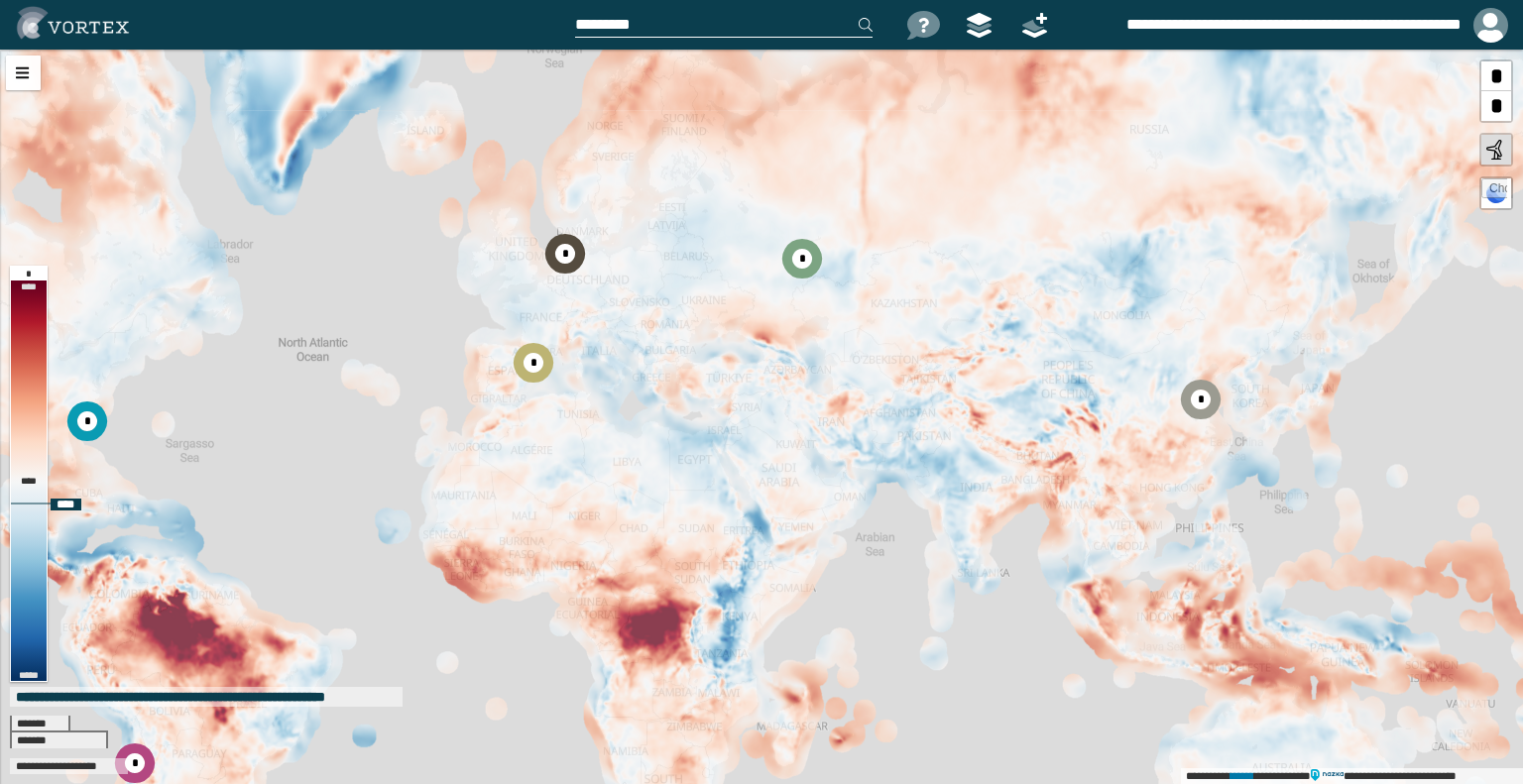 click on "*" at bounding box center (1496, 76) 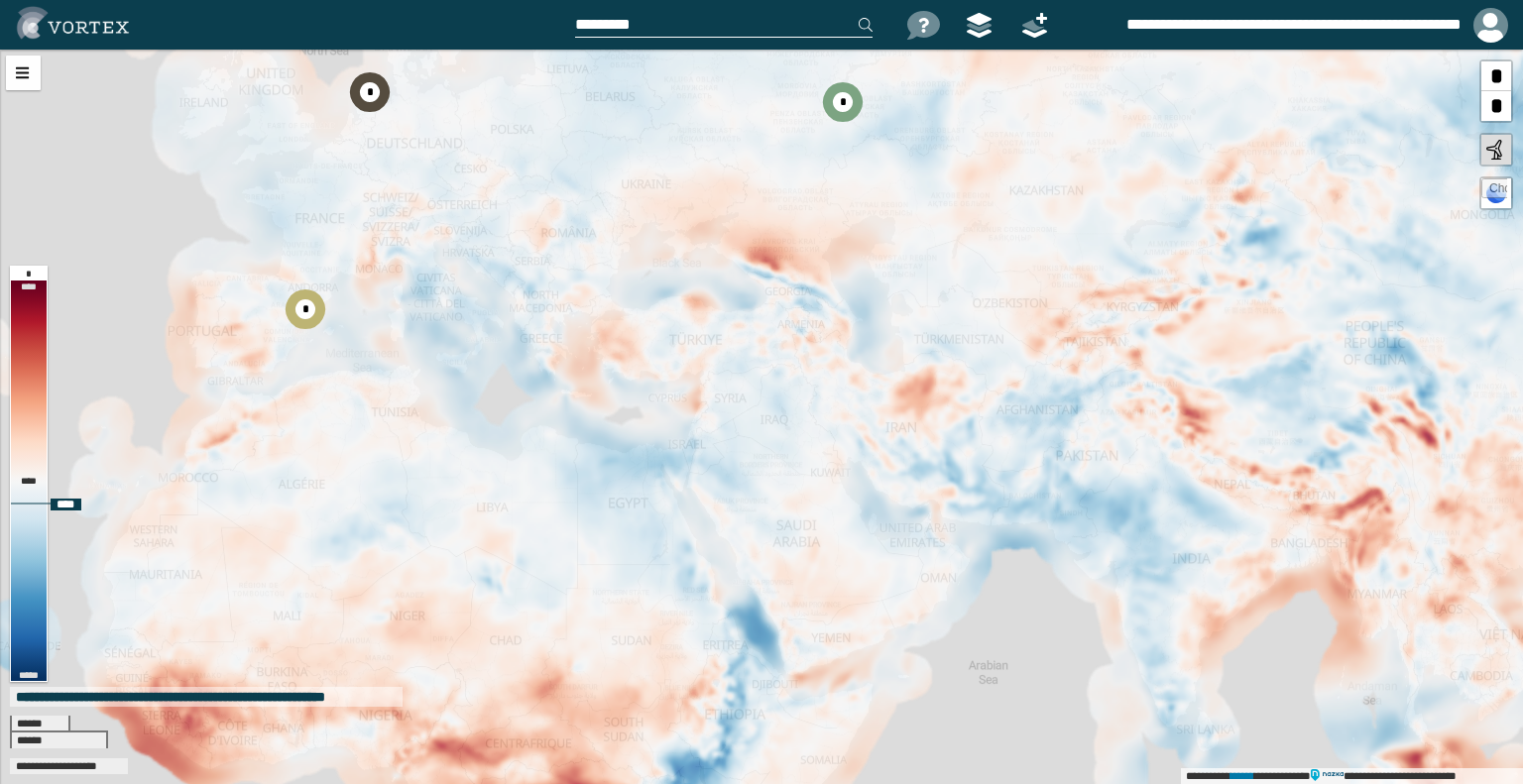 click on "*" at bounding box center (1496, 76) 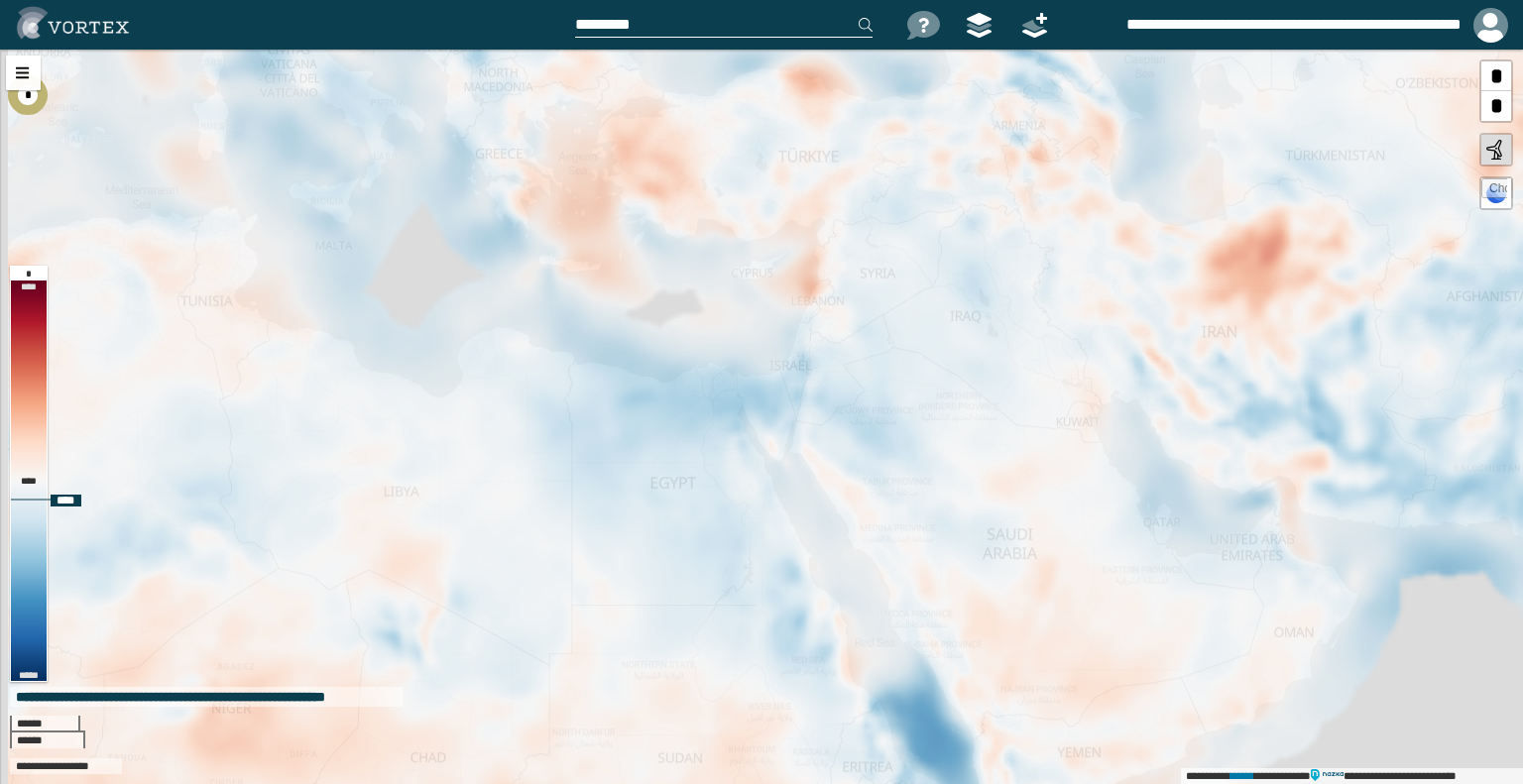 drag, startPoint x: 585, startPoint y: 625, endPoint x: 791, endPoint y: 512, distance: 234.95744 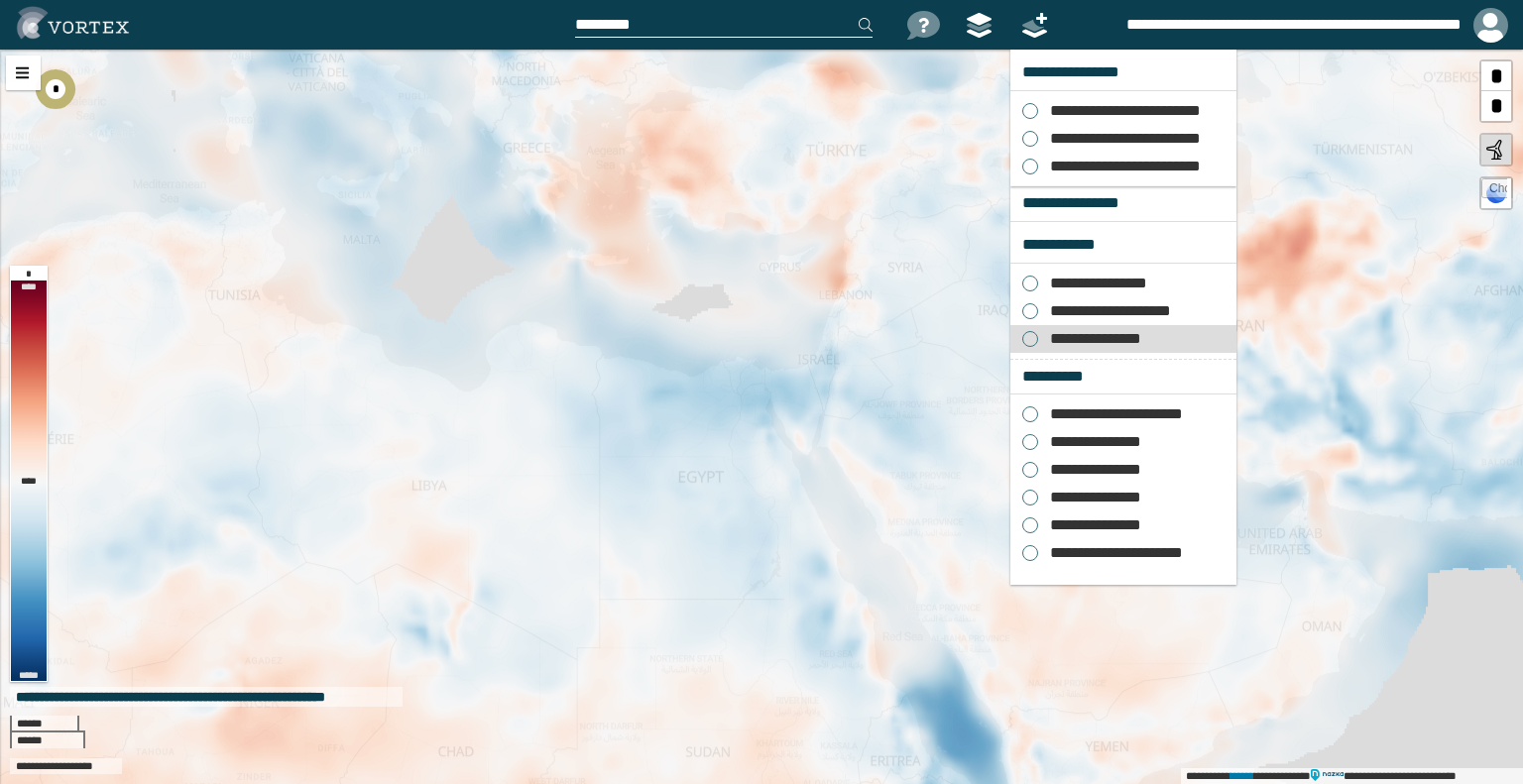 click on "**********" at bounding box center (1093, 339) 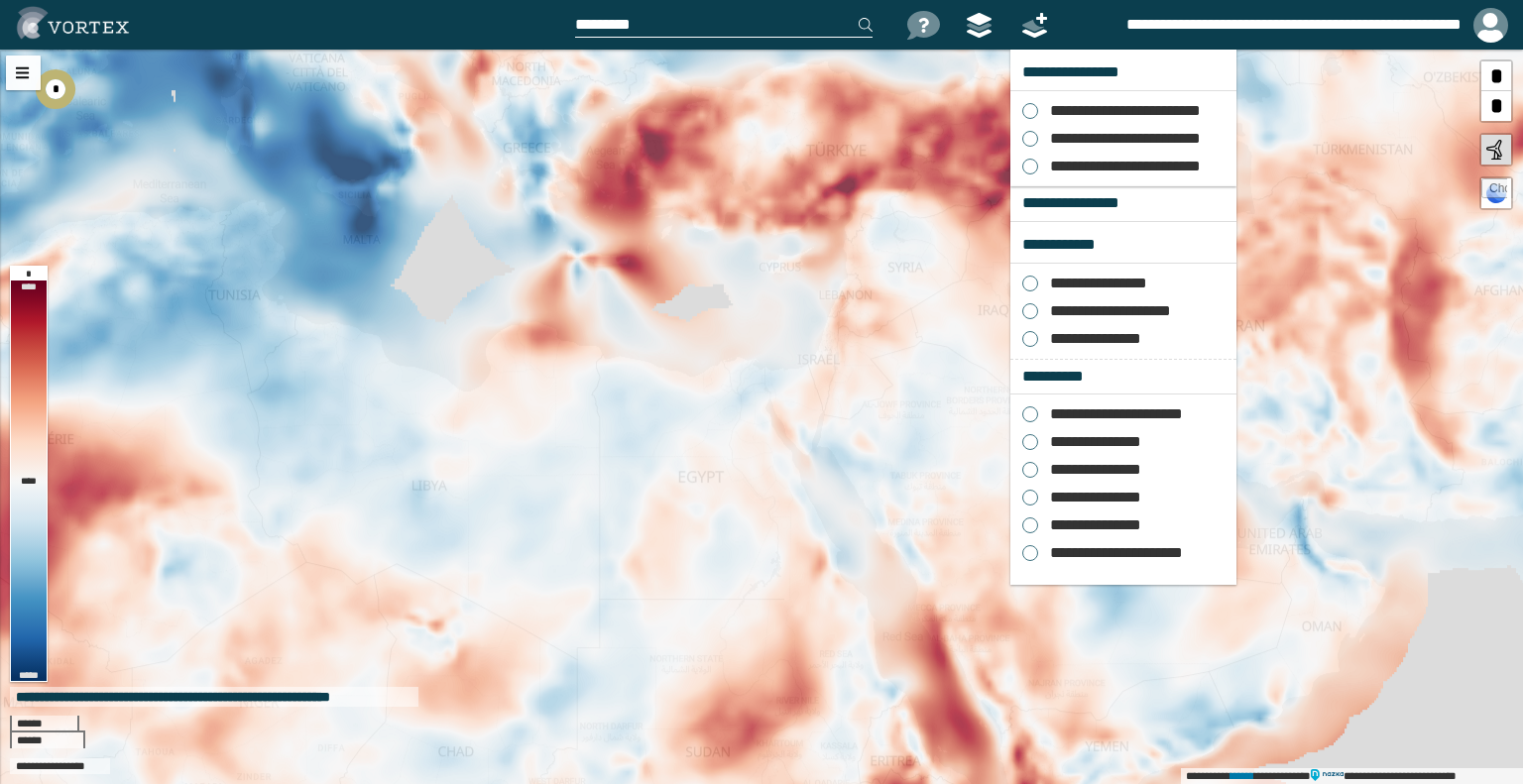 click at bounding box center (1035, 25) 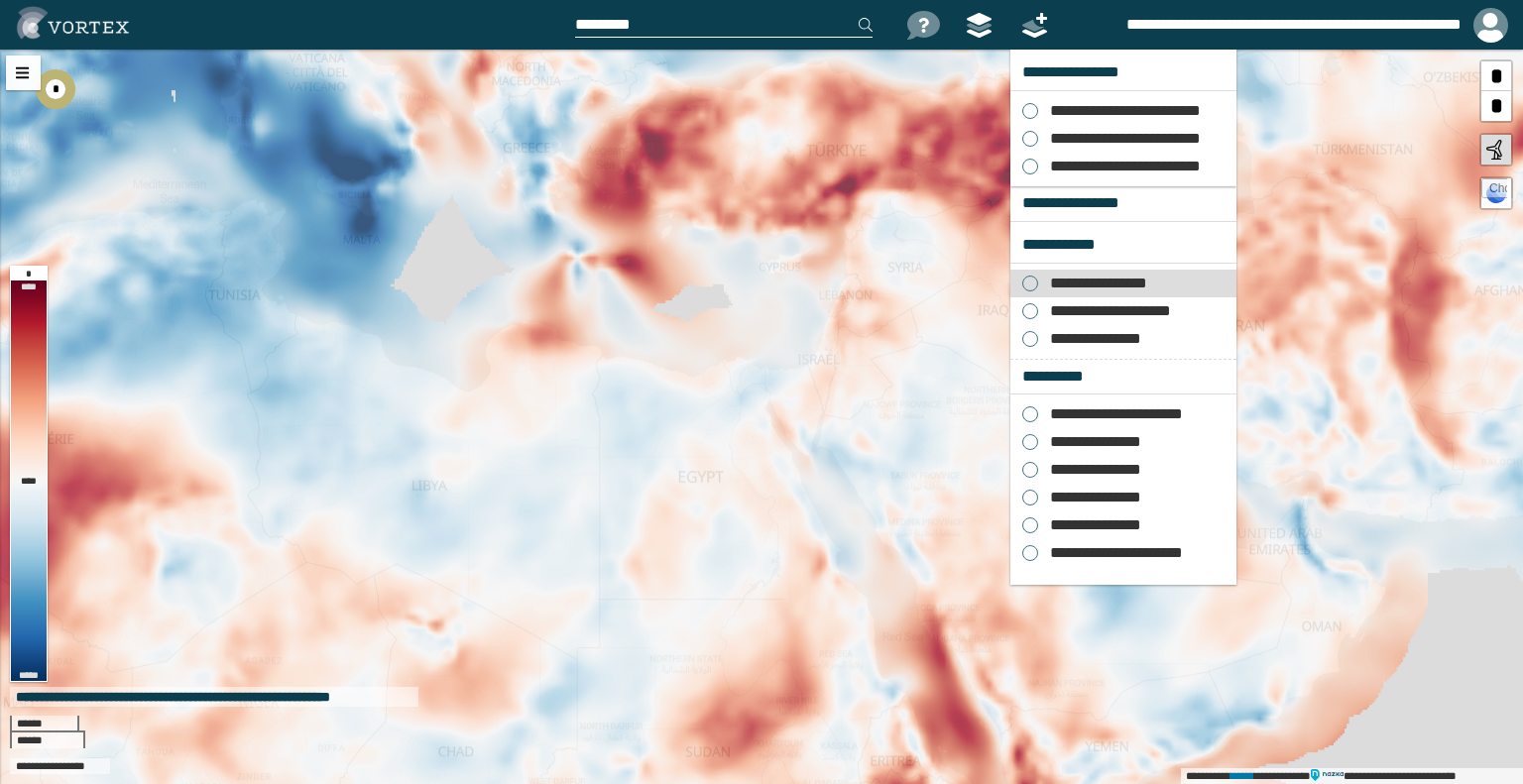 click on "**********" at bounding box center (1094, 283) 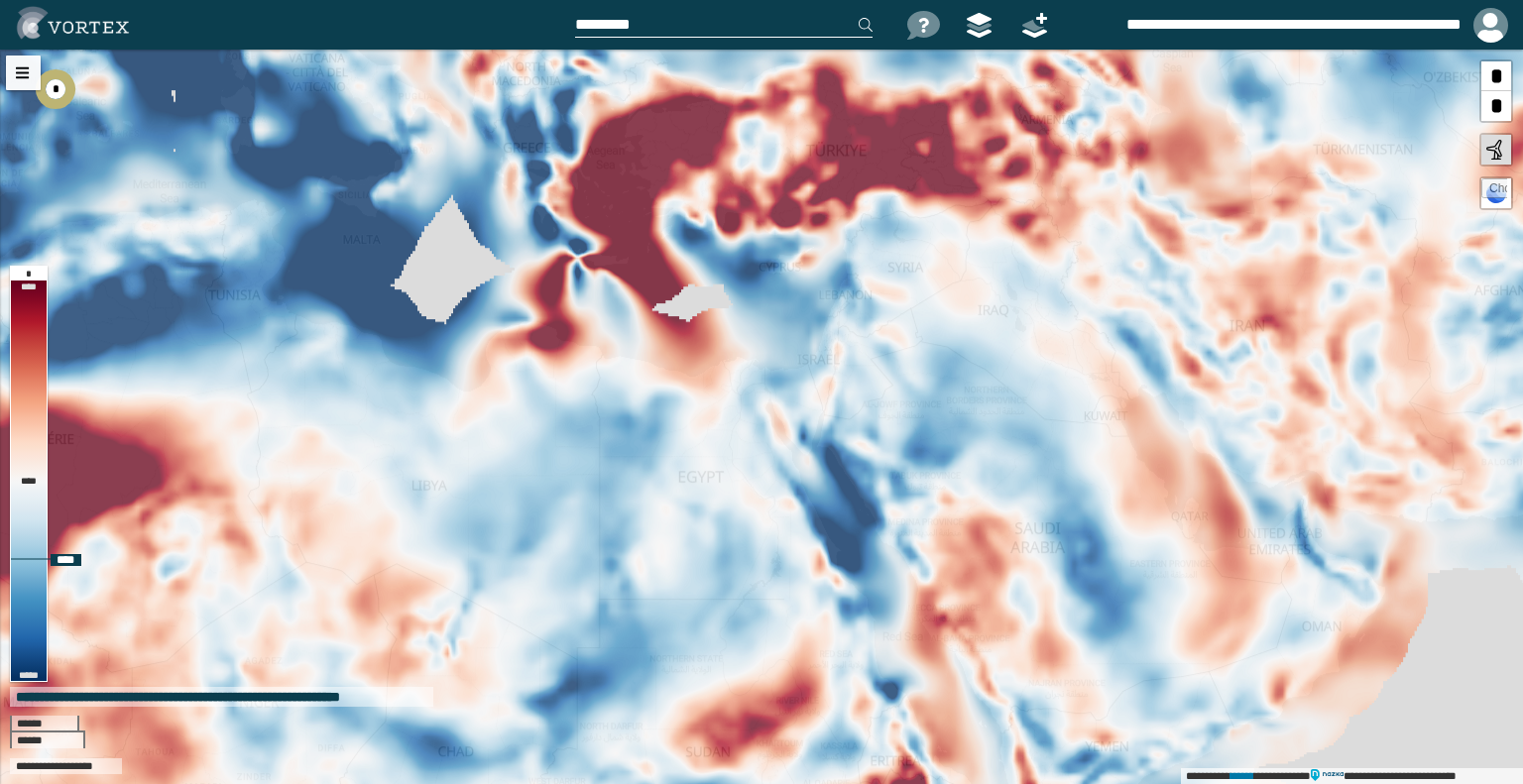 click on "*" at bounding box center (1496, 76) 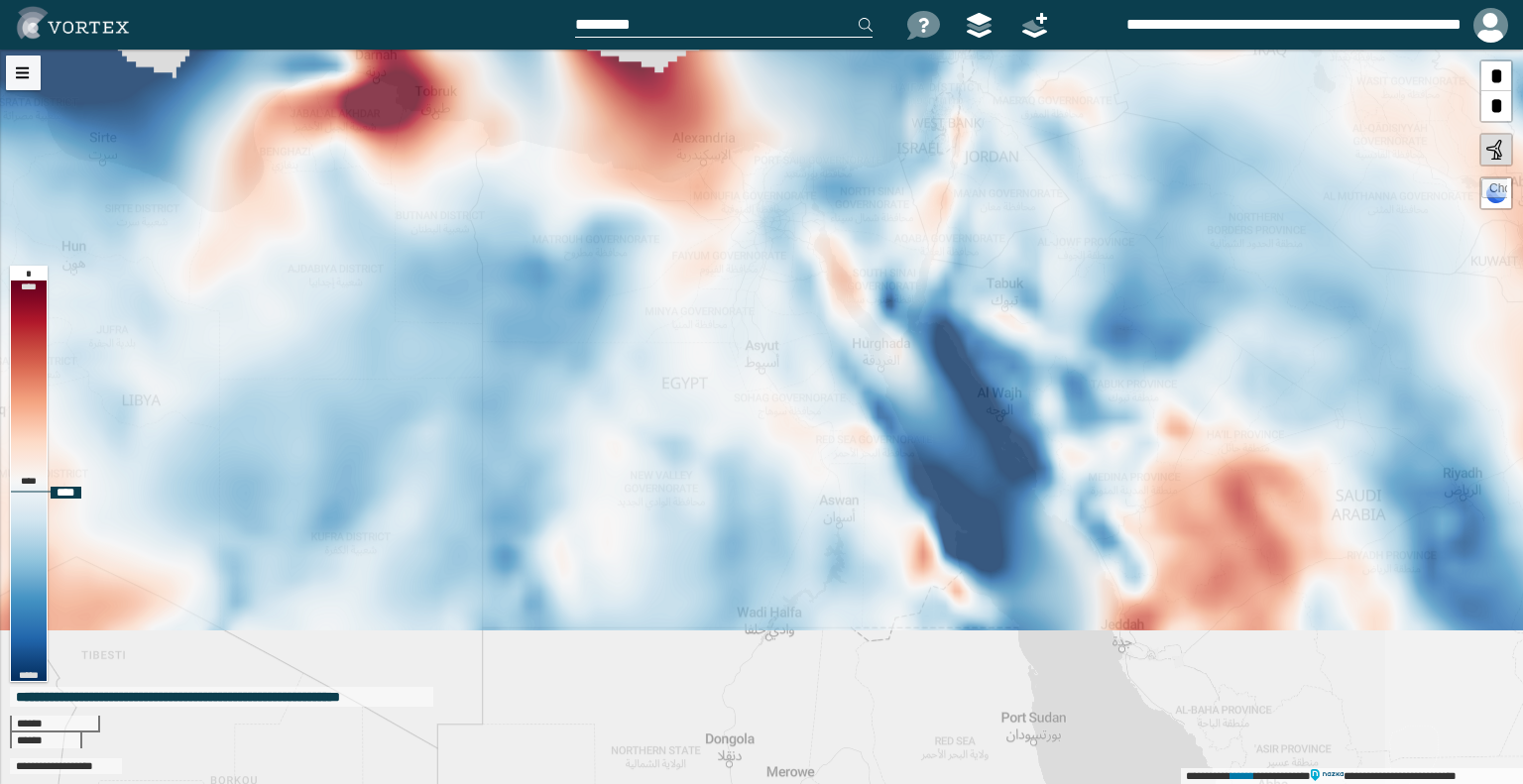 drag, startPoint x: 703, startPoint y: 528, endPoint x: 749, endPoint y: 375, distance: 159.7655 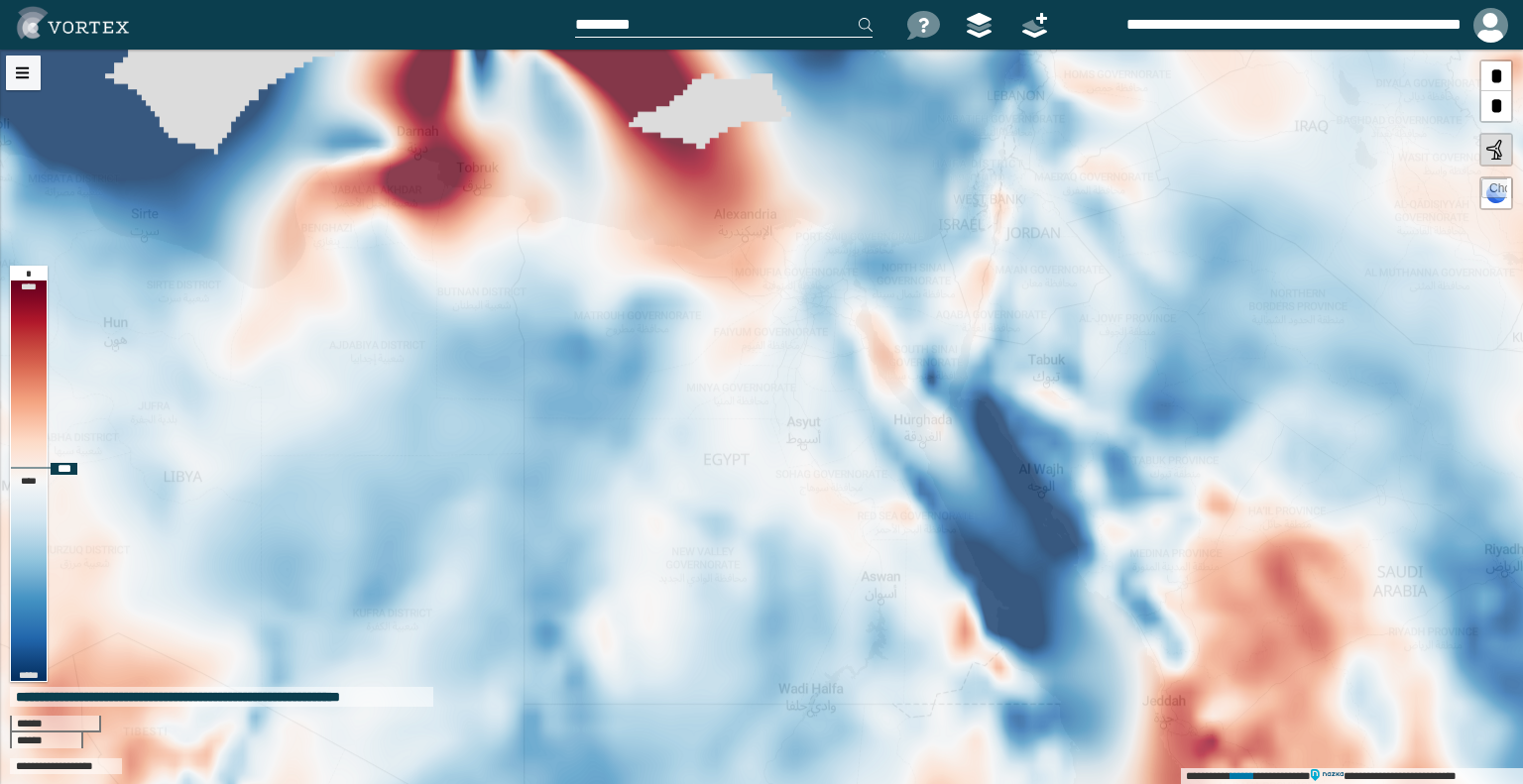 drag, startPoint x: 572, startPoint y: 177, endPoint x: 612, endPoint y: 256, distance: 88.54942 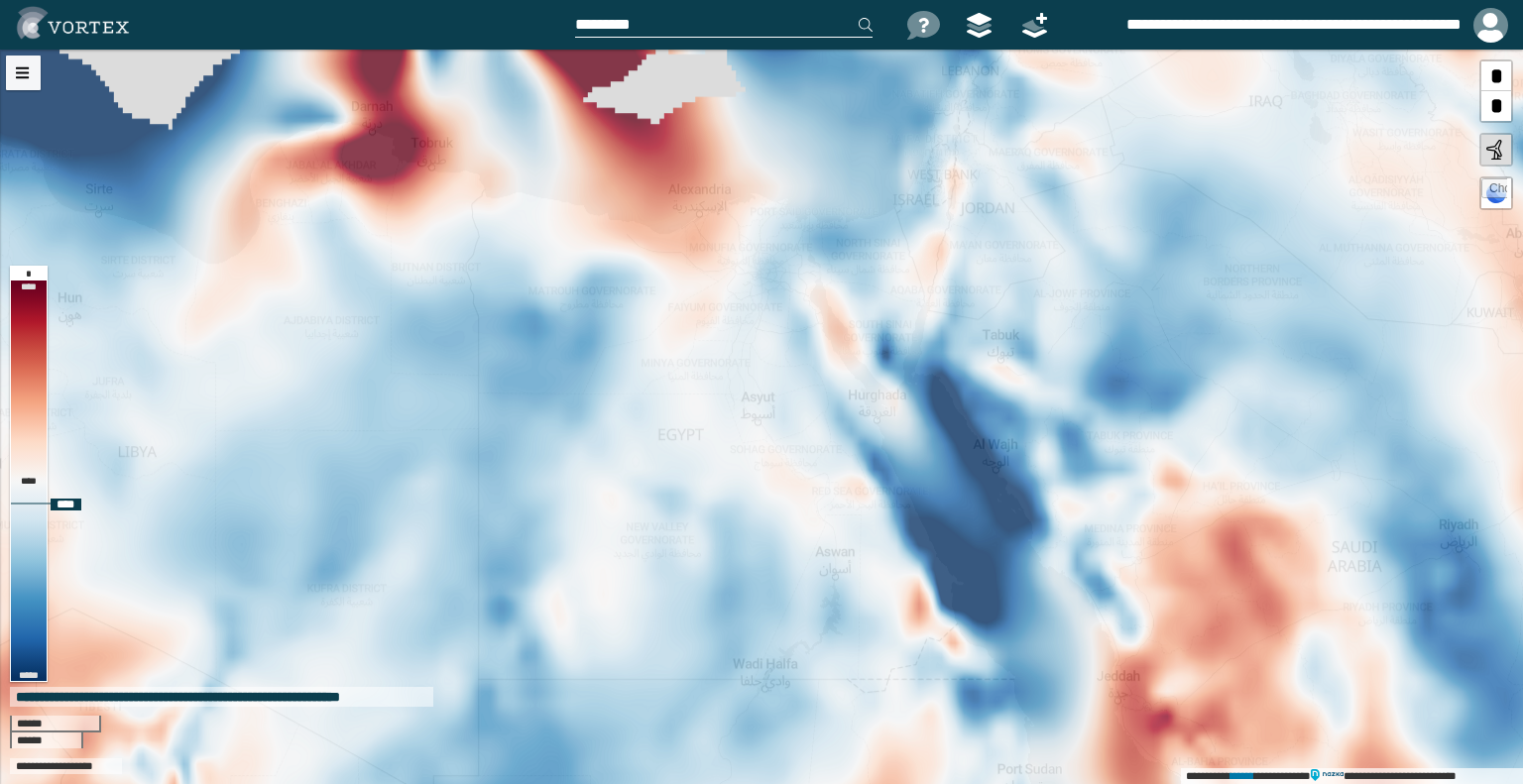 drag, startPoint x: 743, startPoint y: 491, endPoint x: 699, endPoint y: 464, distance: 51.62364 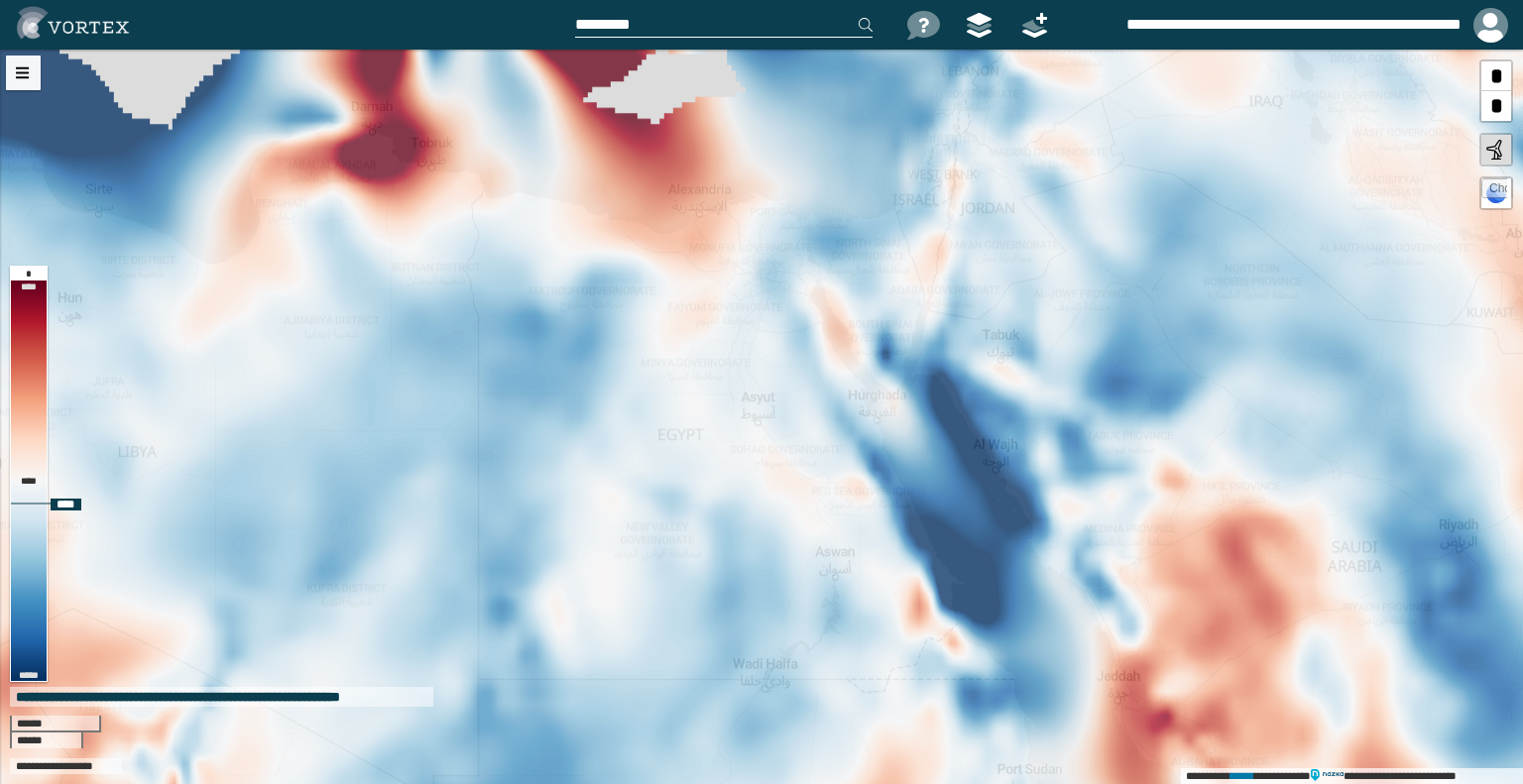 click on "**********" at bounding box center (762, 416) 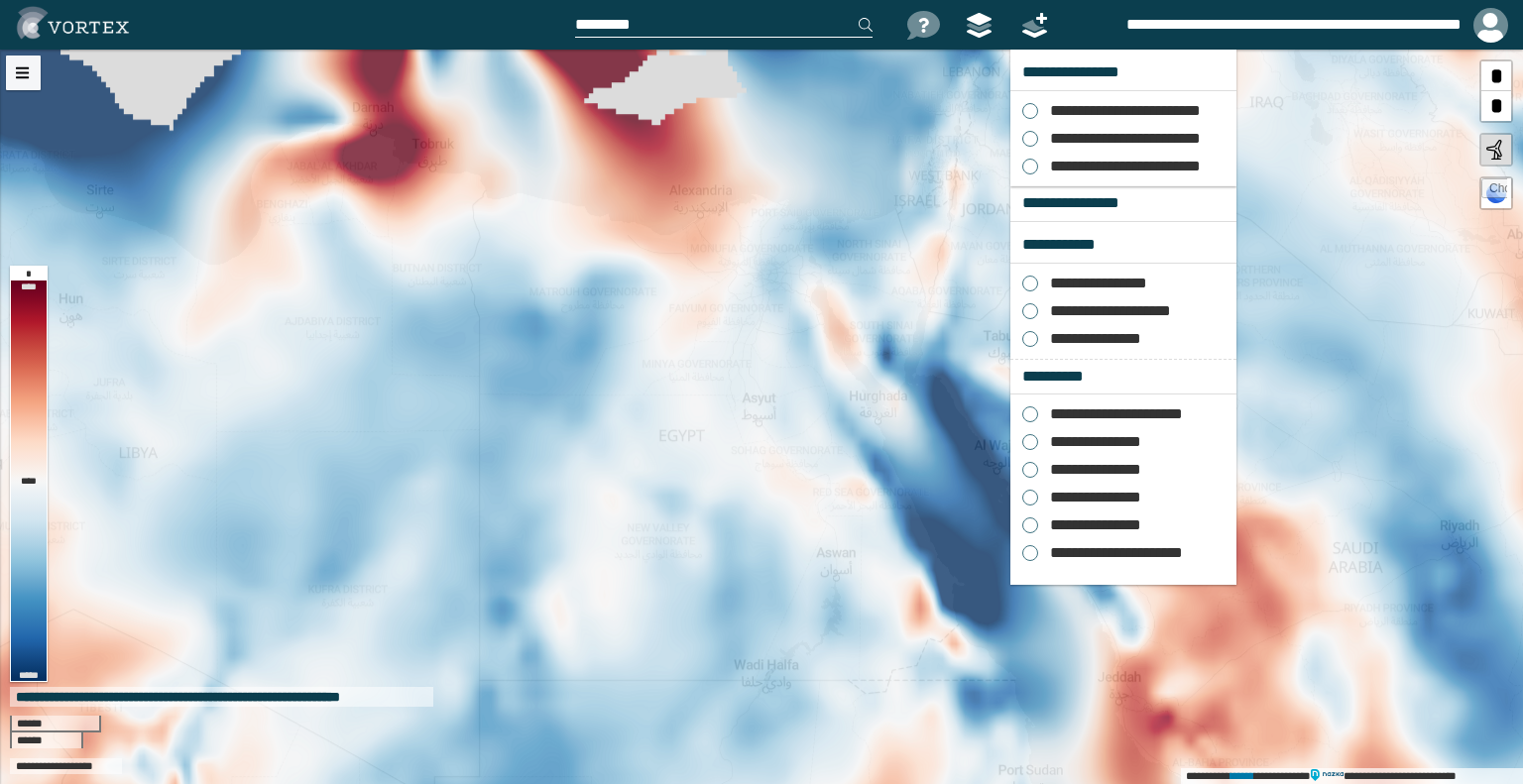 click at bounding box center [1035, 25] 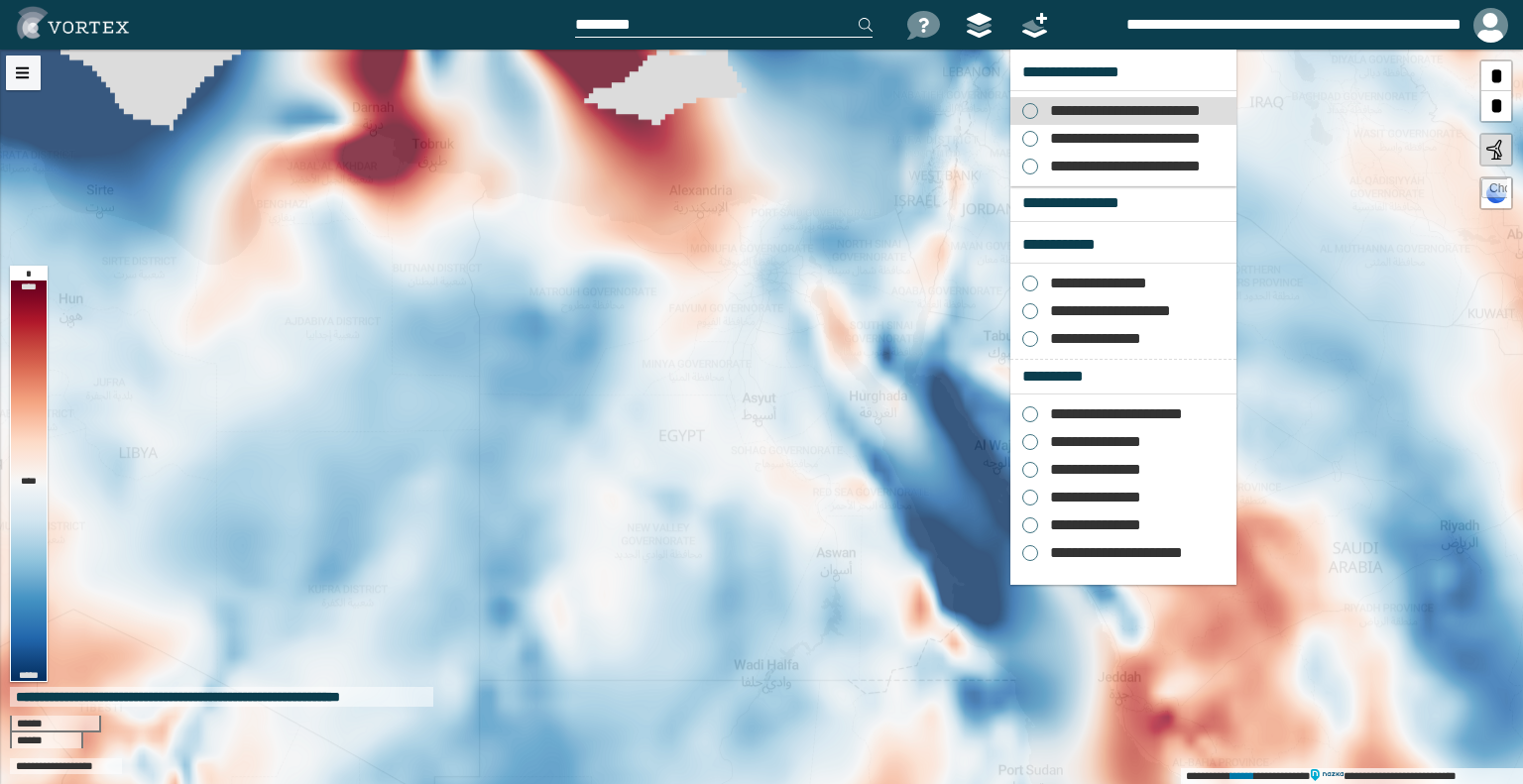 click on "**********" at bounding box center (1119, 111) 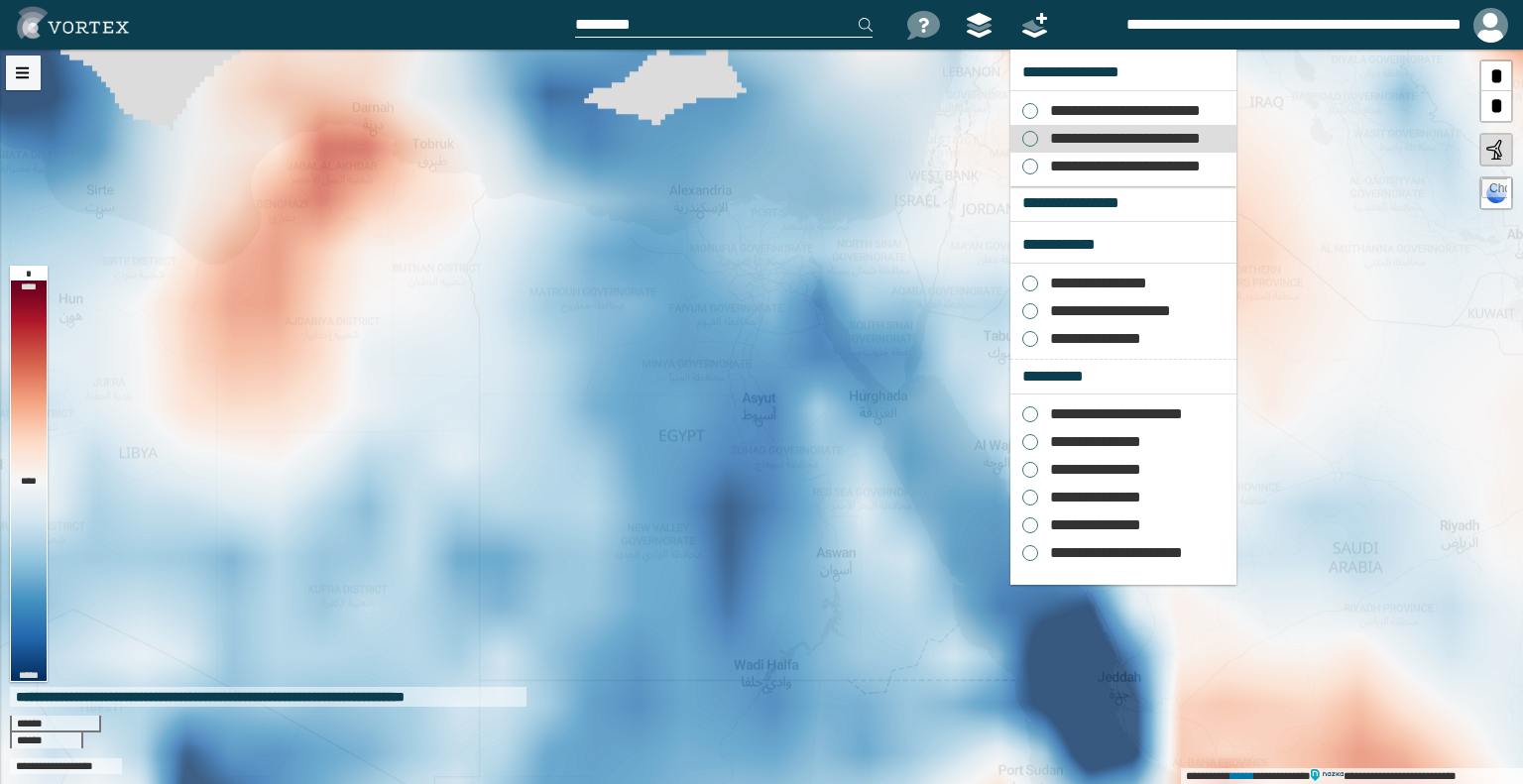 click on "**********" at bounding box center [1123, 139] 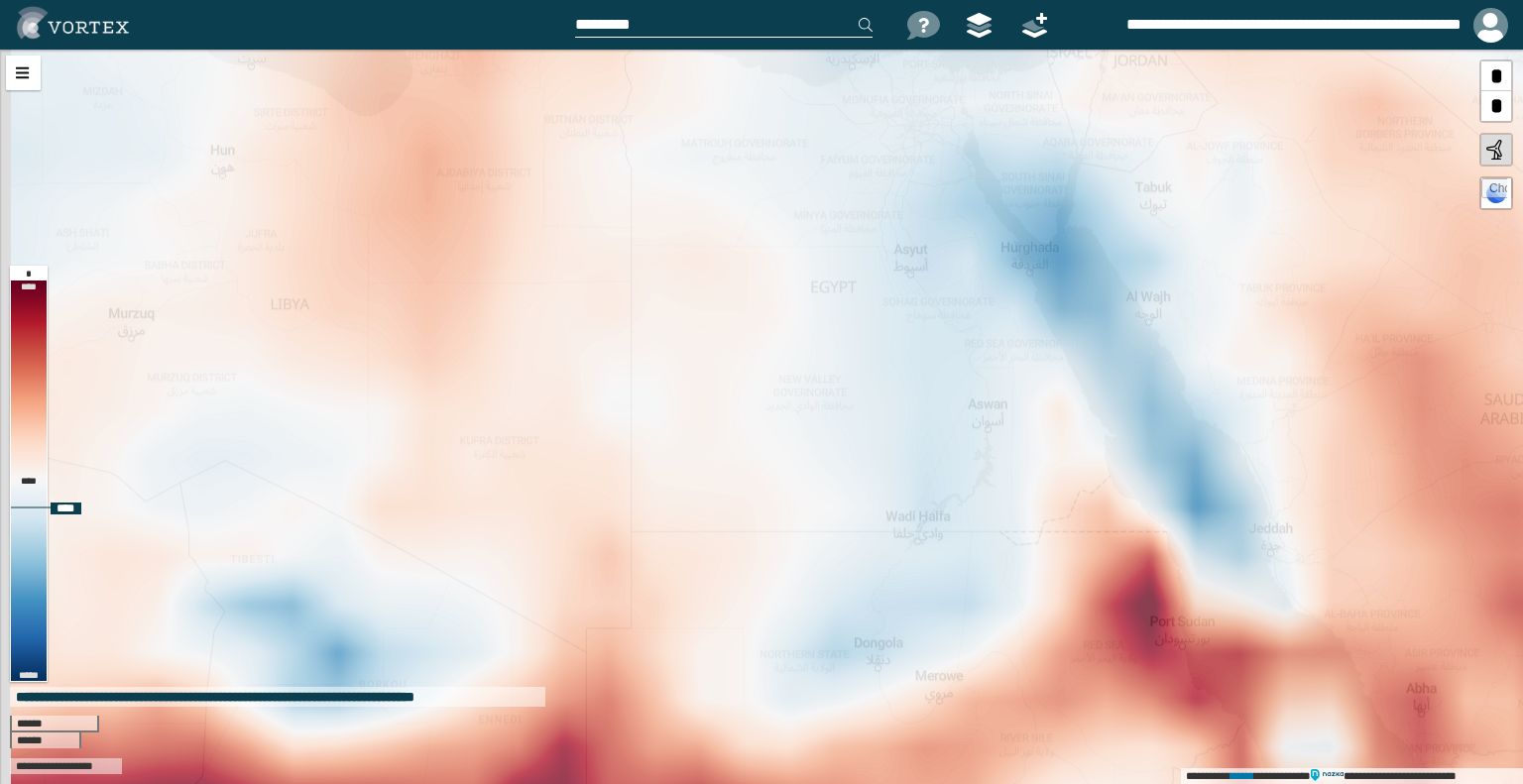 drag, startPoint x: 712, startPoint y: 514, endPoint x: 859, endPoint y: 285, distance: 272.1213 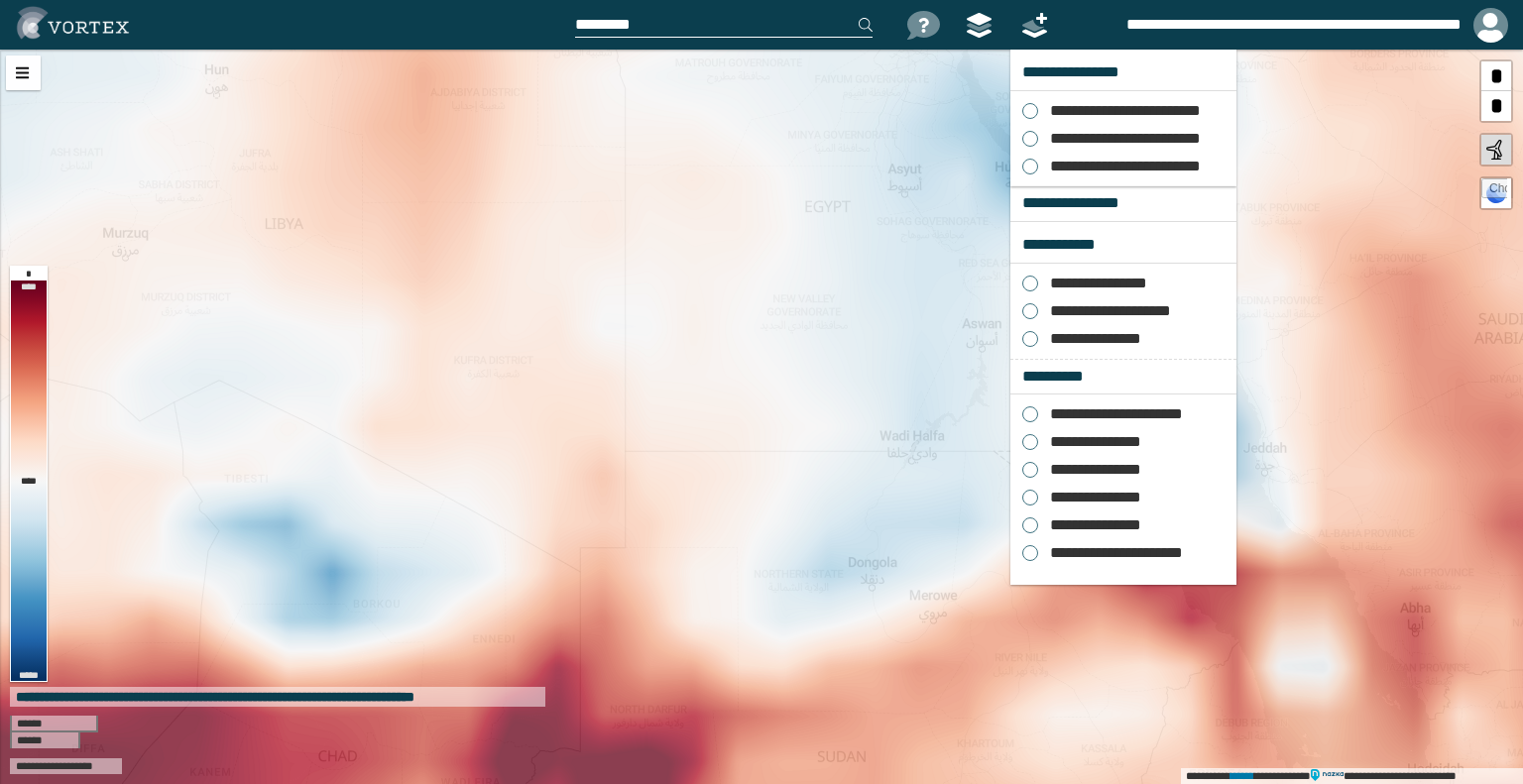 click at bounding box center (1035, 25) 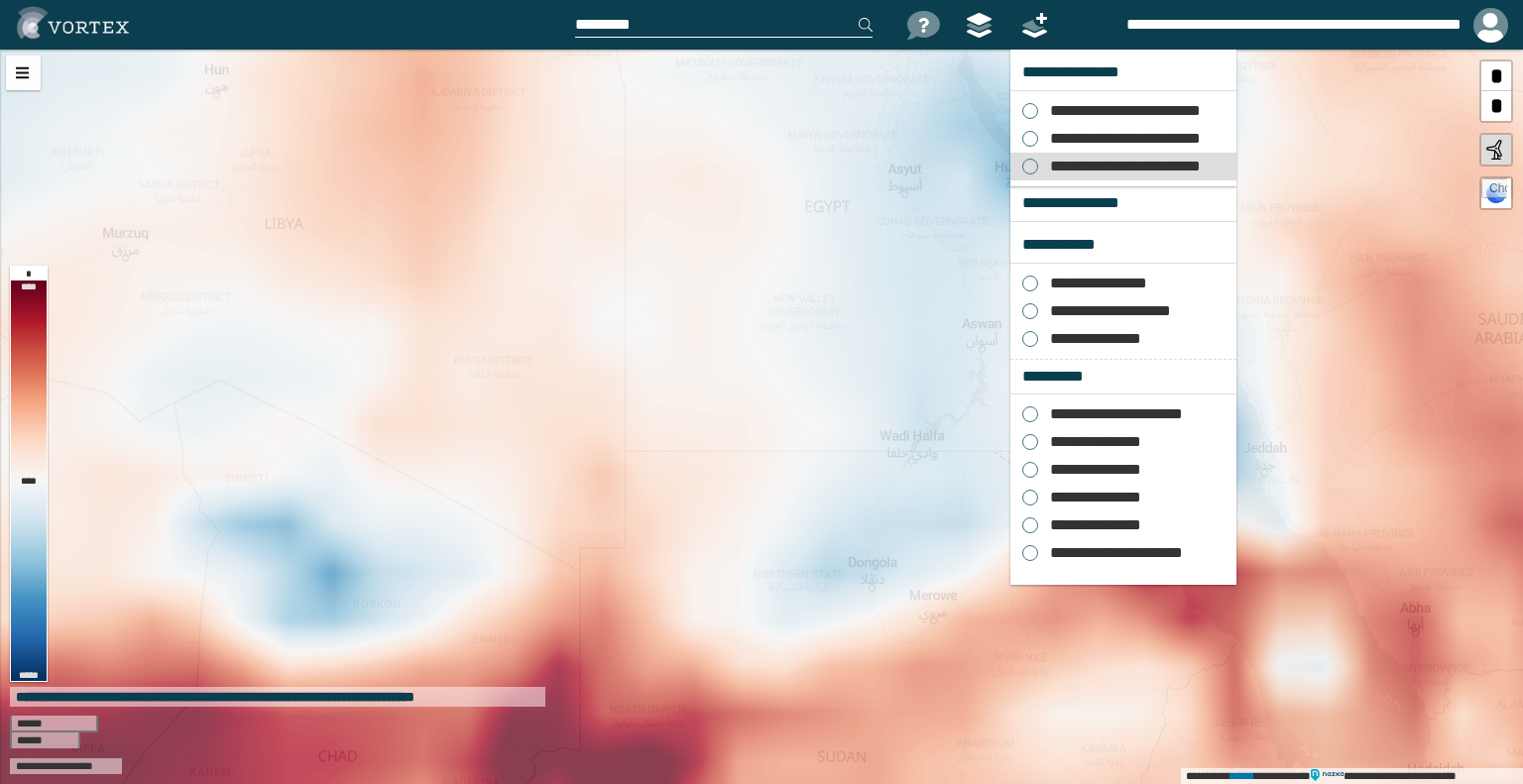 click on "**********" at bounding box center (1122, 167) 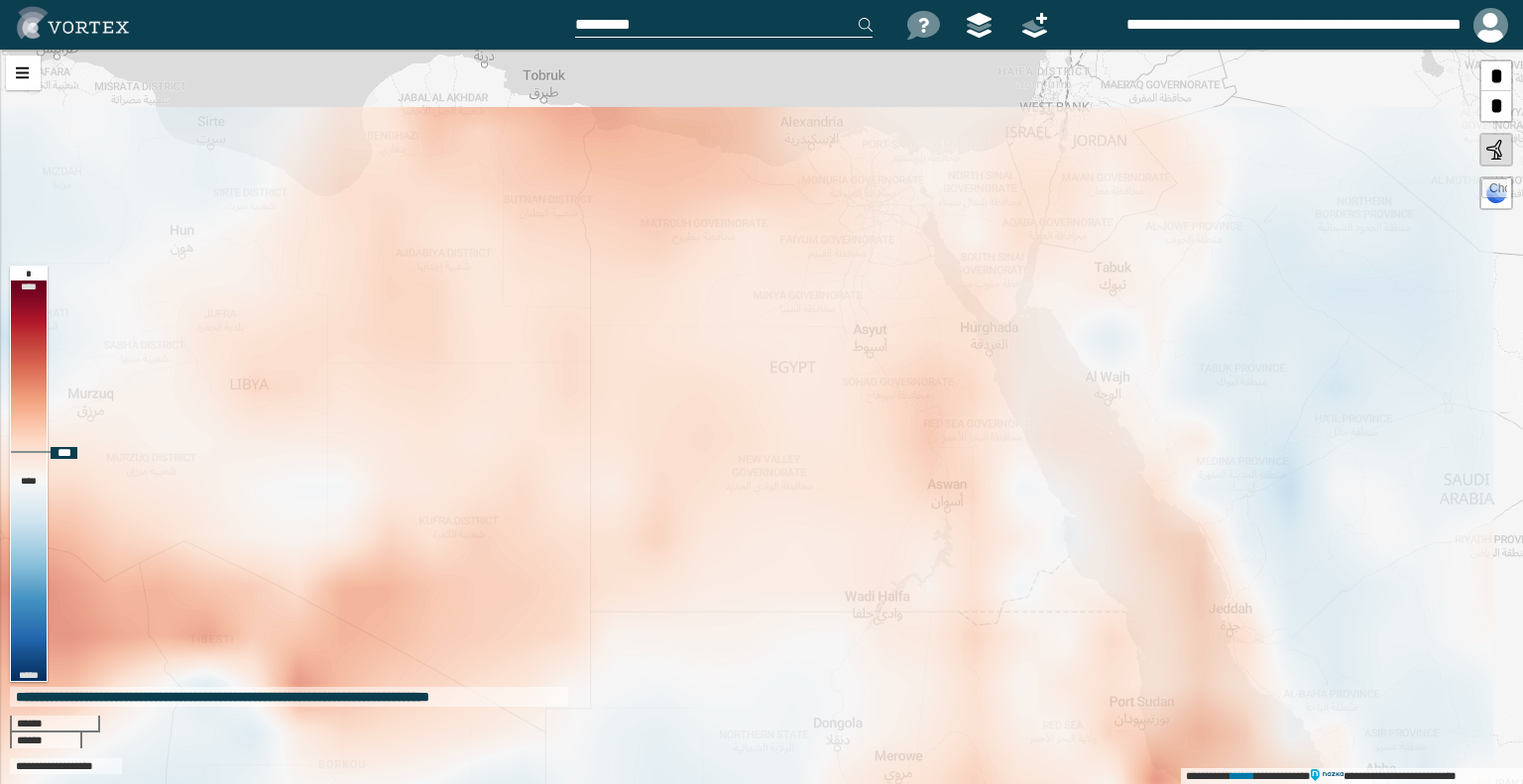 drag, startPoint x: 827, startPoint y: 288, endPoint x: 792, endPoint y: 448, distance: 163.78339 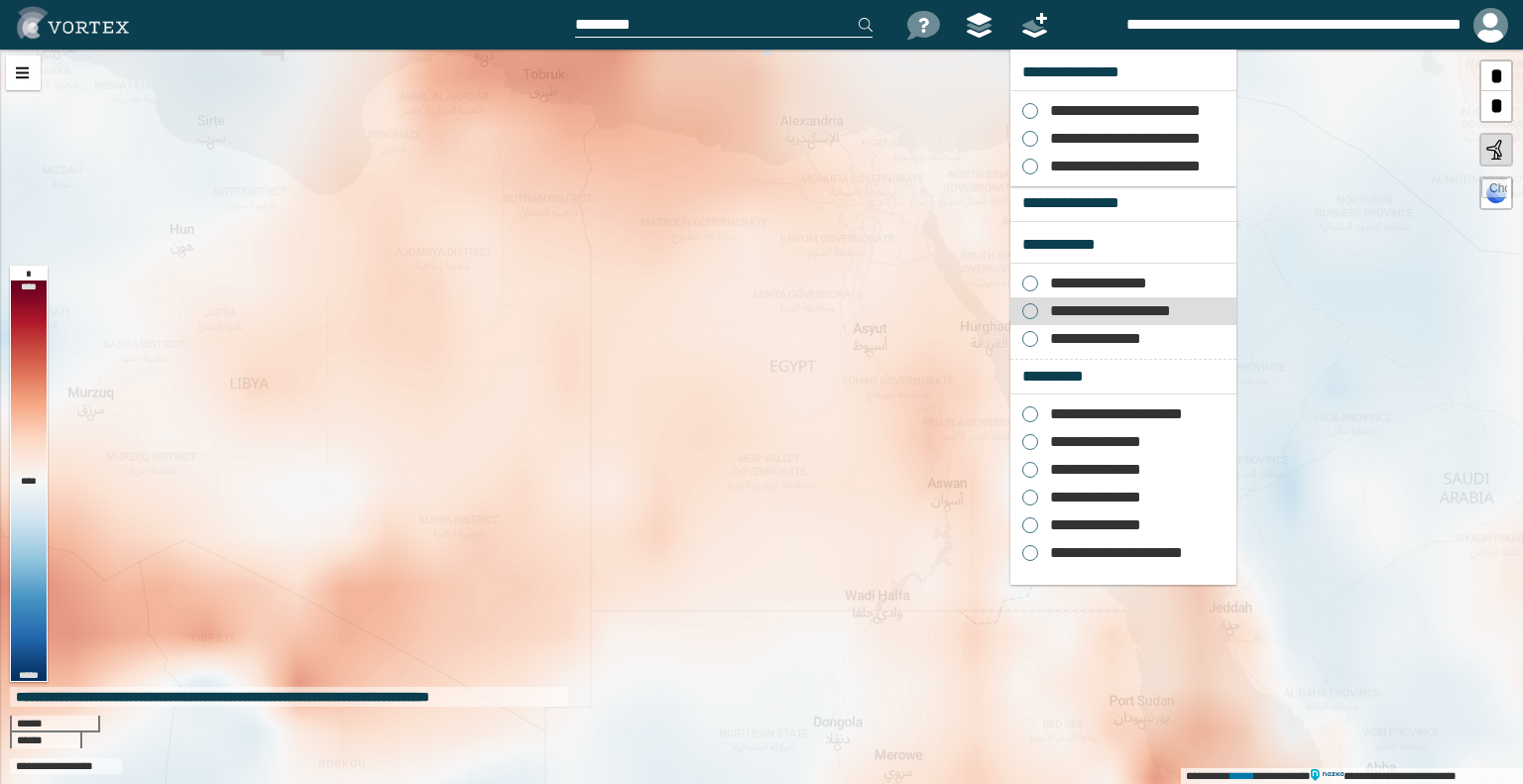 click on "**********" at bounding box center [1108, 311] 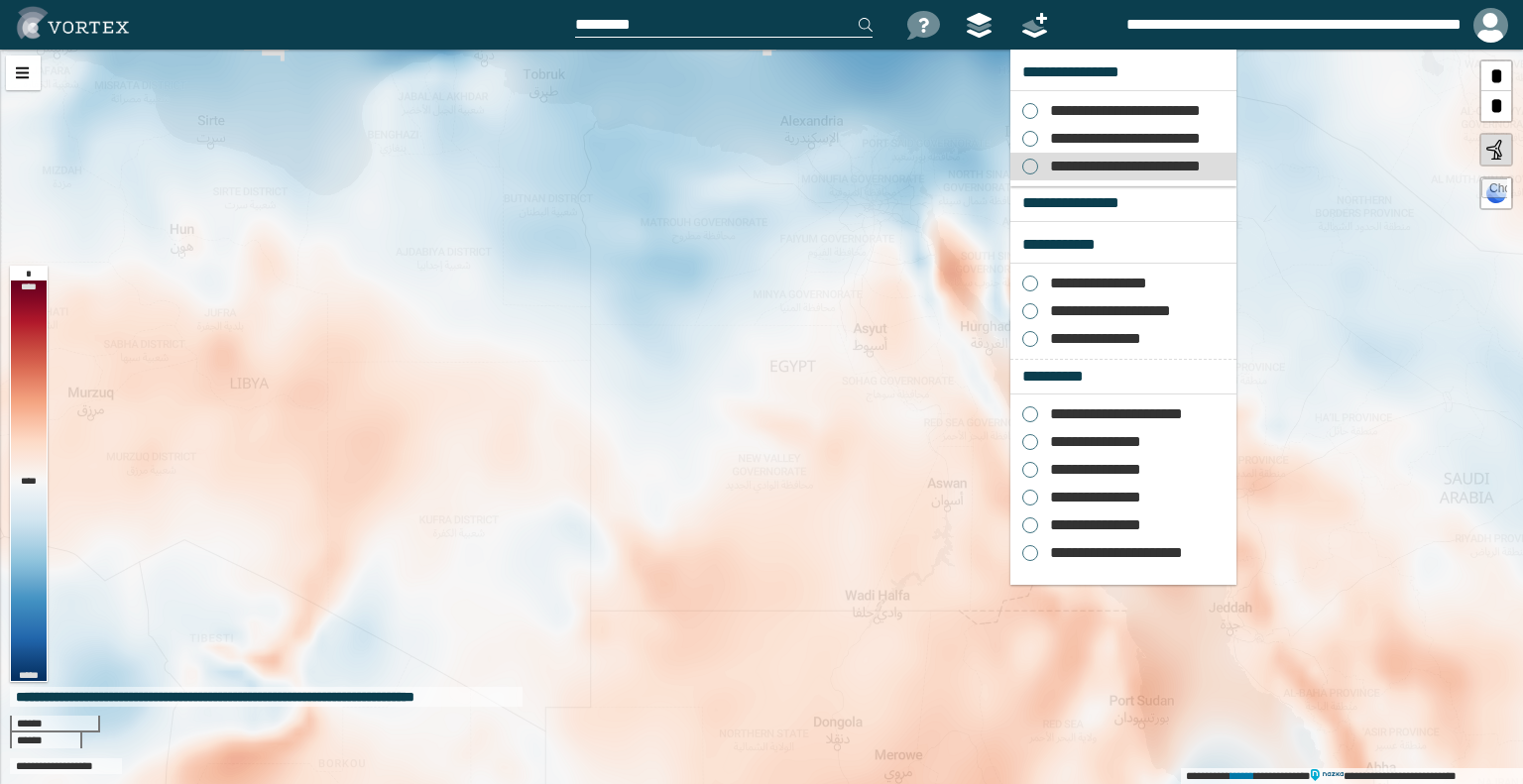 click on "**********" at bounding box center (1122, 167) 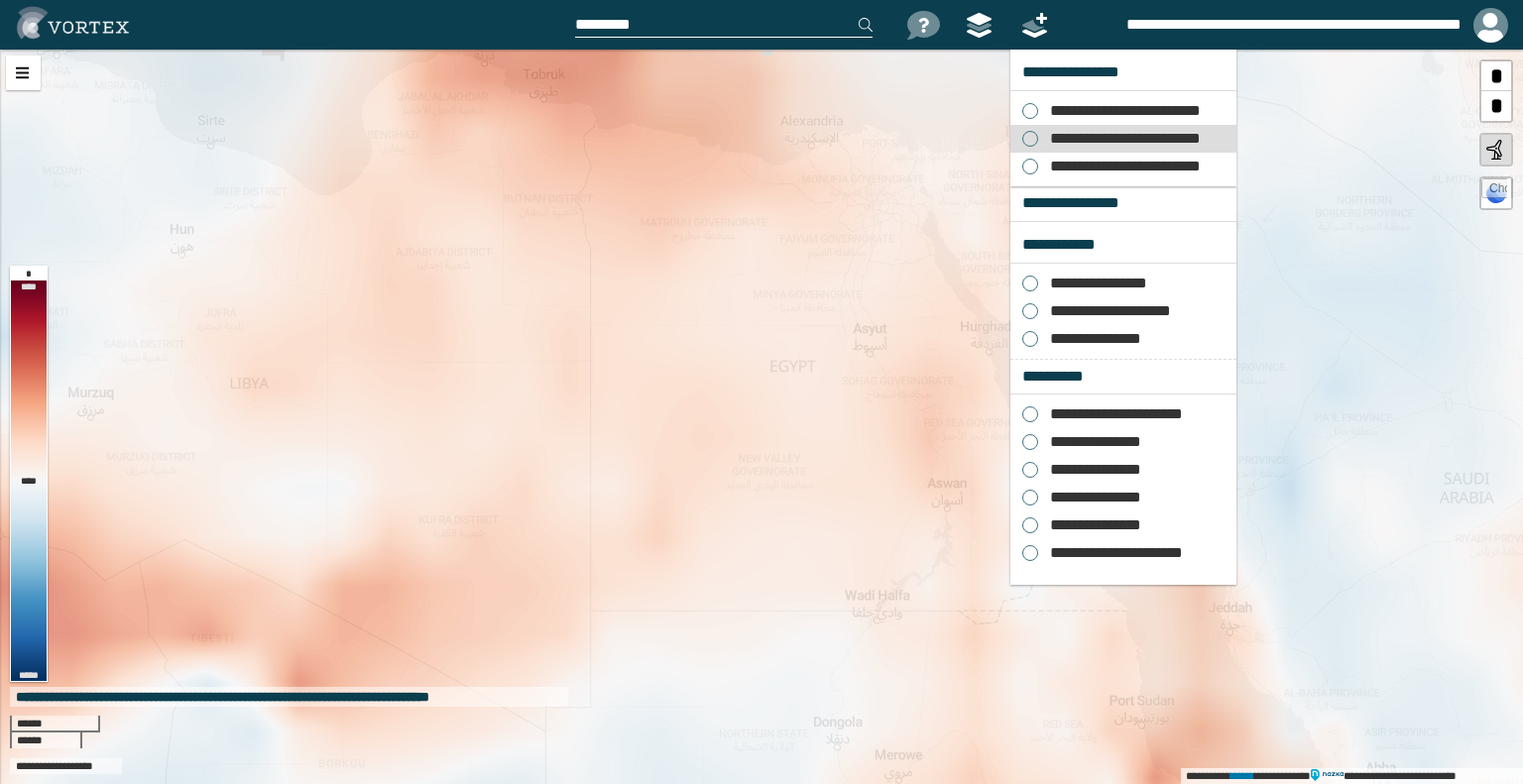 click on "**********" at bounding box center (1123, 139) 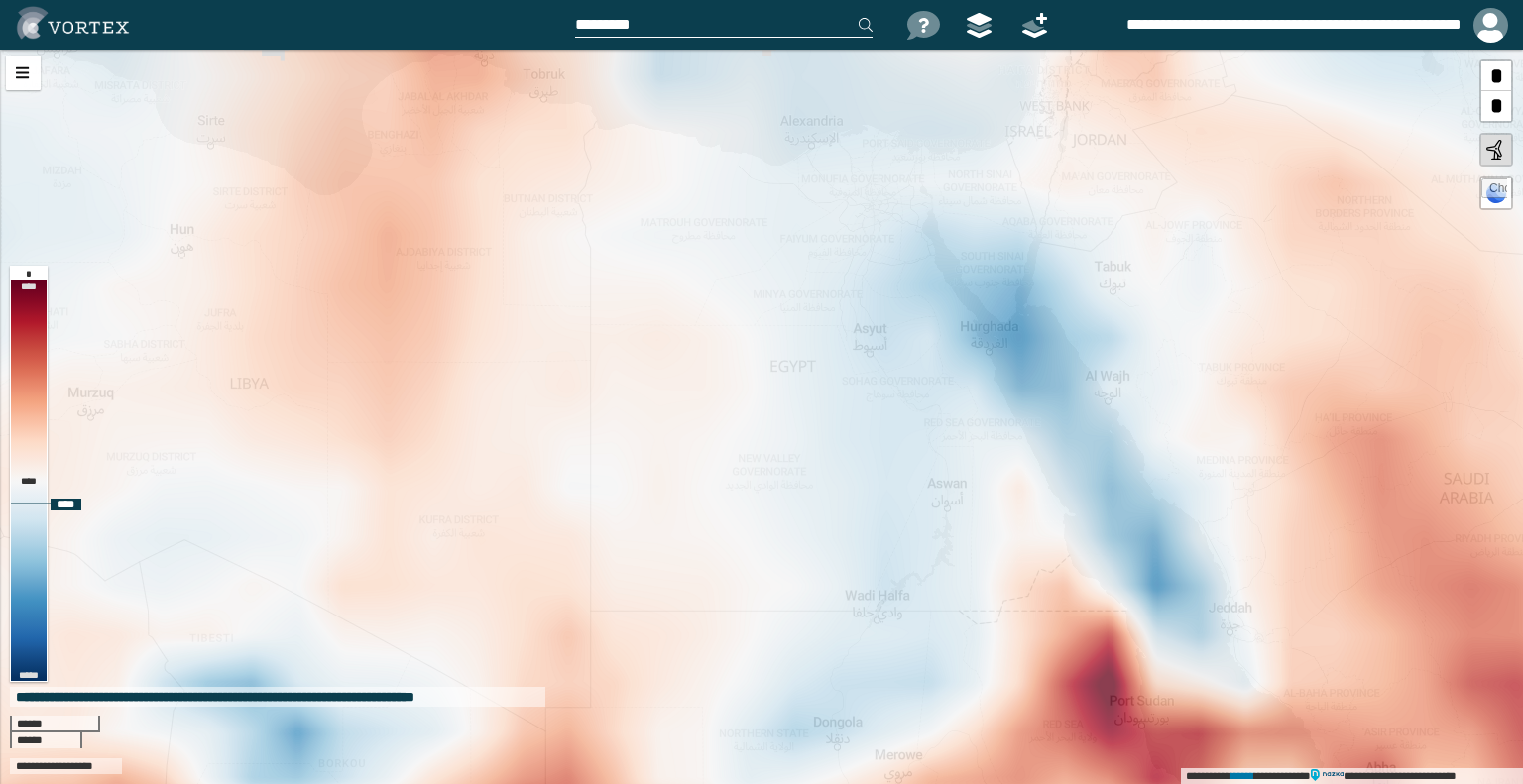 click on "*" at bounding box center (1496, 106) 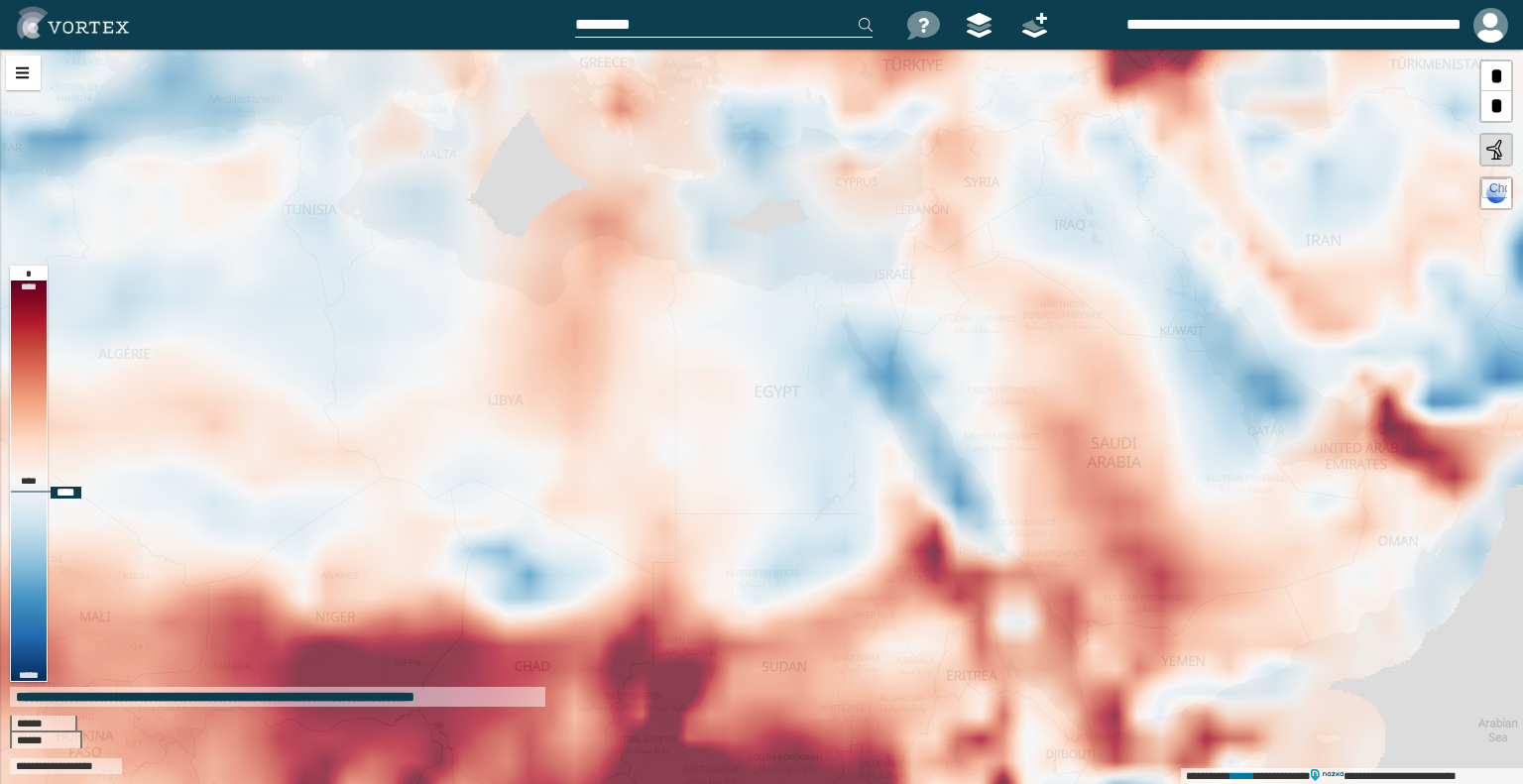 click on "*" at bounding box center (1496, 106) 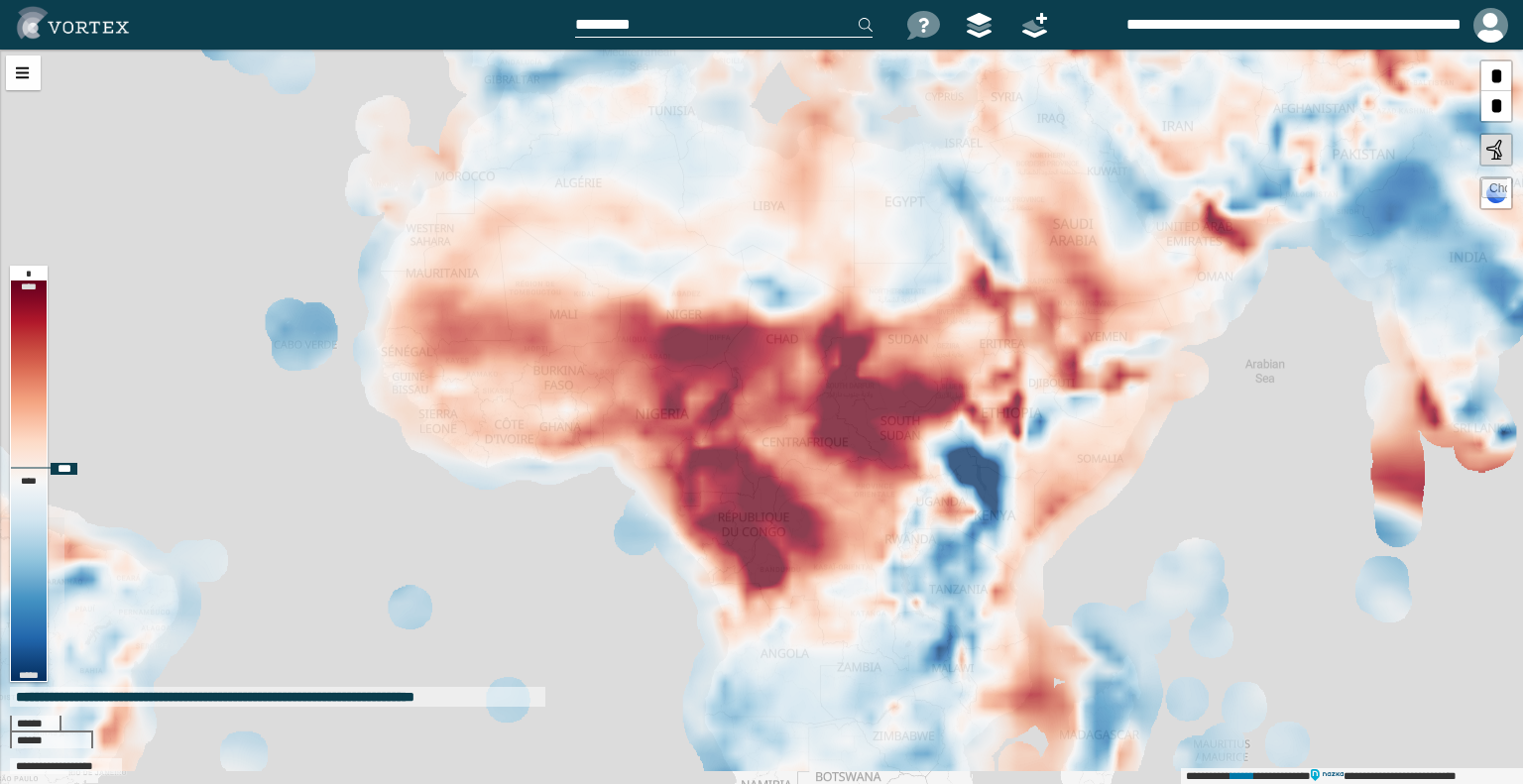drag, startPoint x: 737, startPoint y: 402, endPoint x: 895, endPoint y: 173, distance: 278 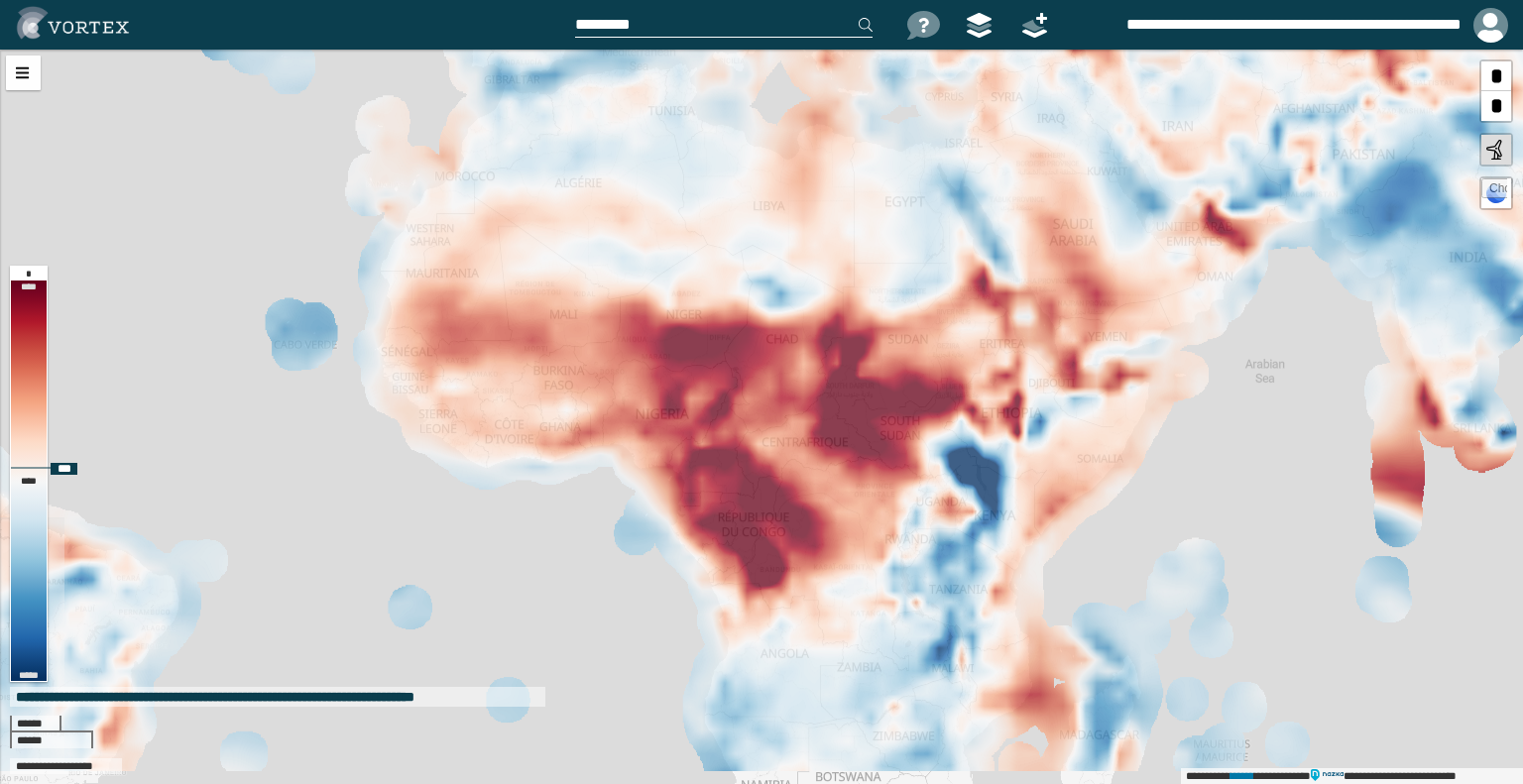 click on "**********" at bounding box center (762, 416) 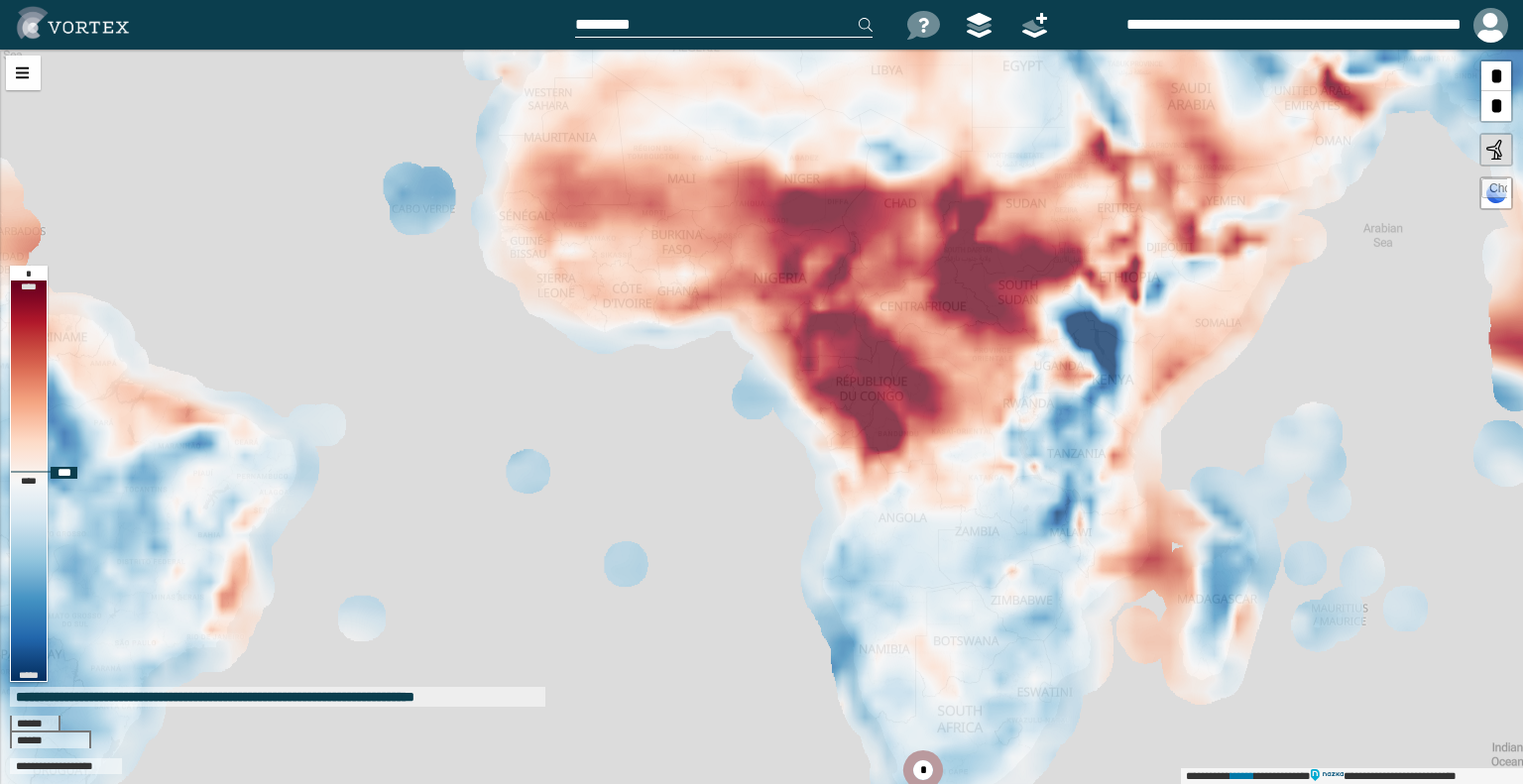 drag, startPoint x: 890, startPoint y: 189, endPoint x: 1035, endPoint y: 78, distance: 182.60887 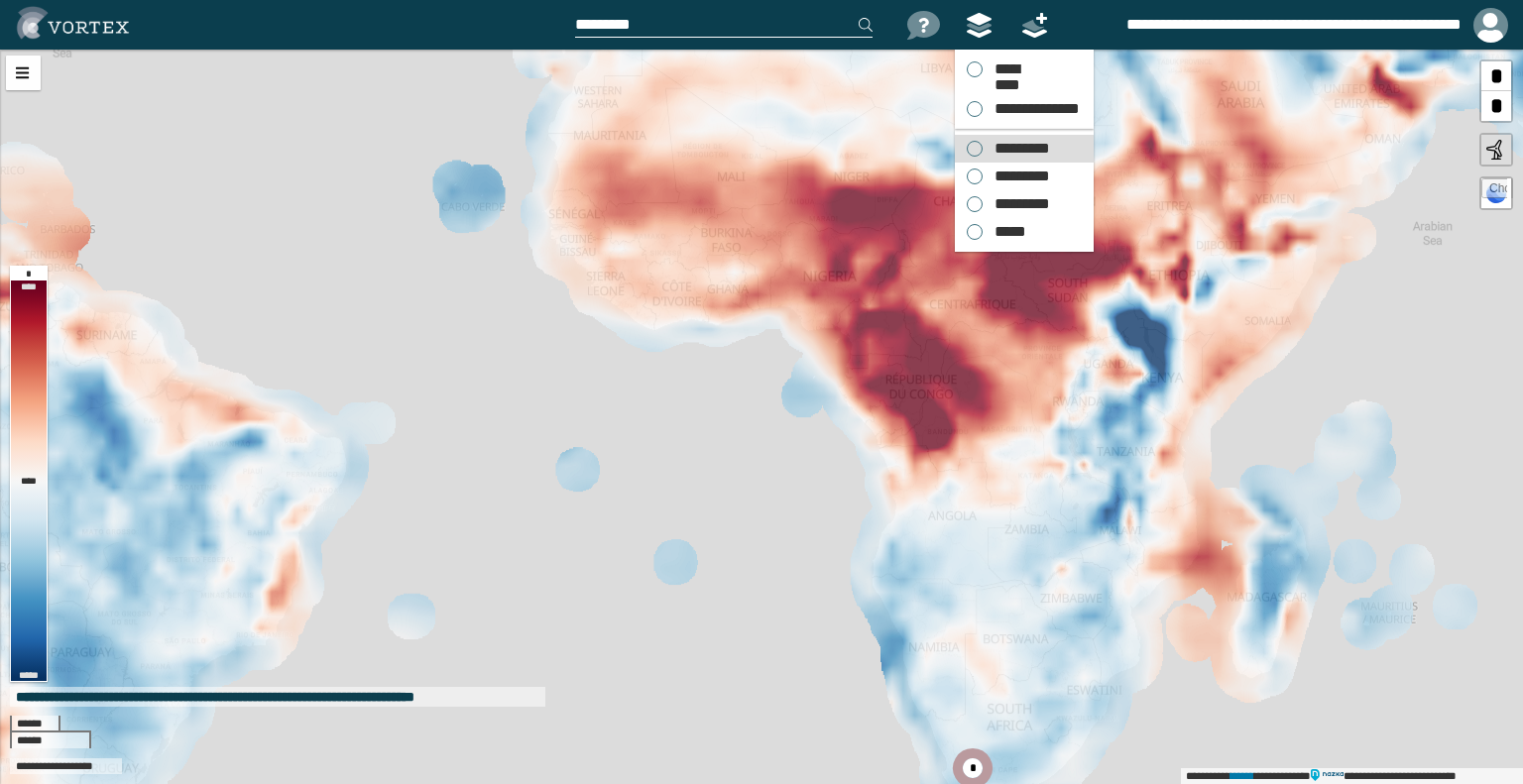 click on "*********" at bounding box center (1017, 149) 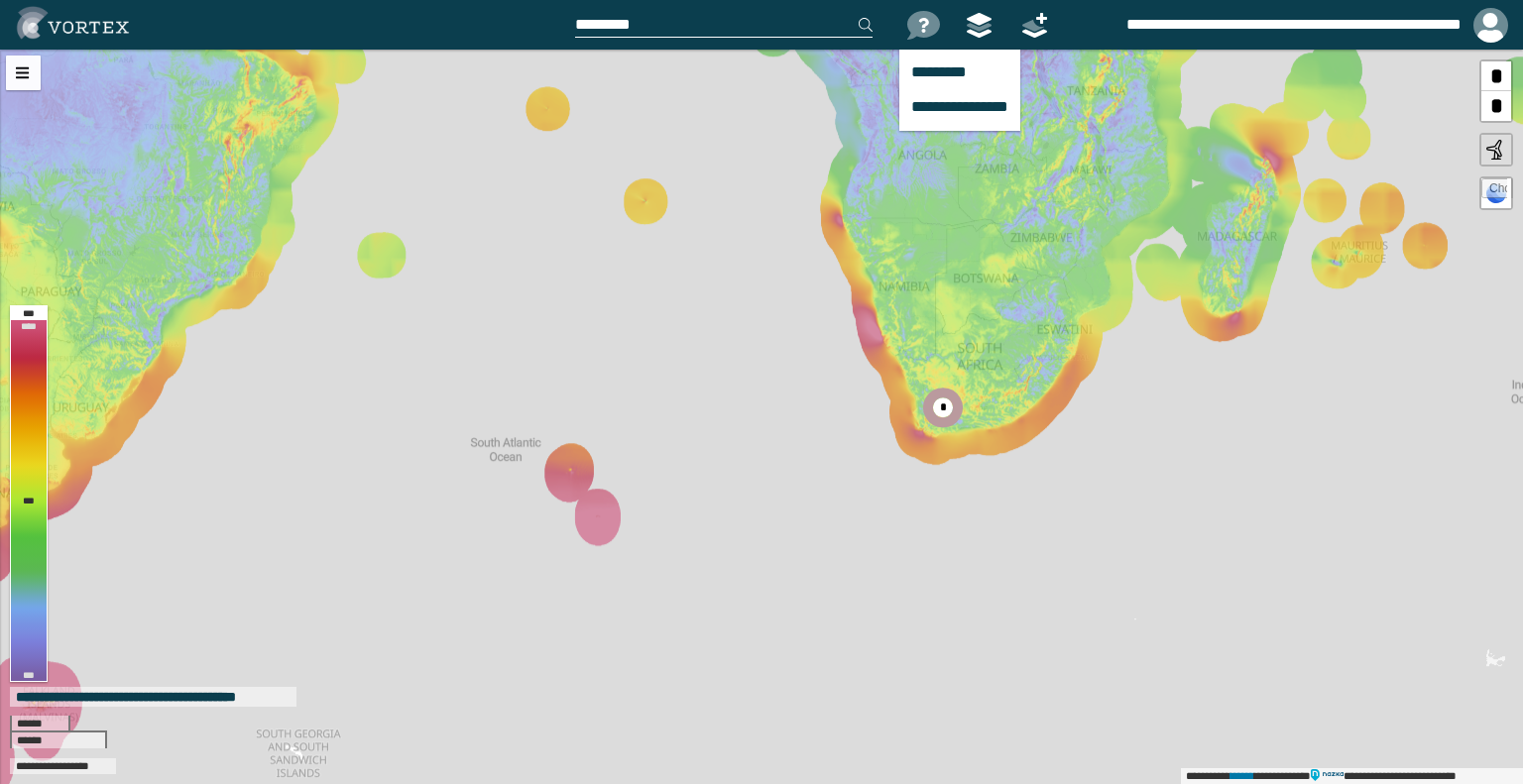 drag, startPoint x: 981, startPoint y: 370, endPoint x: 951, endPoint y: 9, distance: 362.24439 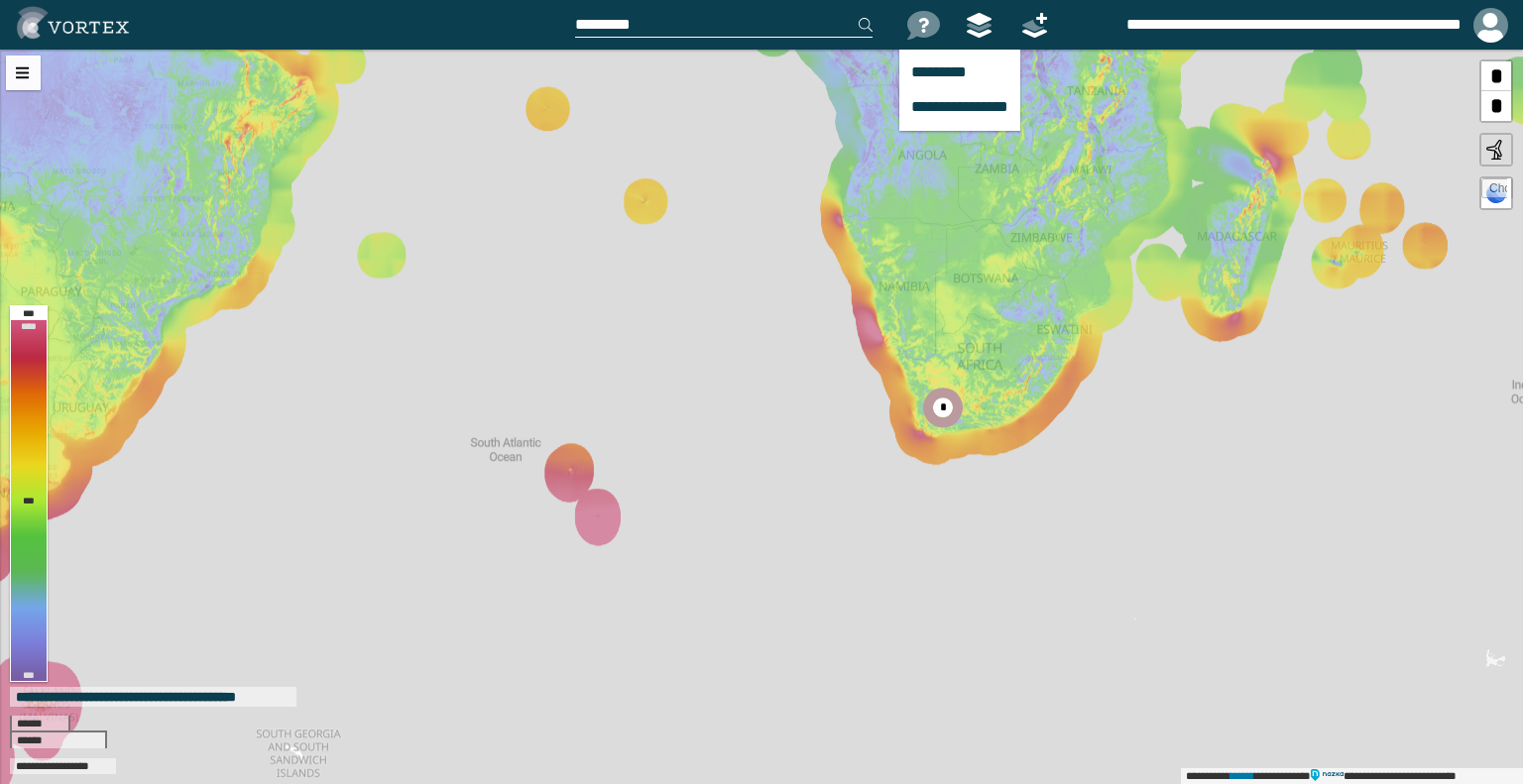 click on "**********" at bounding box center (762, 392) 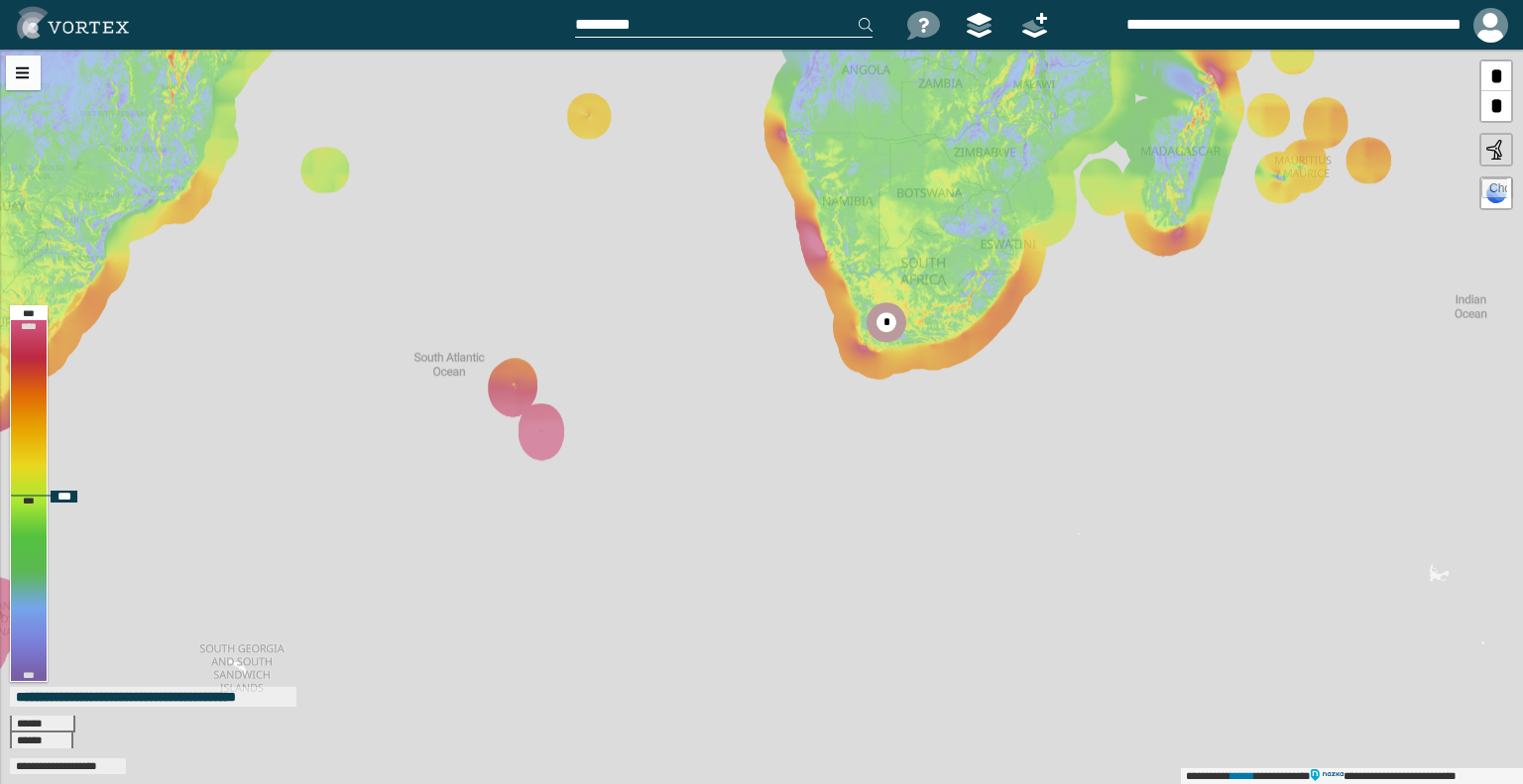 drag, startPoint x: 1002, startPoint y: 262, endPoint x: 946, endPoint y: 176, distance: 102.62553 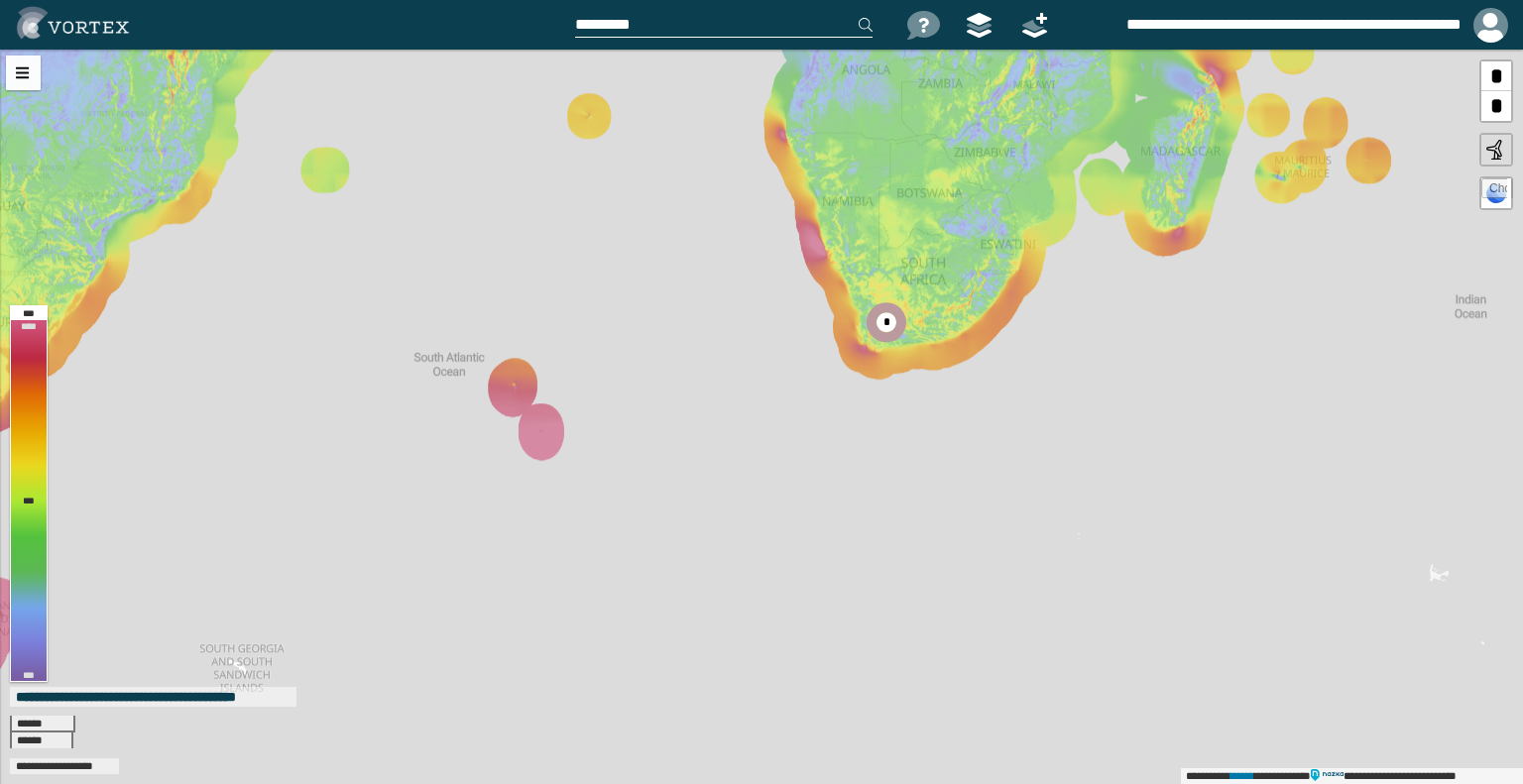 click on "*" at bounding box center [1496, 76] 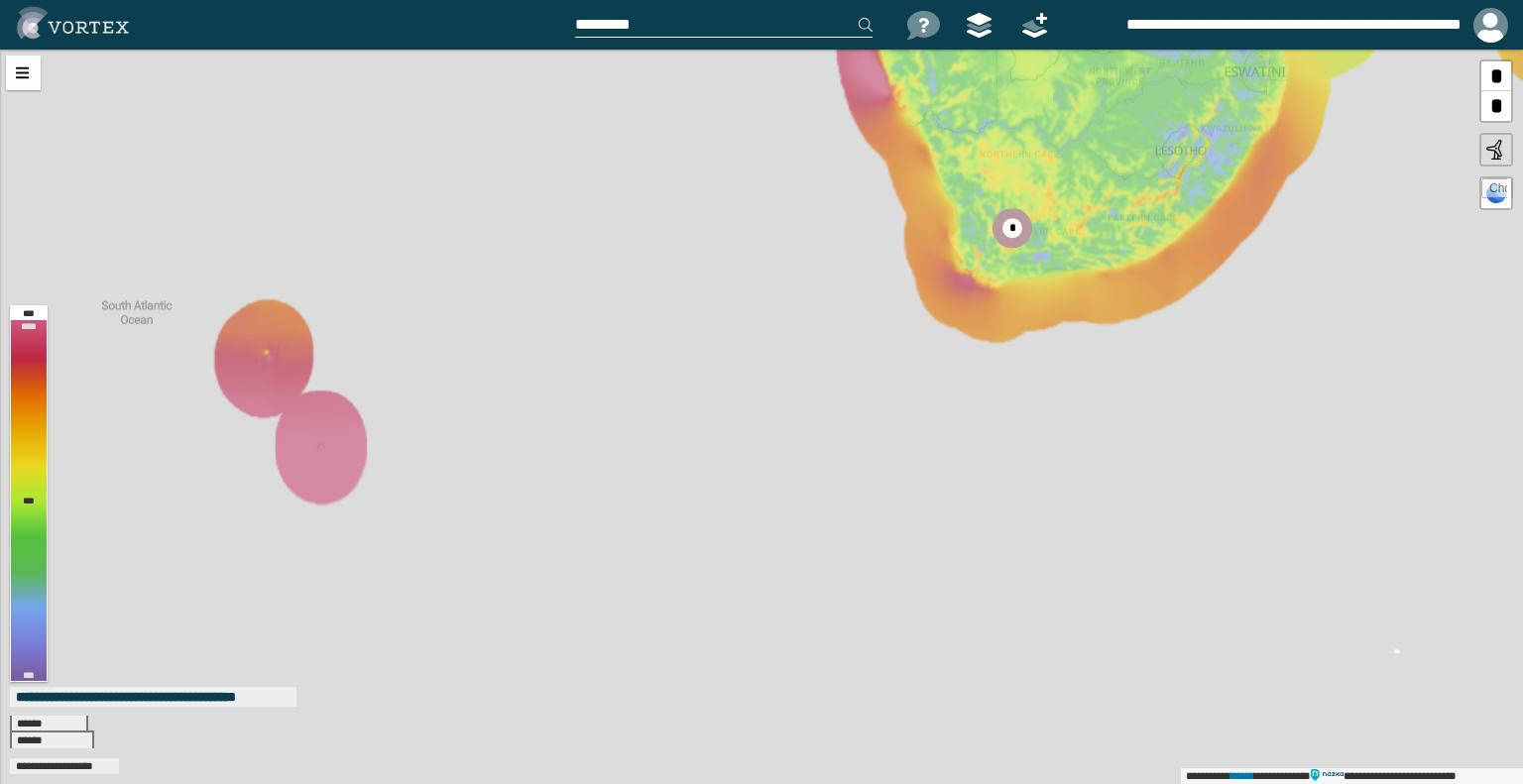 click on "*" at bounding box center [1496, 76] 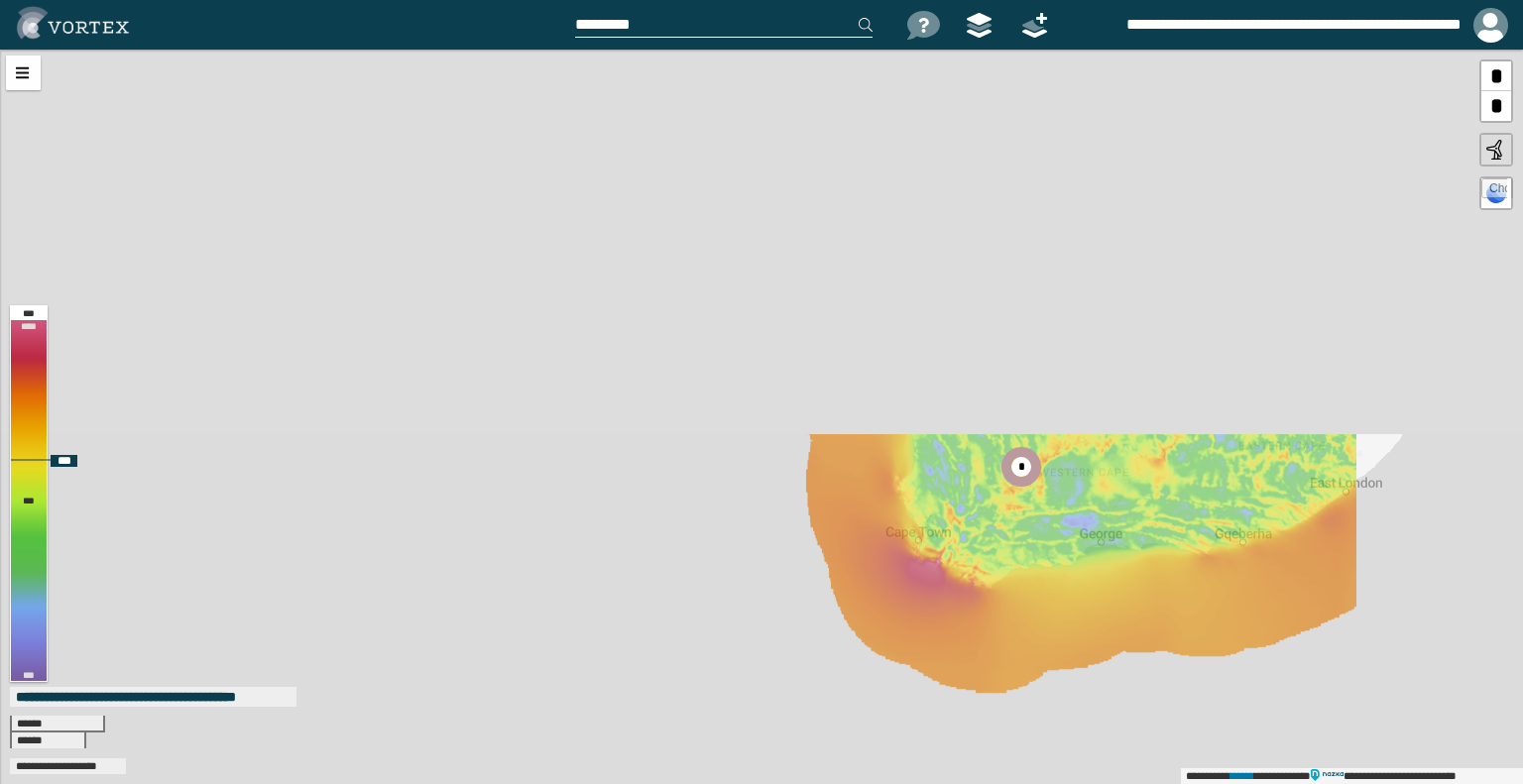 drag, startPoint x: 1228, startPoint y: 153, endPoint x: 986, endPoint y: 579, distance: 489.9388 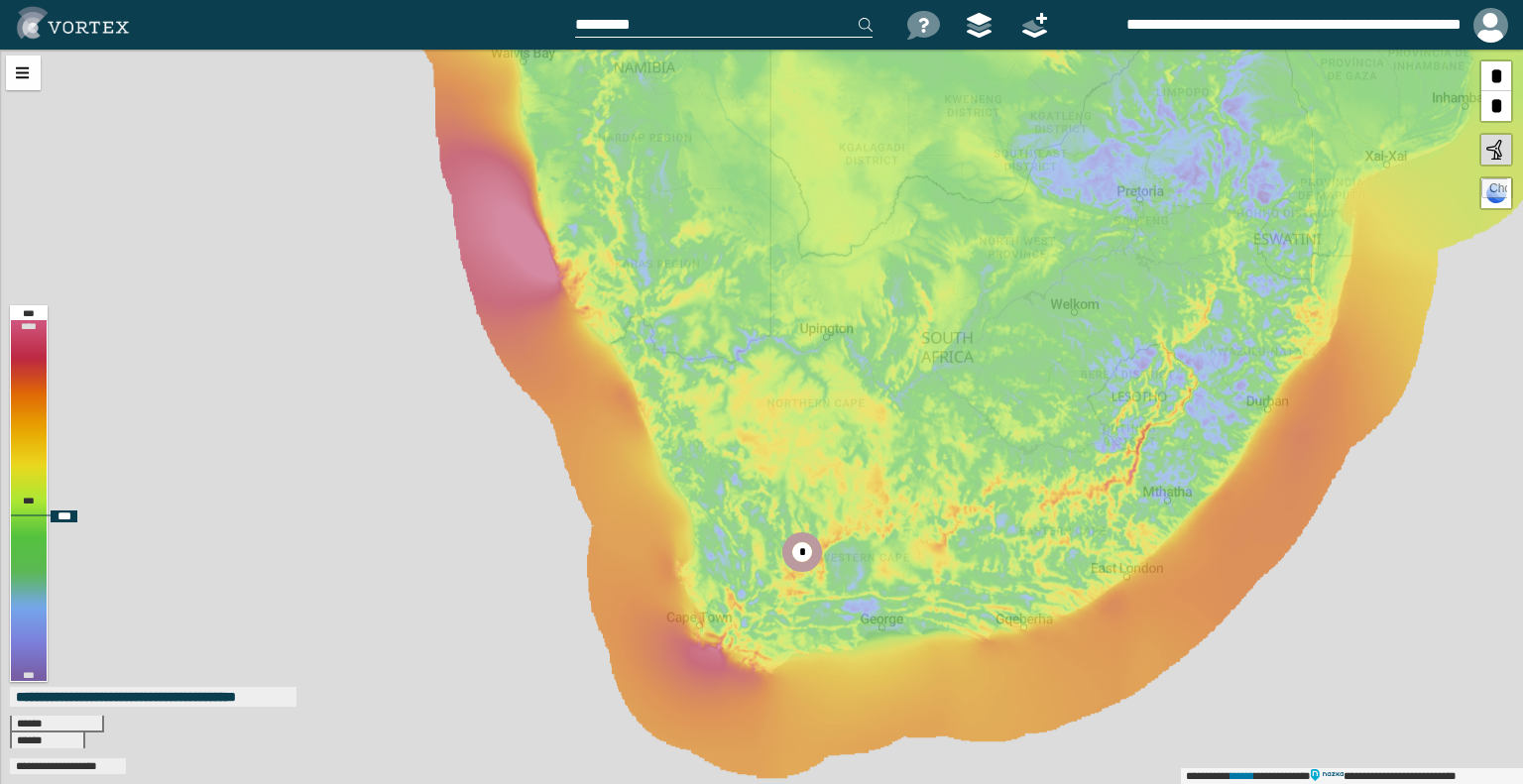 drag, startPoint x: 1177, startPoint y: 379, endPoint x: 958, endPoint y: 464, distance: 234.91701 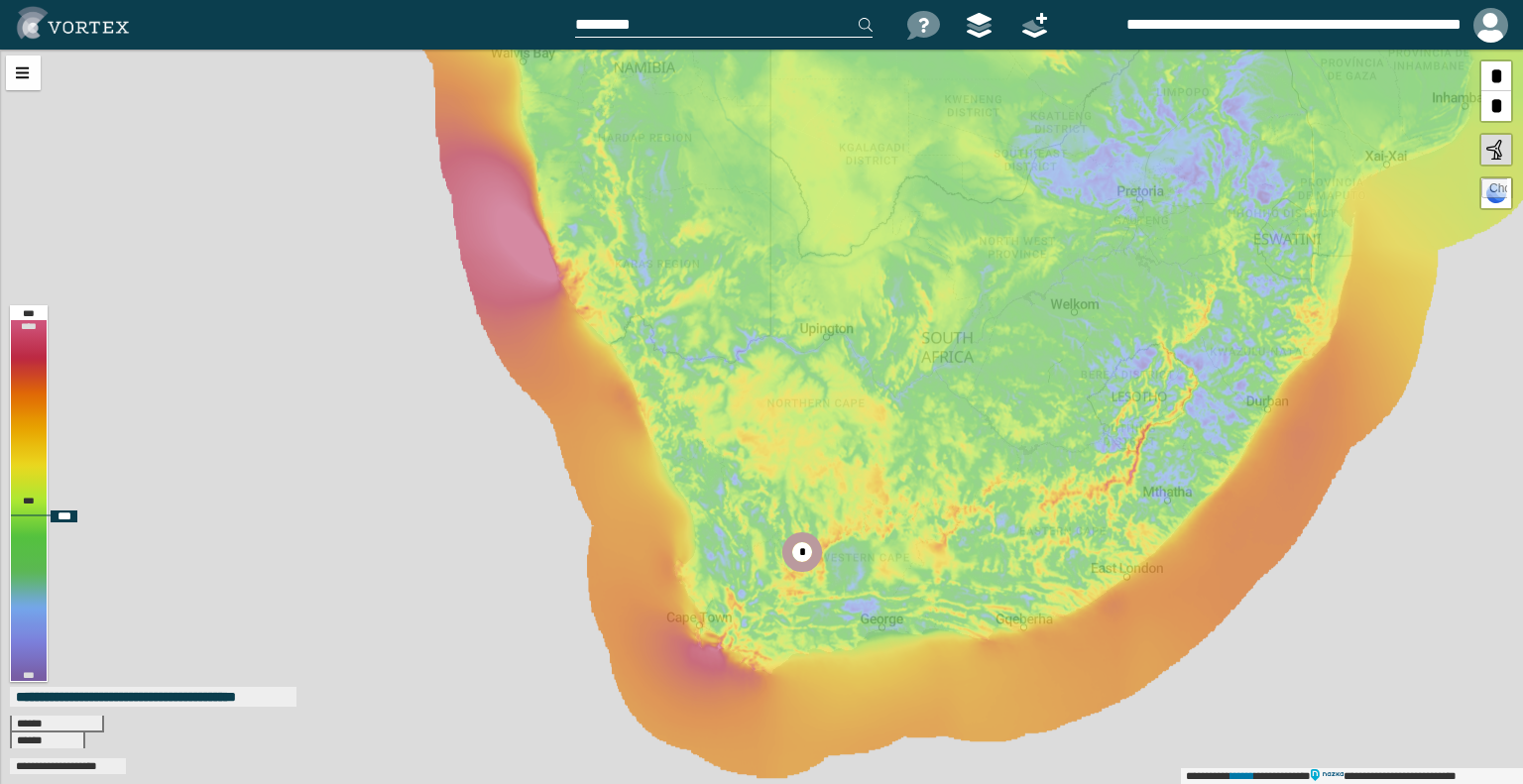 click on "**********" at bounding box center [762, 416] 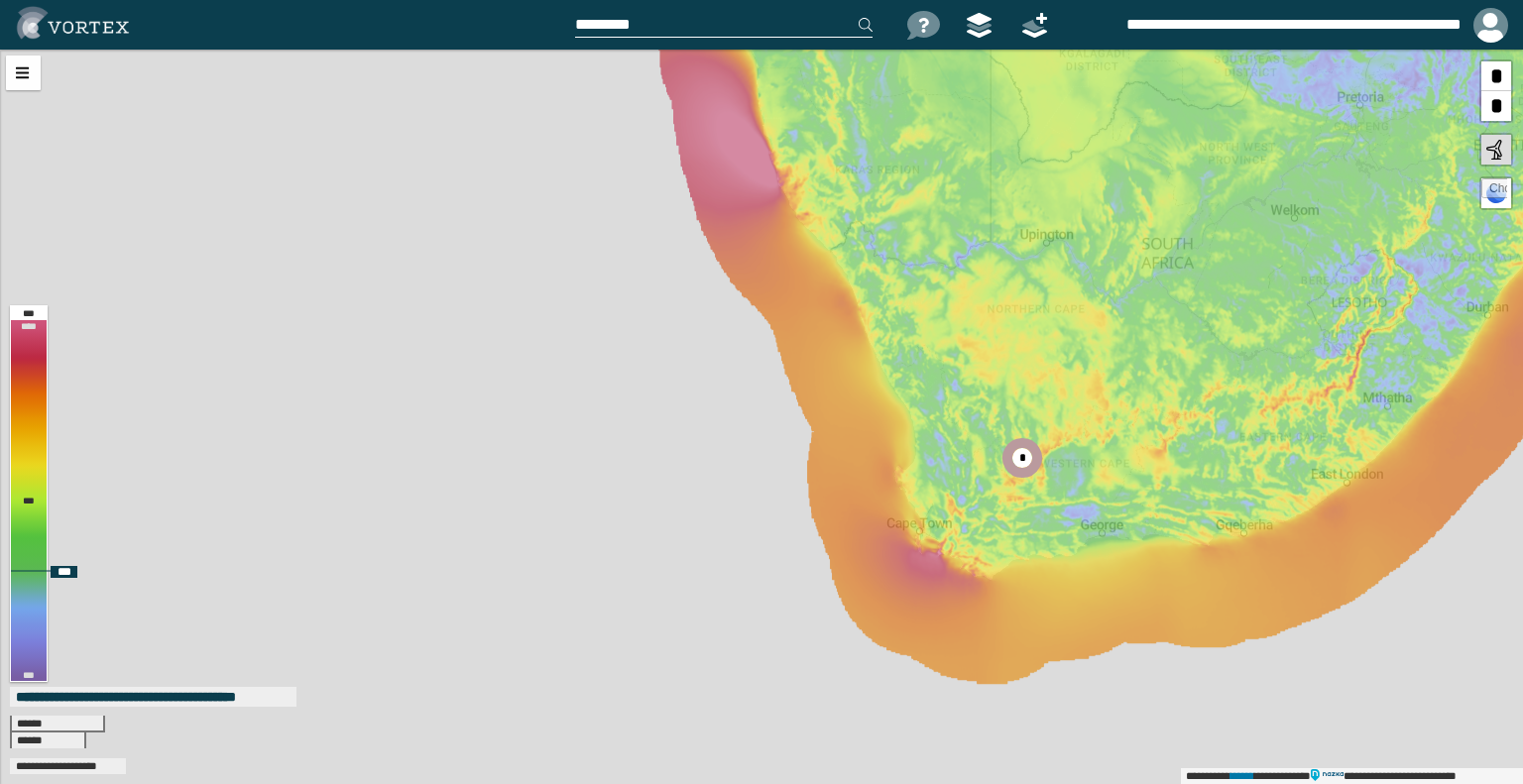 drag, startPoint x: 877, startPoint y: 385, endPoint x: 1097, endPoint y: 290, distance: 239.63514 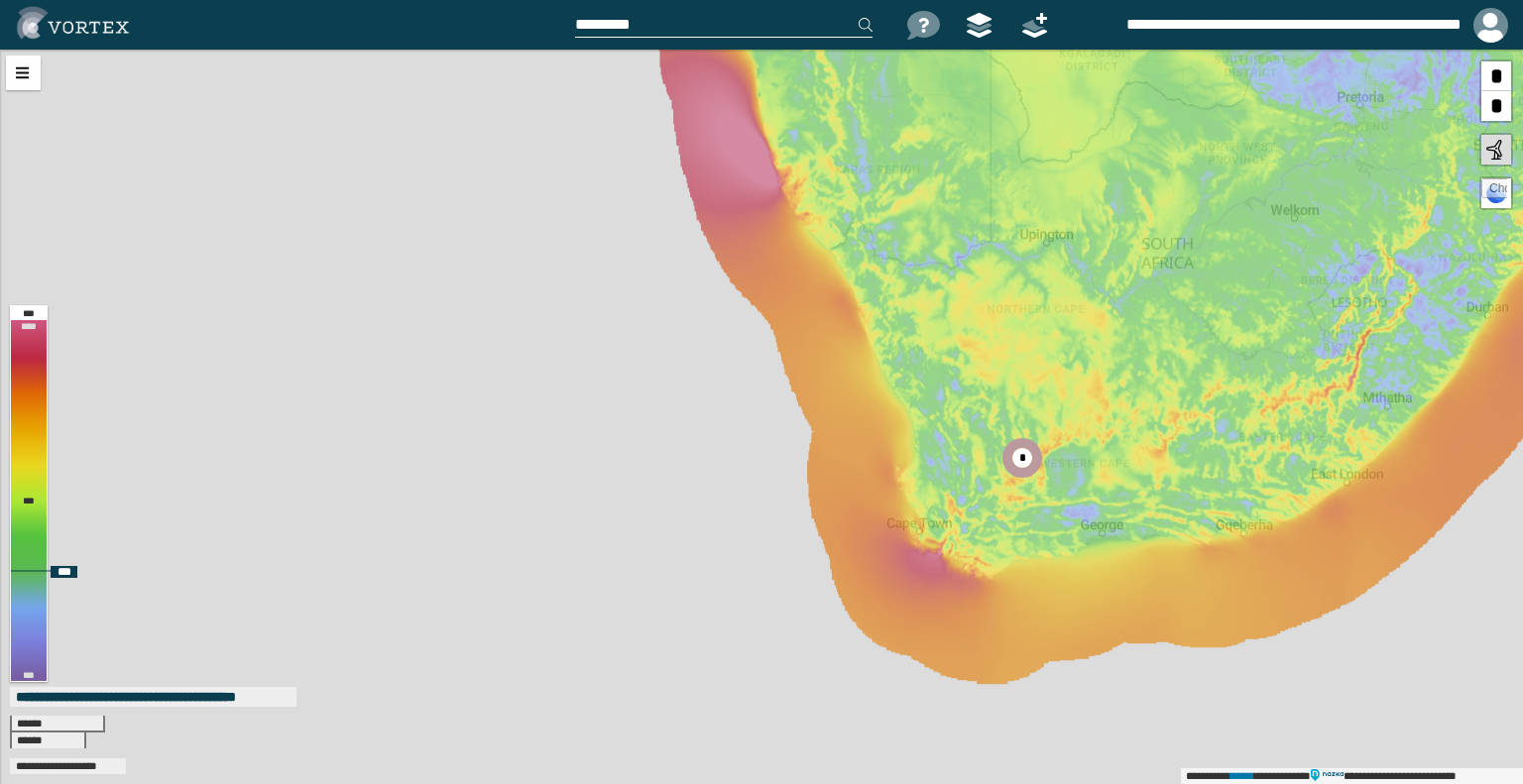 click on "**********" at bounding box center [762, 416] 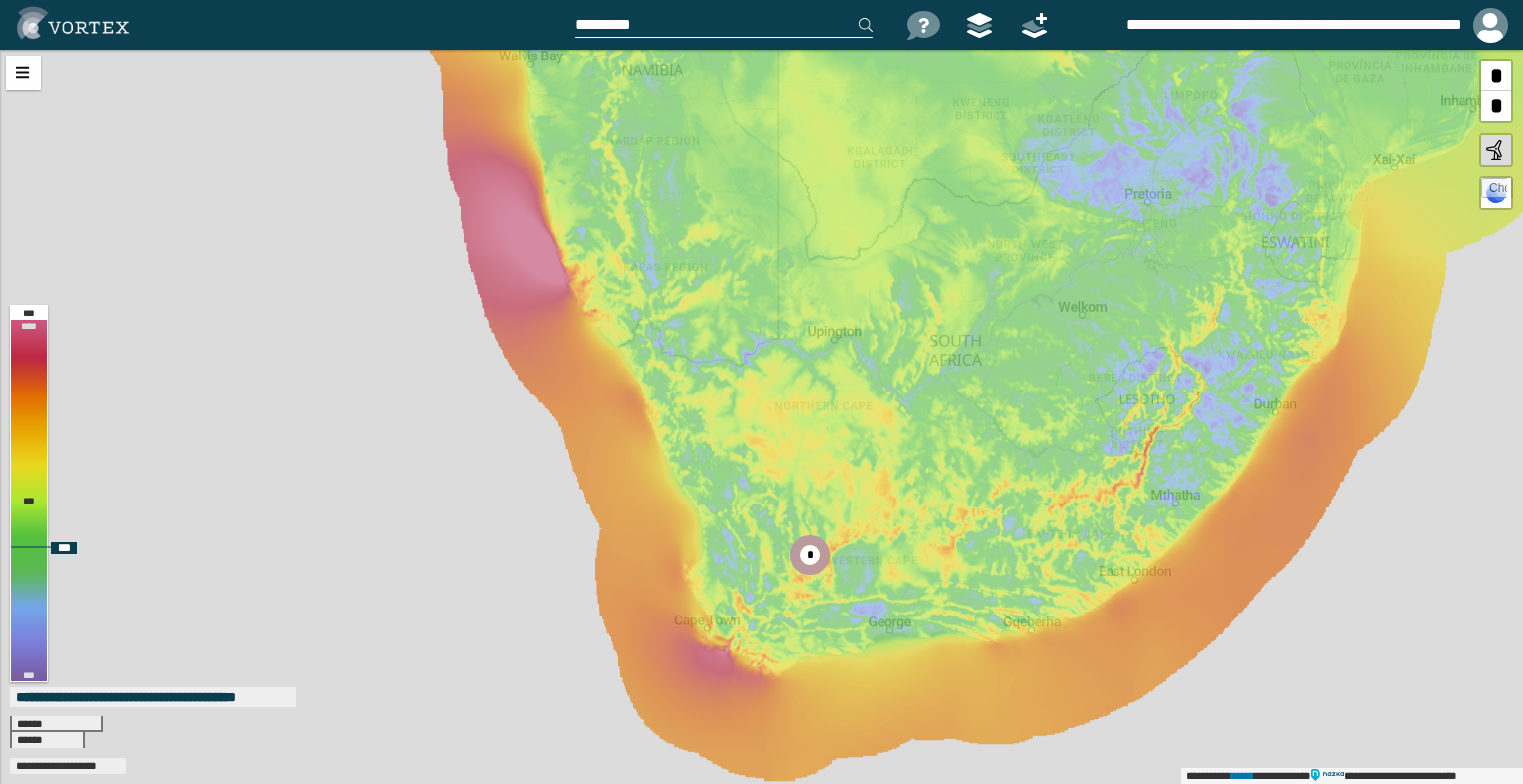 drag, startPoint x: 1184, startPoint y: 264, endPoint x: 972, endPoint y: 361, distance: 233.1373 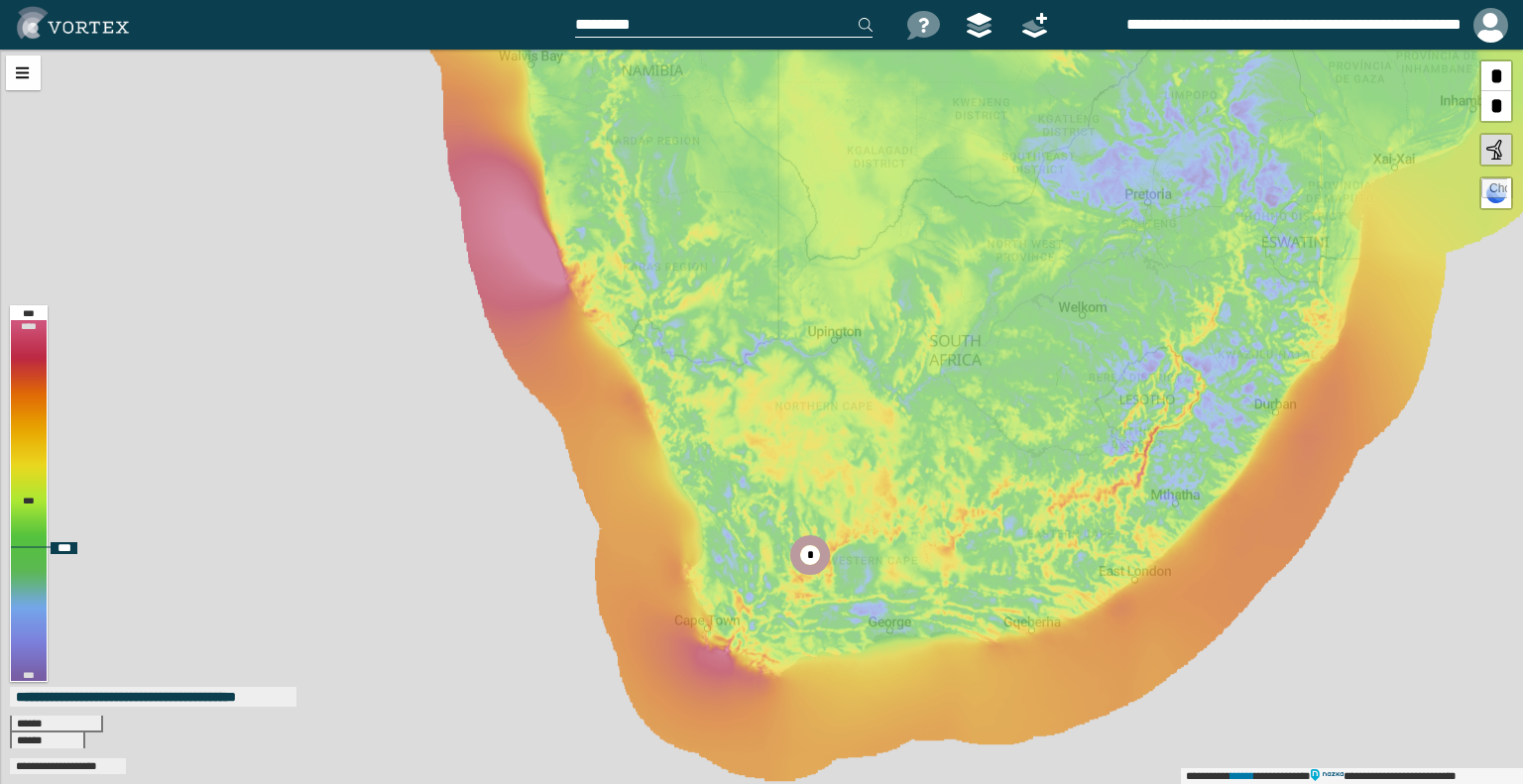 click on "**********" at bounding box center (762, 416) 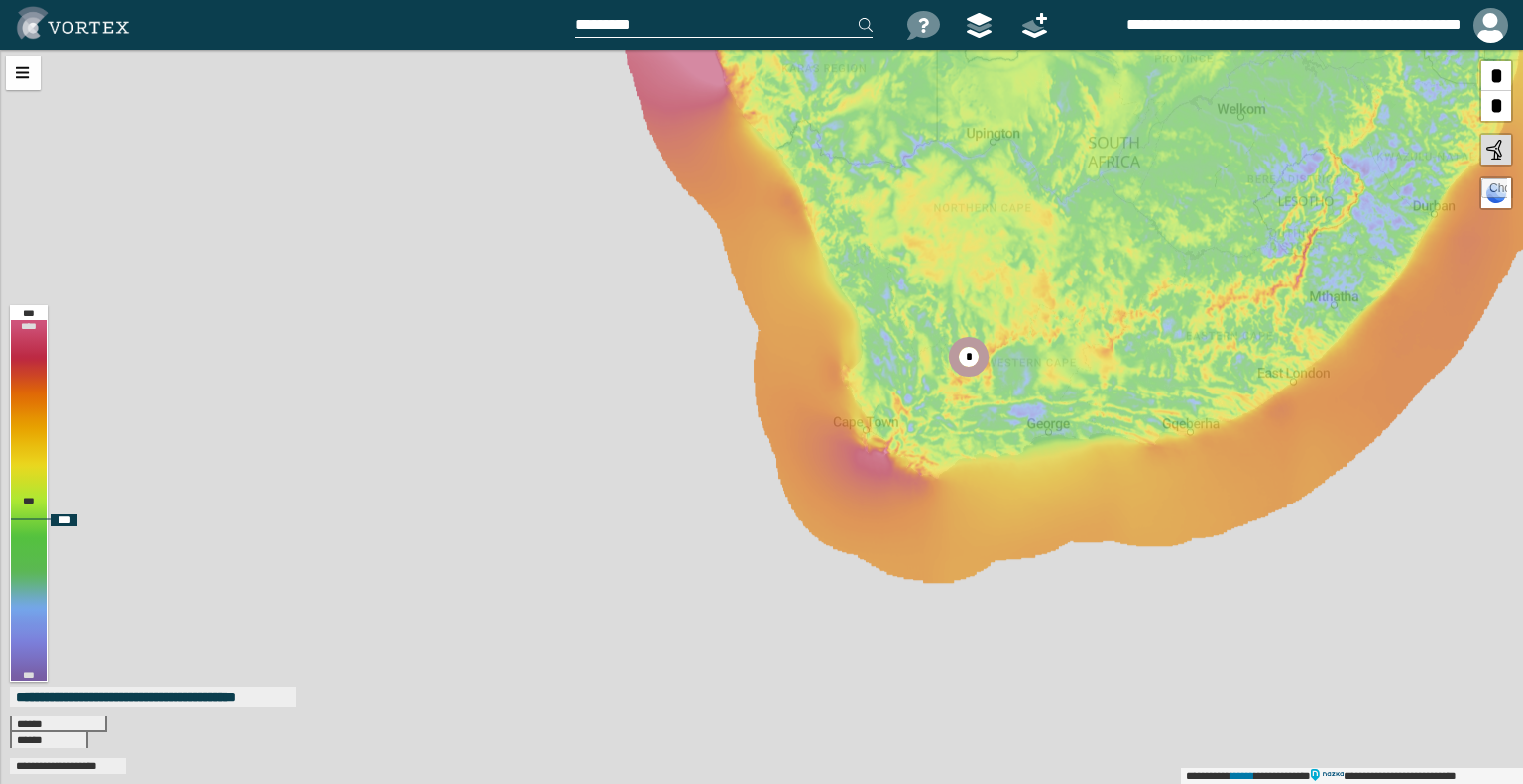 drag, startPoint x: 905, startPoint y: 431, endPoint x: 1065, endPoint y: 233, distance: 254.5663 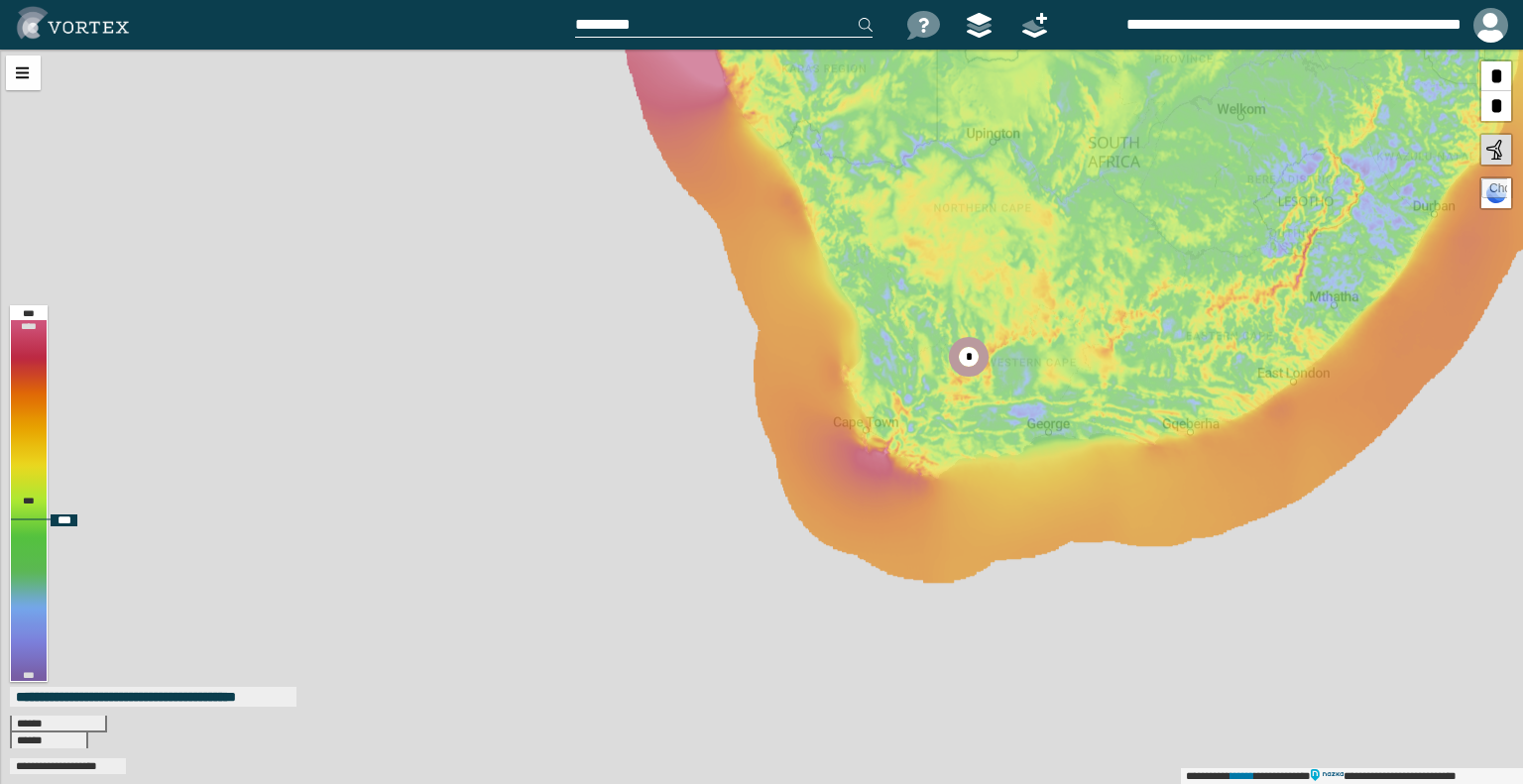 click on "**********" at bounding box center [762, 416] 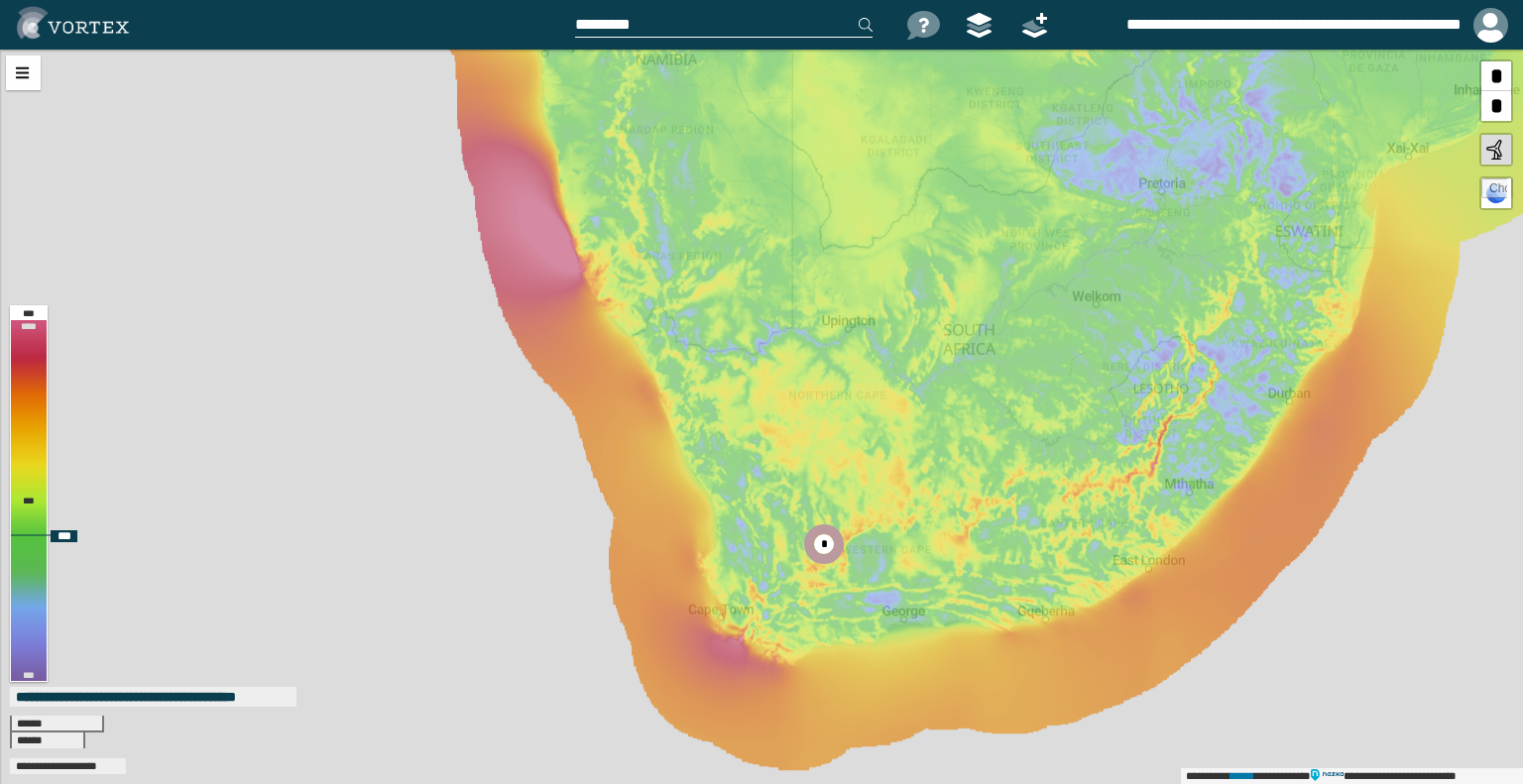 drag, startPoint x: 1212, startPoint y: 205, endPoint x: 1066, endPoint y: 392, distance: 237.2446 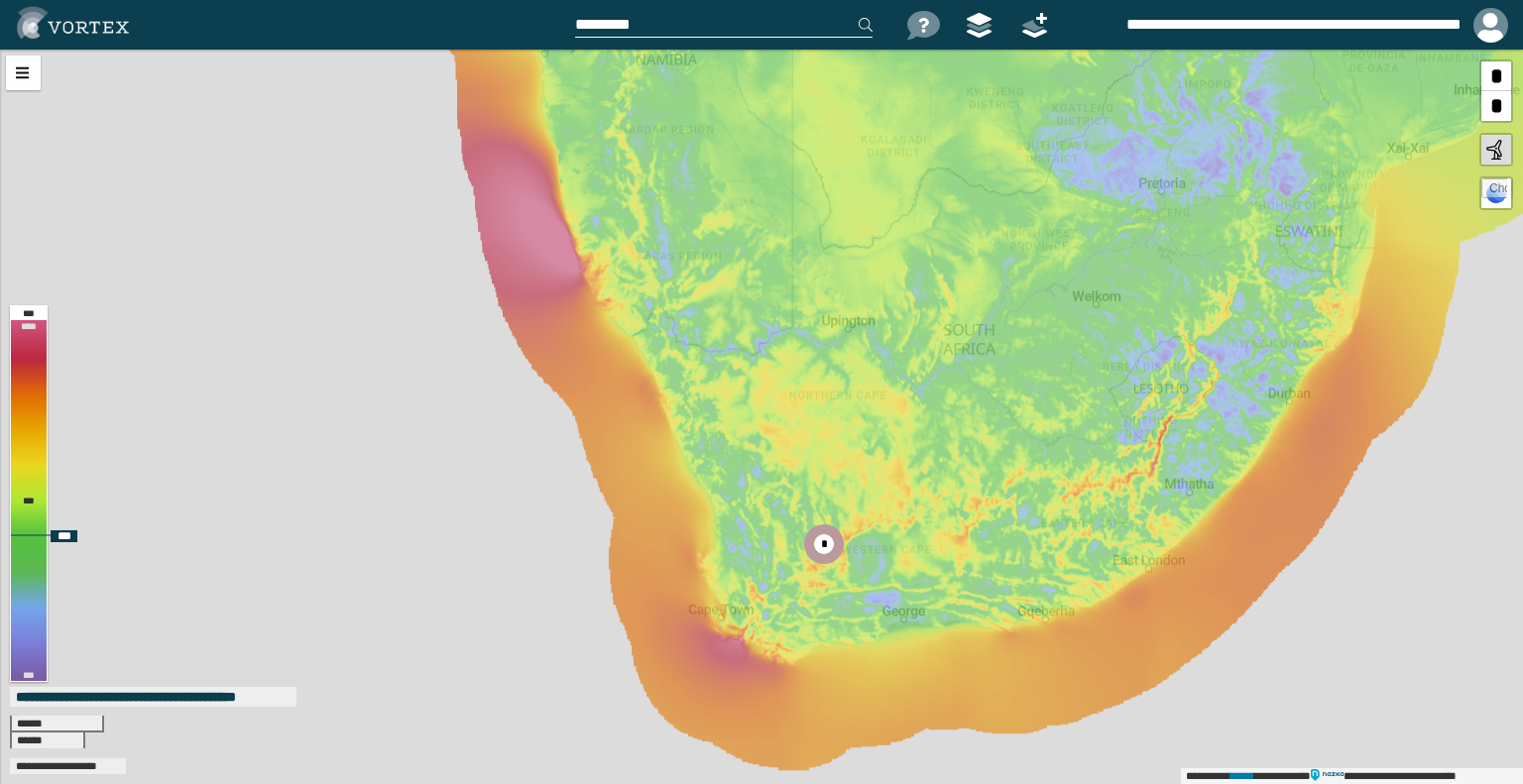 click on "**********" at bounding box center [762, 416] 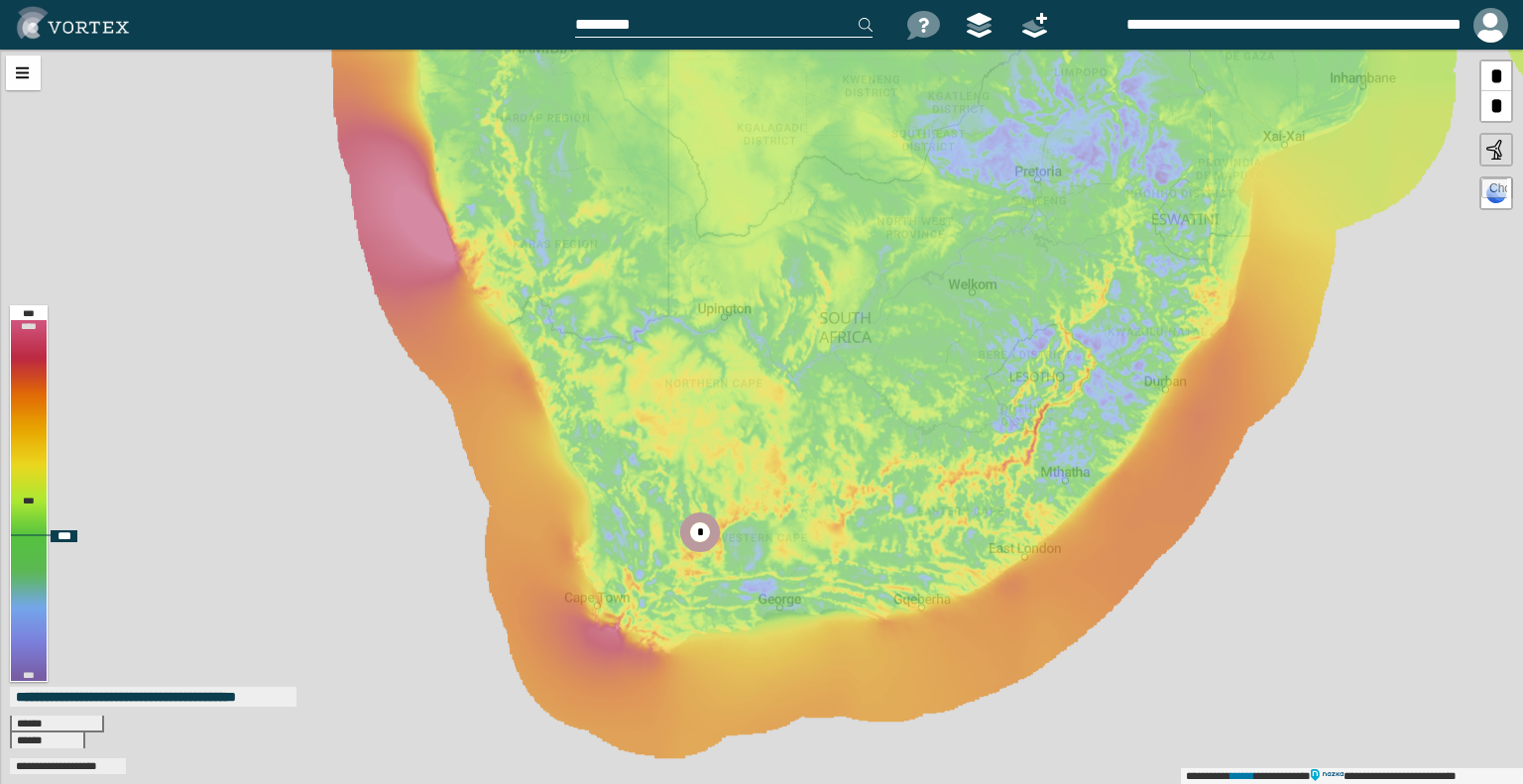 drag, startPoint x: 956, startPoint y: 382, endPoint x: 832, endPoint y: 374, distance: 124.2578 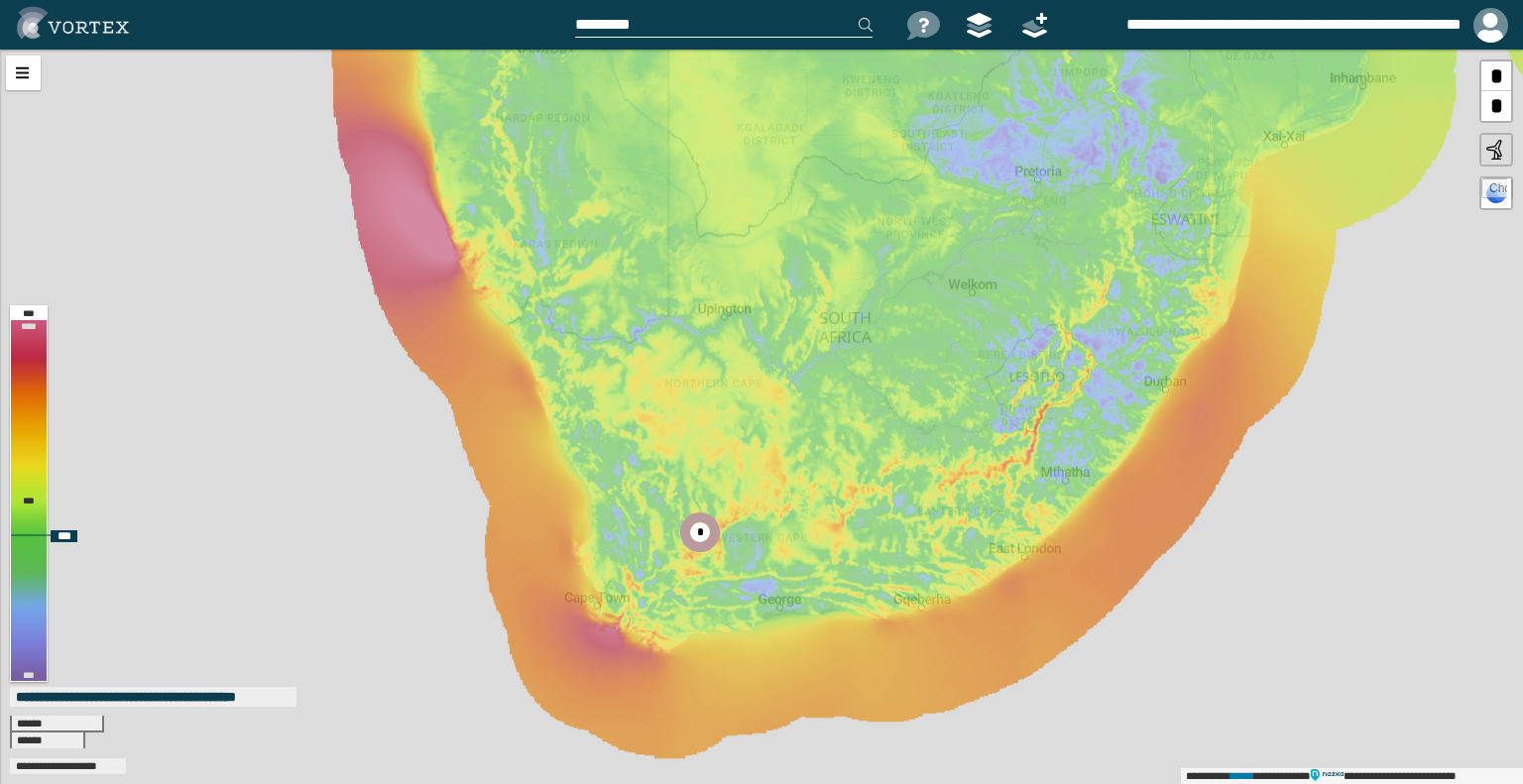 click on "**********" at bounding box center [762, 416] 